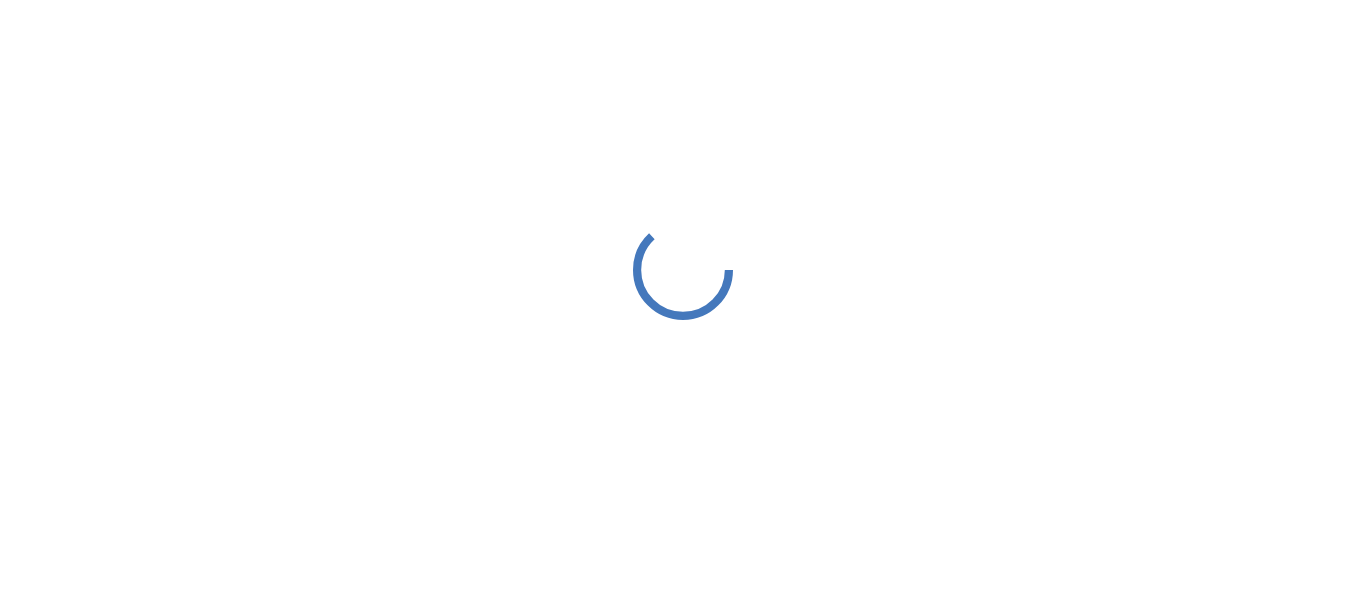 scroll, scrollTop: 0, scrollLeft: 0, axis: both 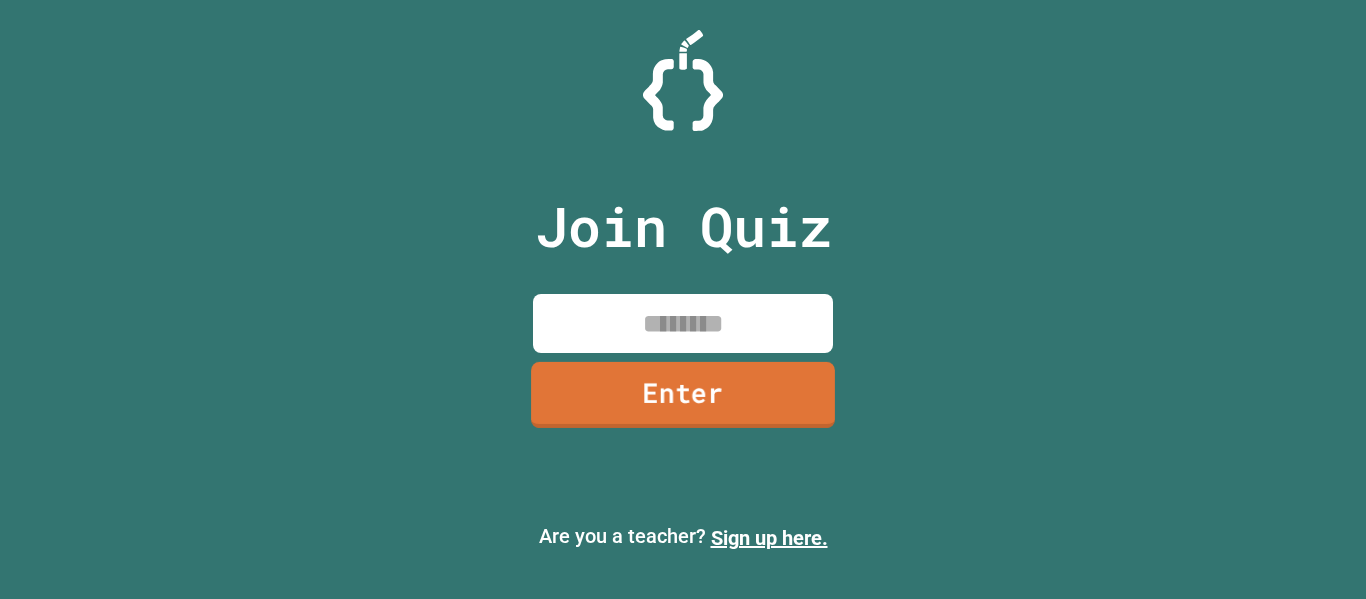click on "Enter" at bounding box center [683, 395] 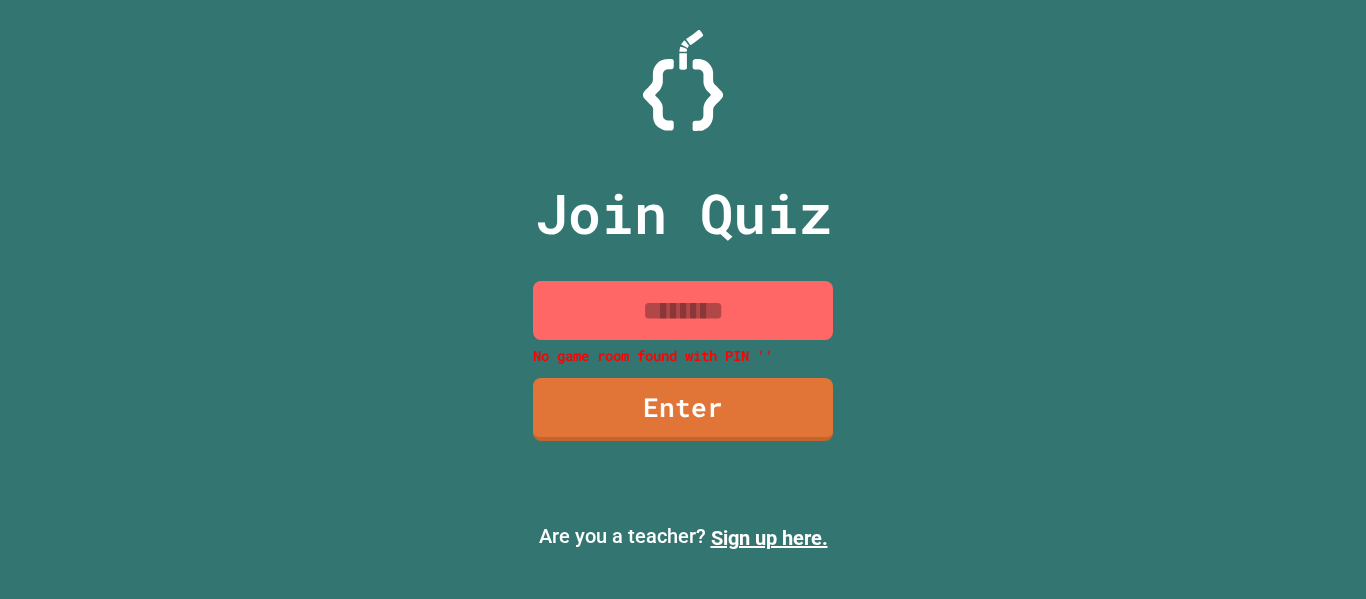 scroll, scrollTop: 0, scrollLeft: 0, axis: both 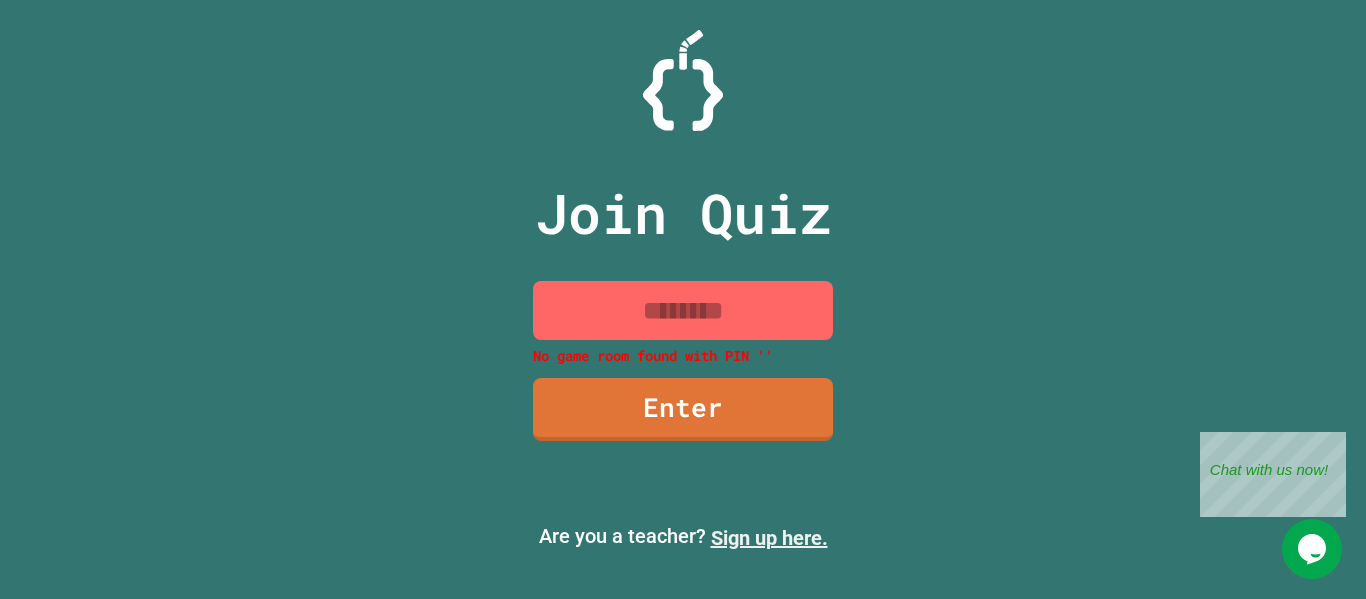 click on "Sign up here." at bounding box center [769, 538] 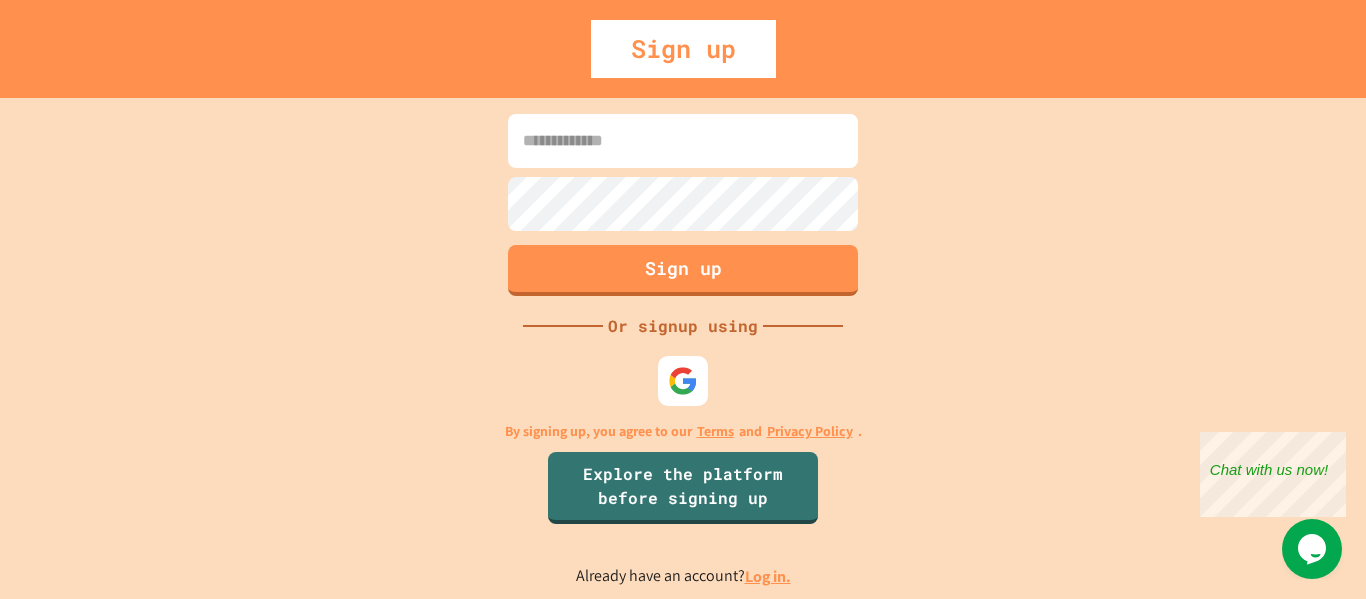 click at bounding box center [683, 141] 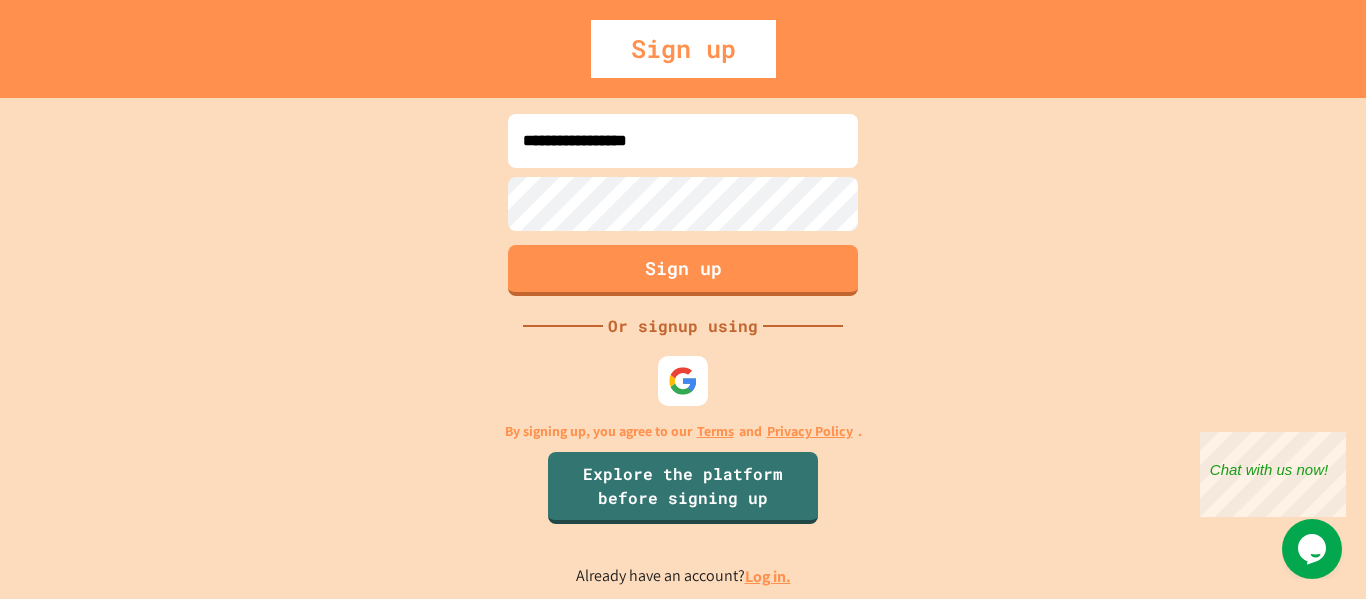 type on "**********" 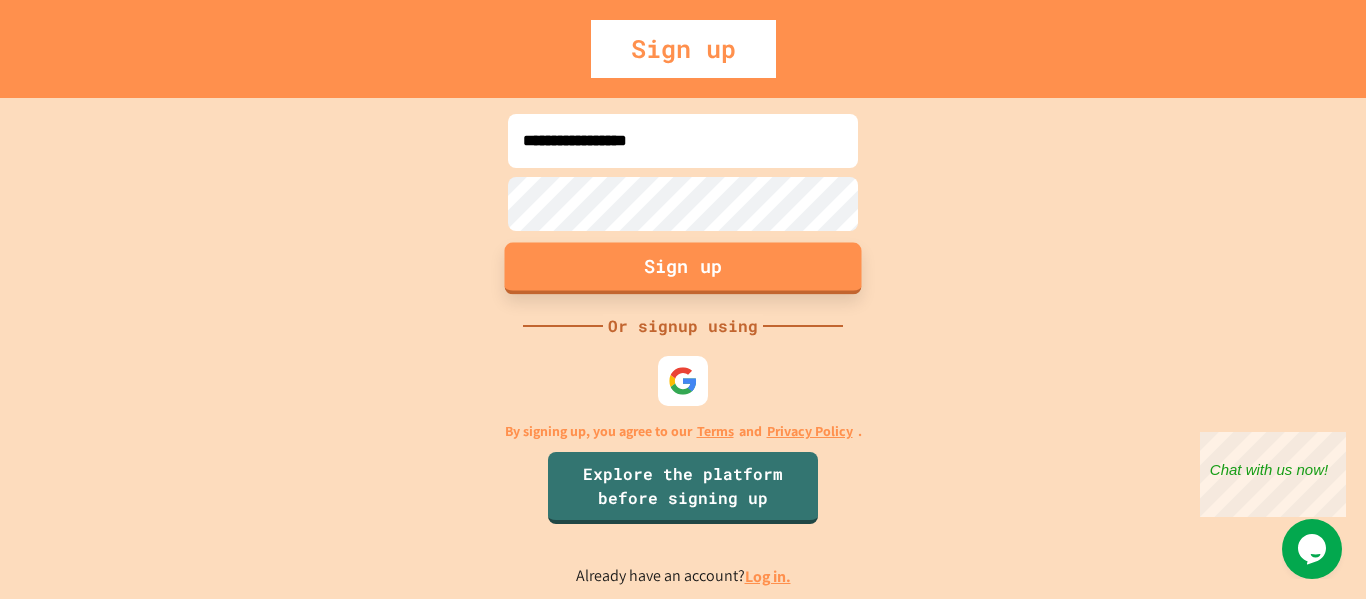 click on "Sign up" at bounding box center (683, 268) 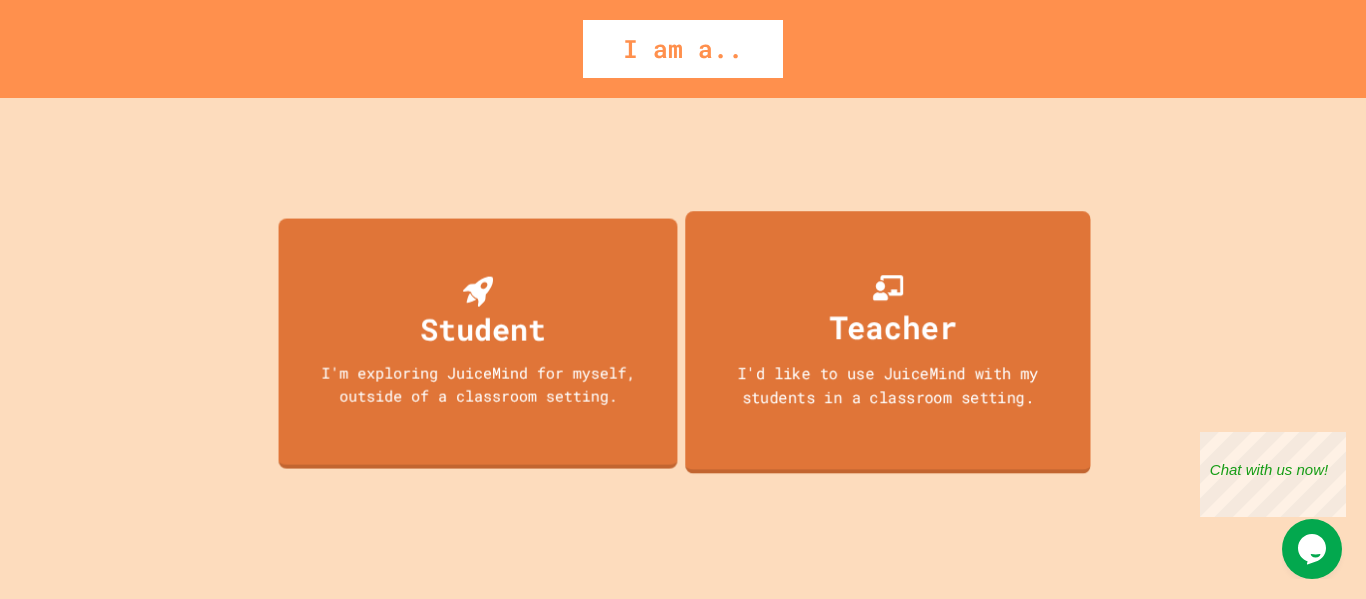 click on "I'd like to use JuiceMind with my students in a classroom setting." at bounding box center (888, 384) 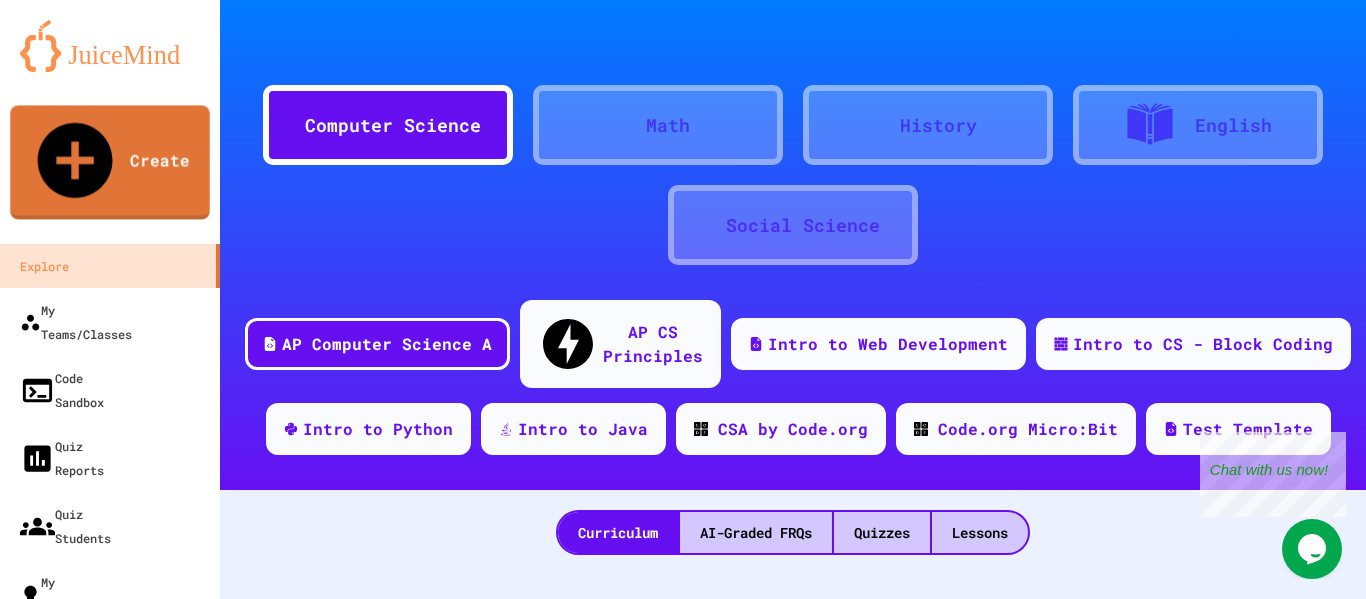 click at bounding box center [110, 46] 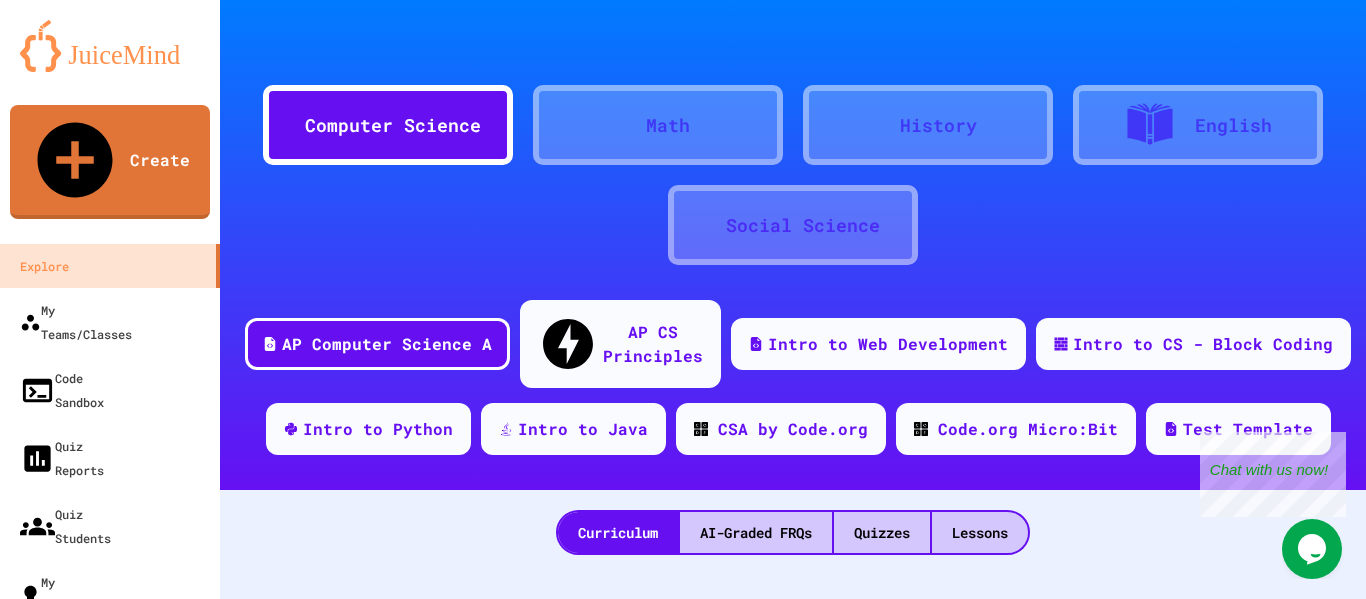 click at bounding box center [110, 46] 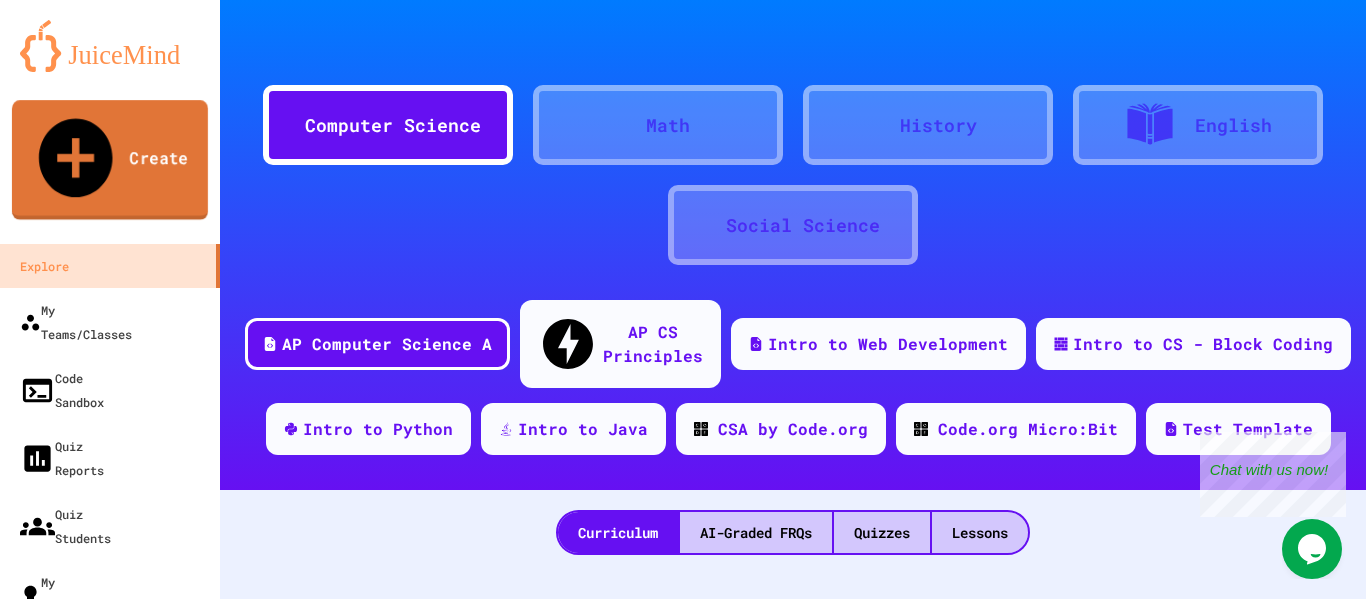 click on "Create" at bounding box center [110, 160] 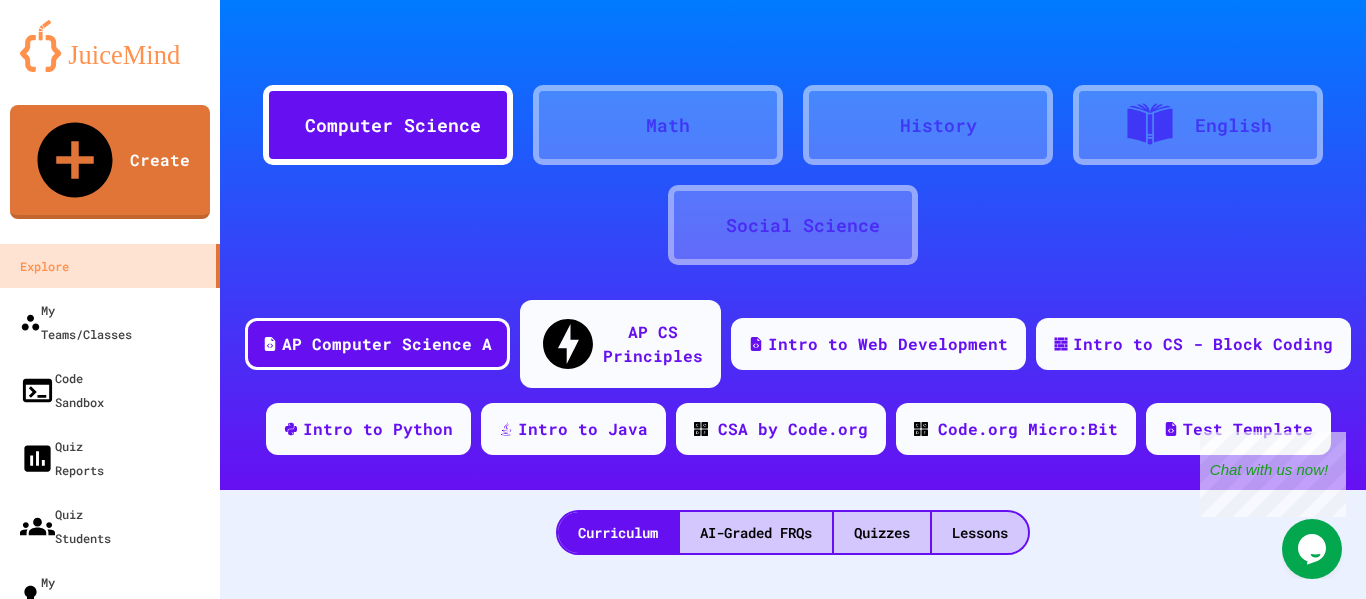 click on "Quiz" at bounding box center [309, 956] 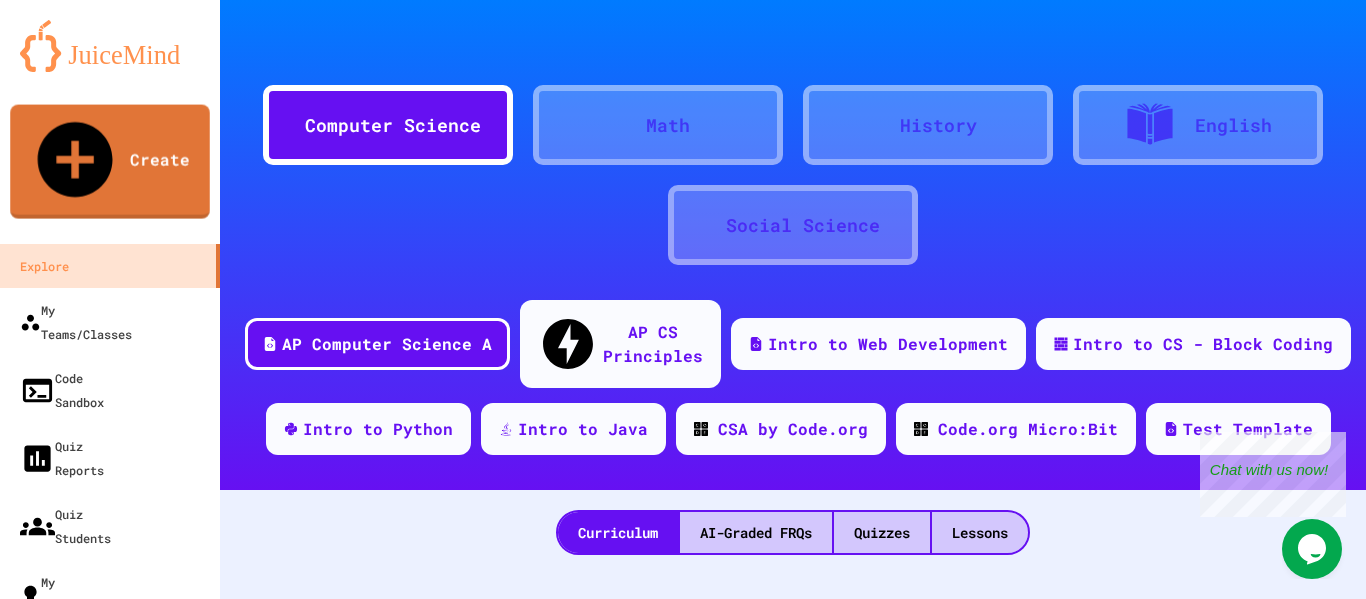 click at bounding box center (110, 46) 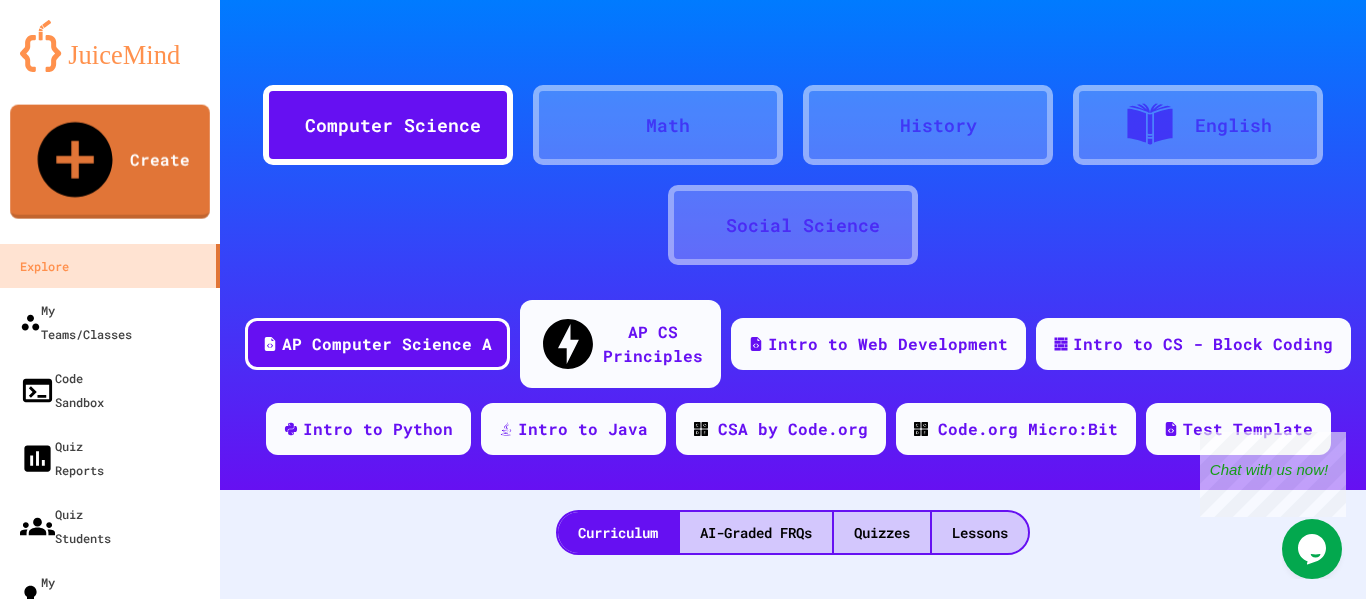 click at bounding box center (110, 46) 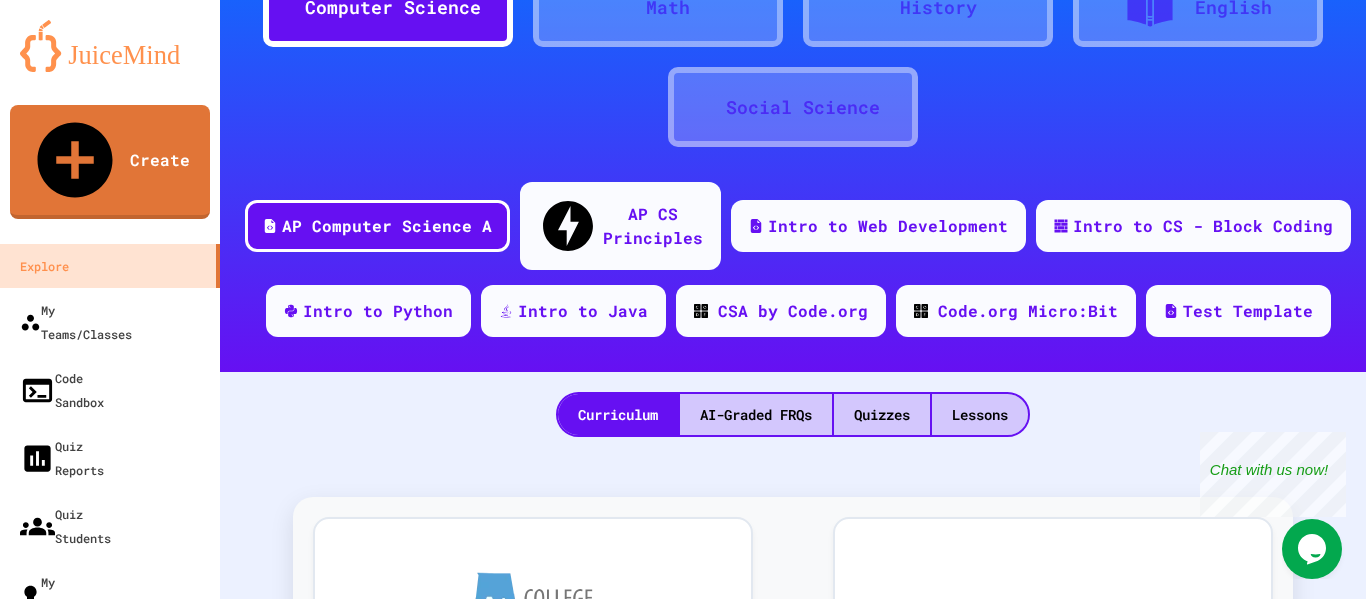 scroll, scrollTop: 0, scrollLeft: 0, axis: both 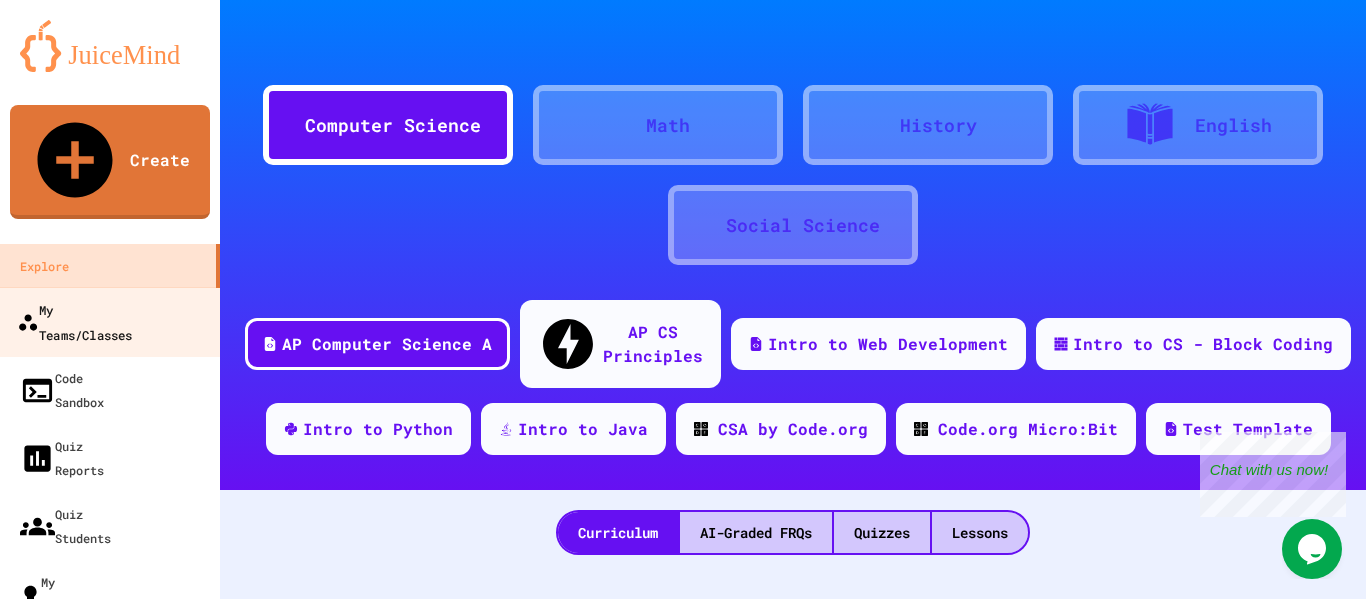 click on "My Teams/Classes" at bounding box center (74, 321) 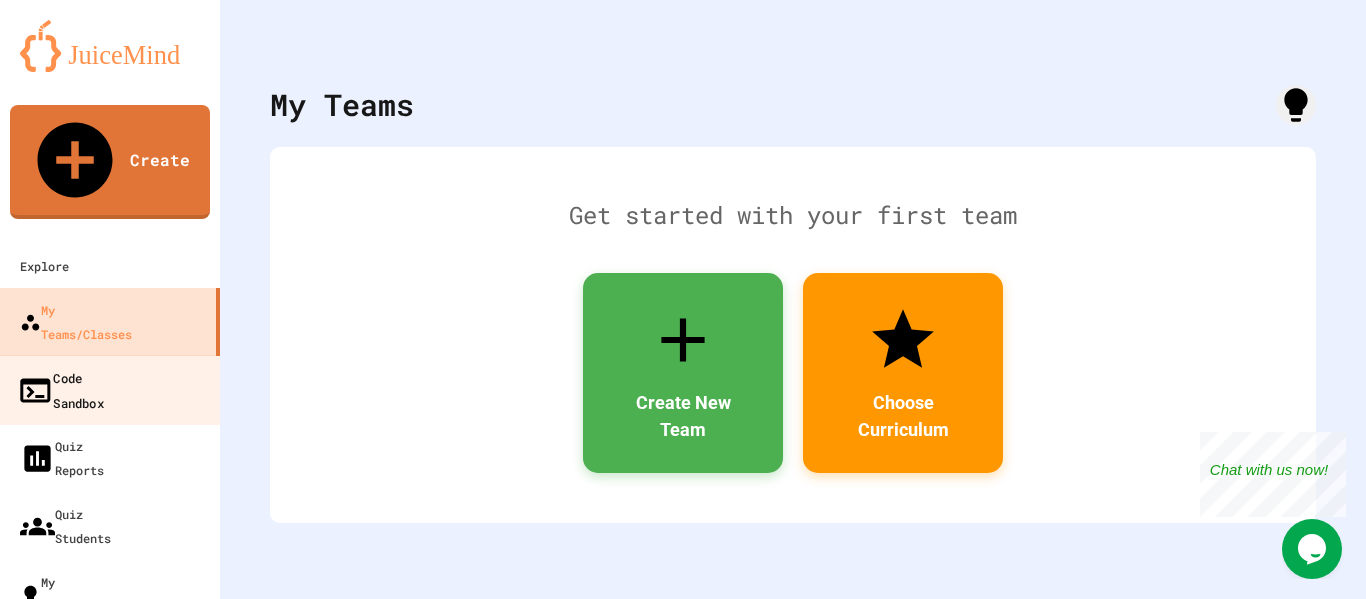 click on "Code Sandbox" at bounding box center (60, 389) 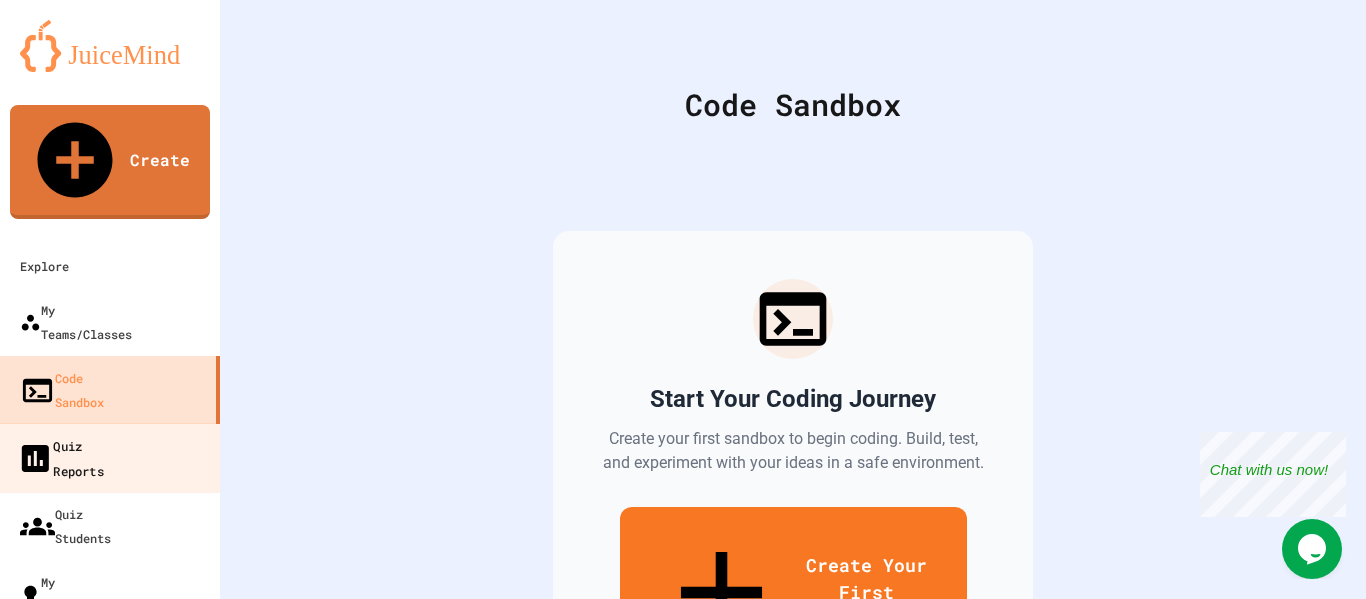 click on "Quiz Reports" at bounding box center [60, 457] 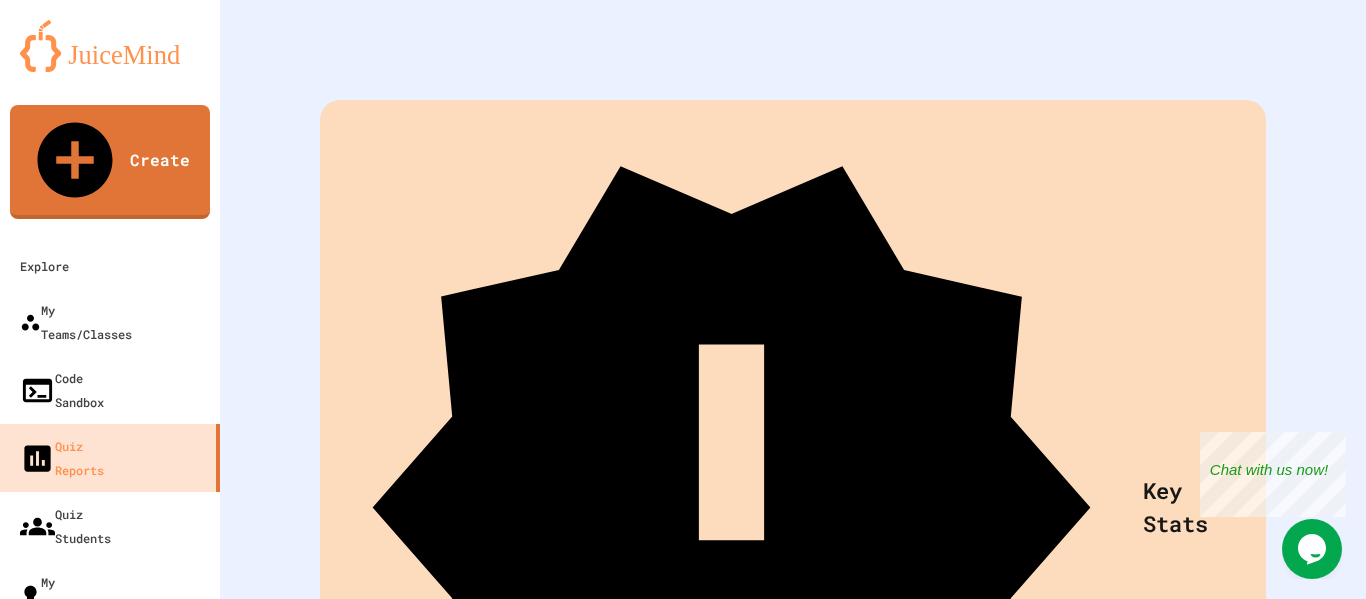 click on "0" at bounding box center (793, 1000) 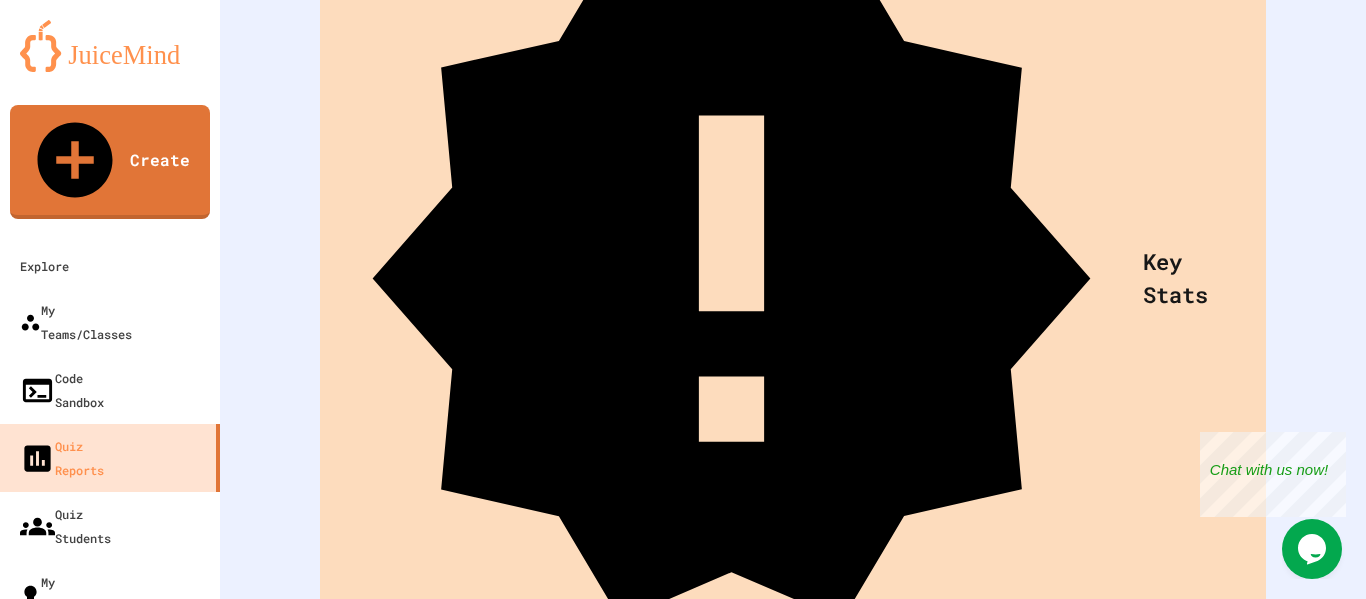 scroll, scrollTop: 0, scrollLeft: 0, axis: both 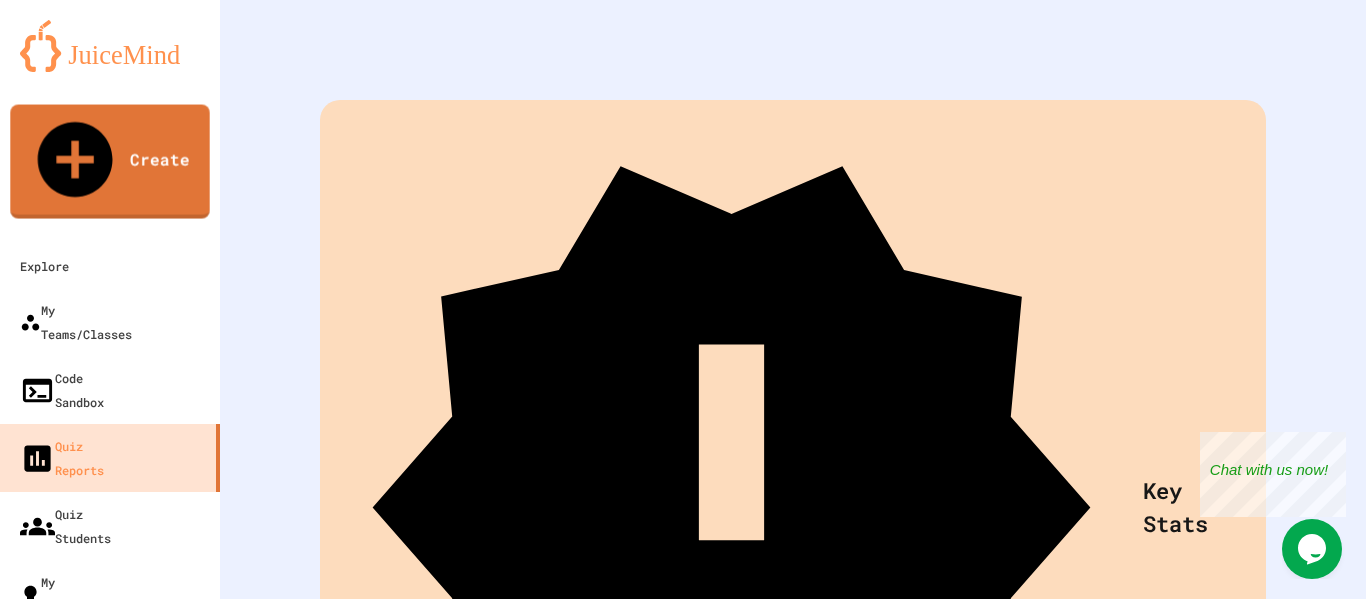 click at bounding box center (110, 46) 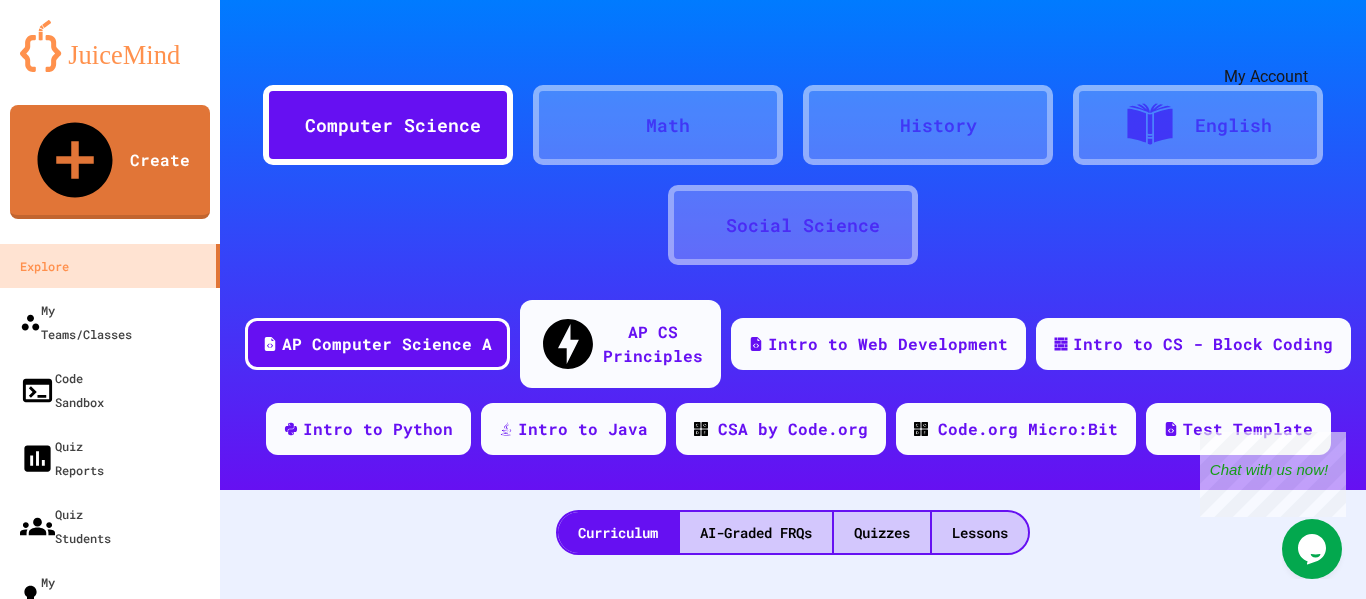click 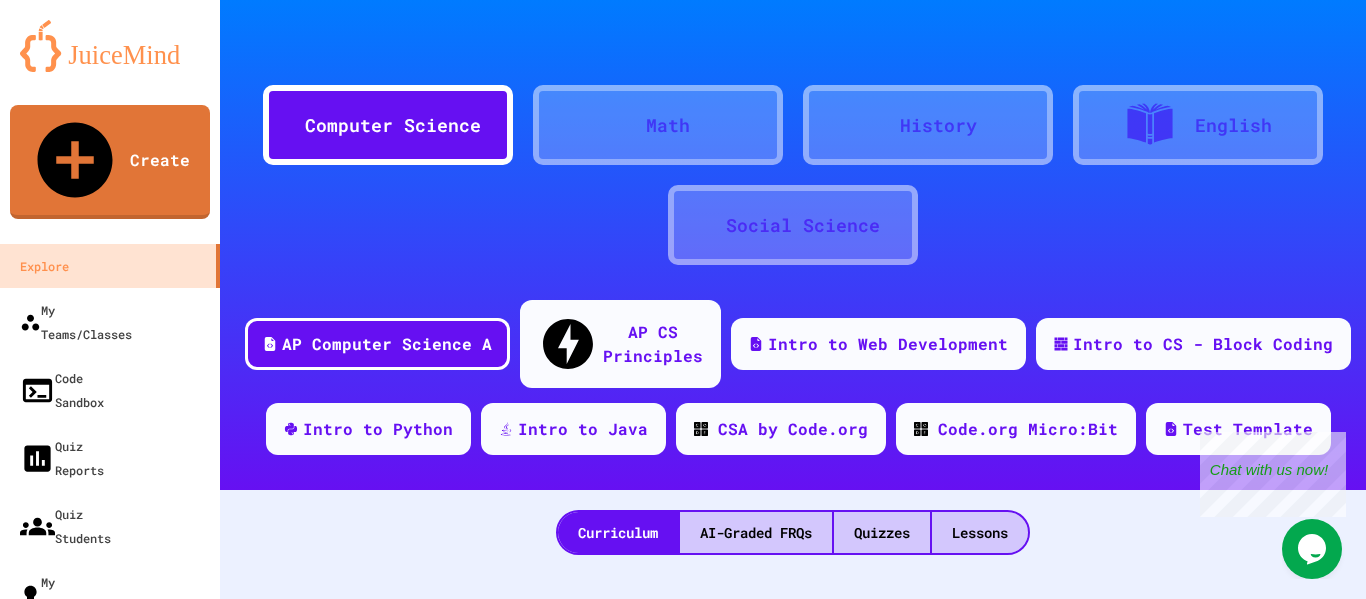 click on "Logout" at bounding box center [693, 2114] 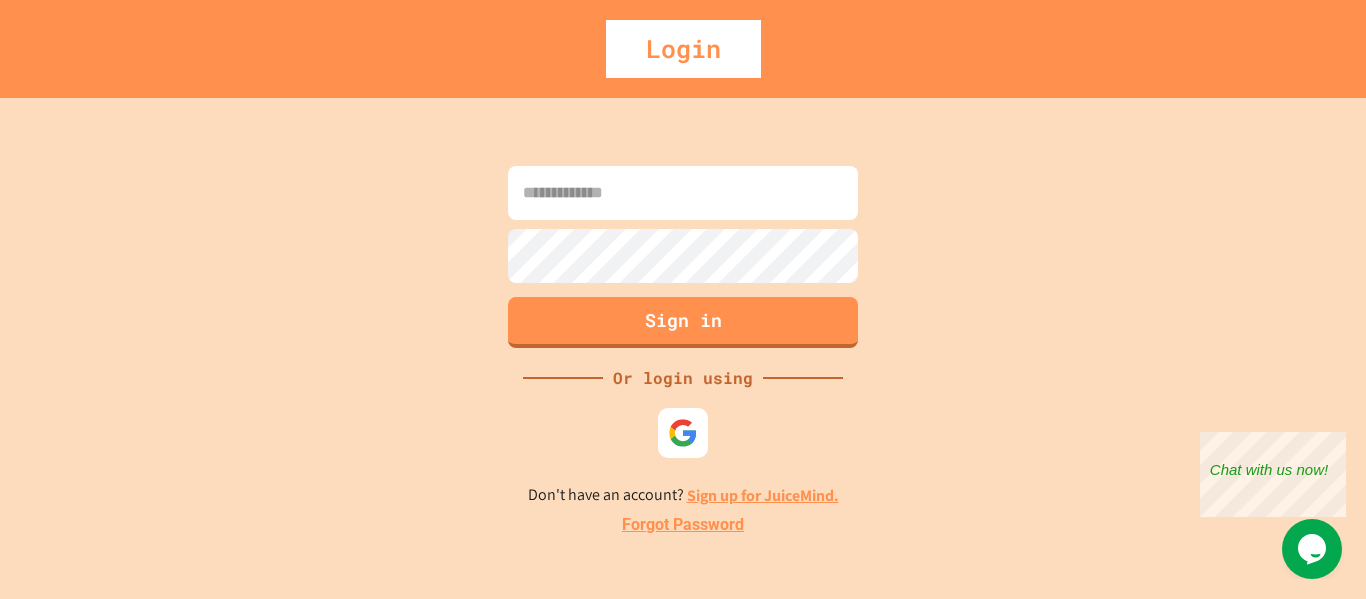 click at bounding box center [683, 193] 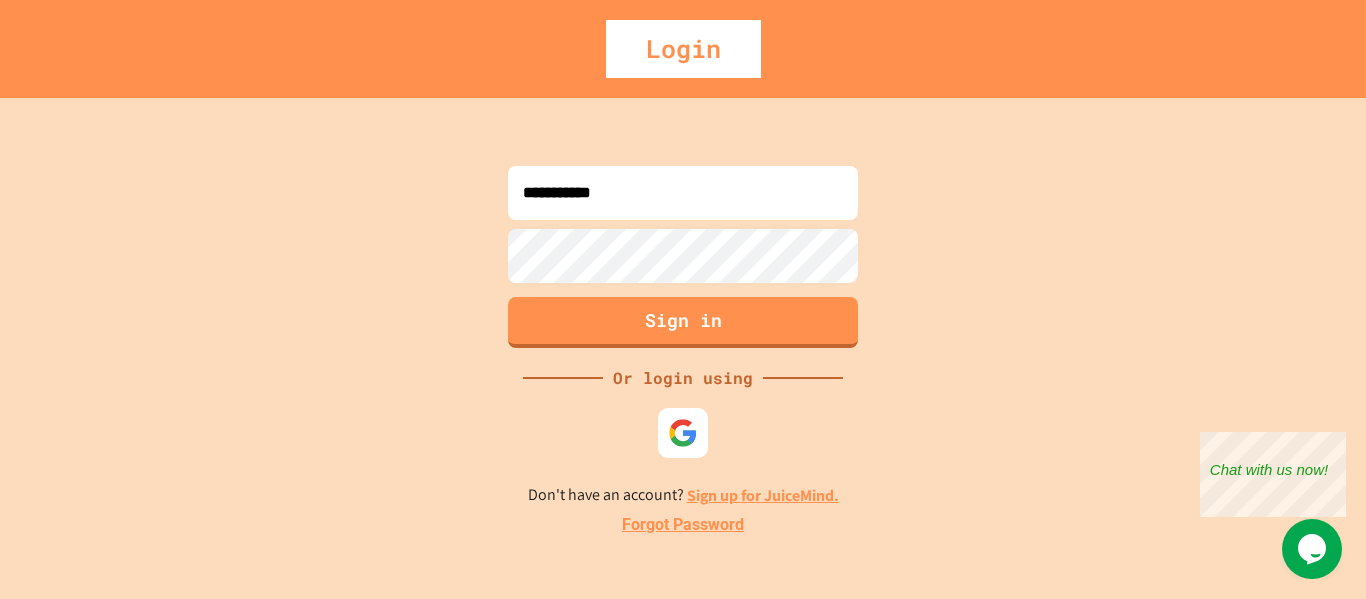 type on "**********" 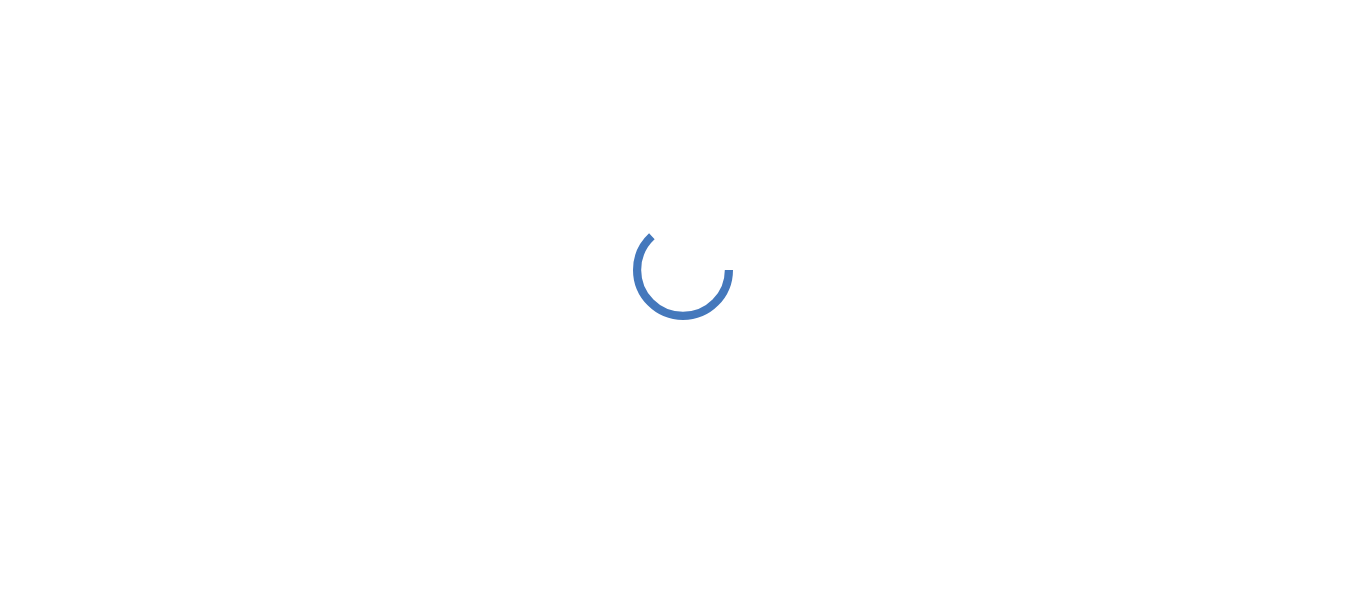 scroll, scrollTop: 0, scrollLeft: 0, axis: both 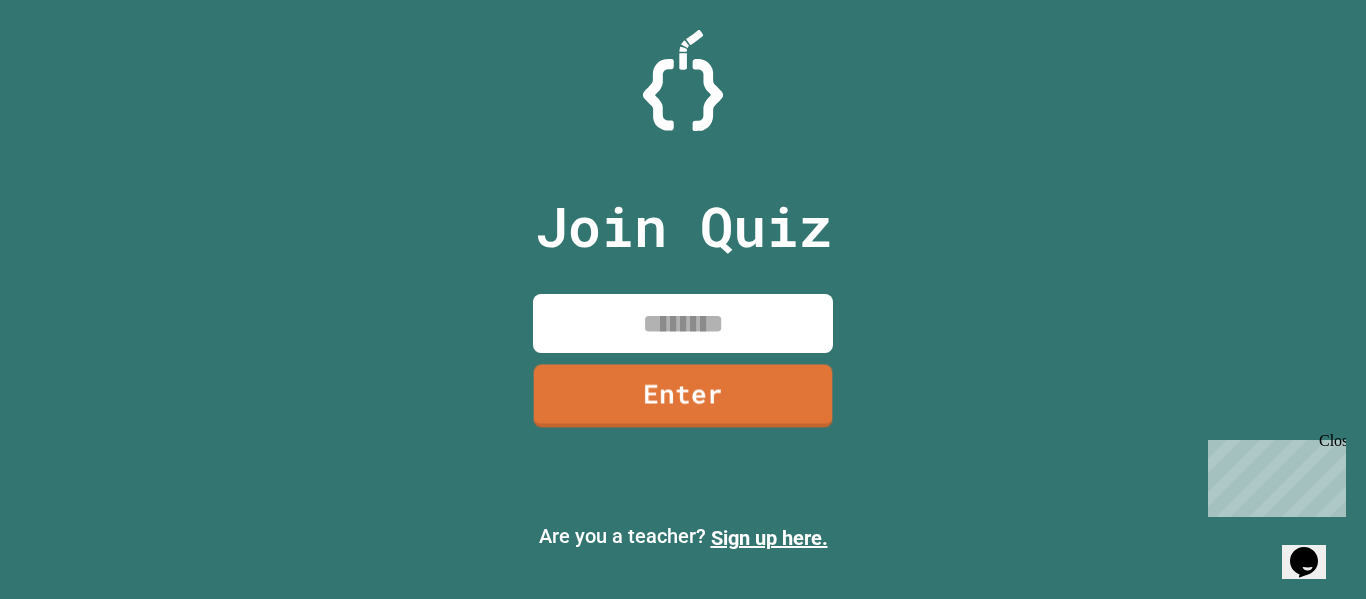 click at bounding box center (683, 323) 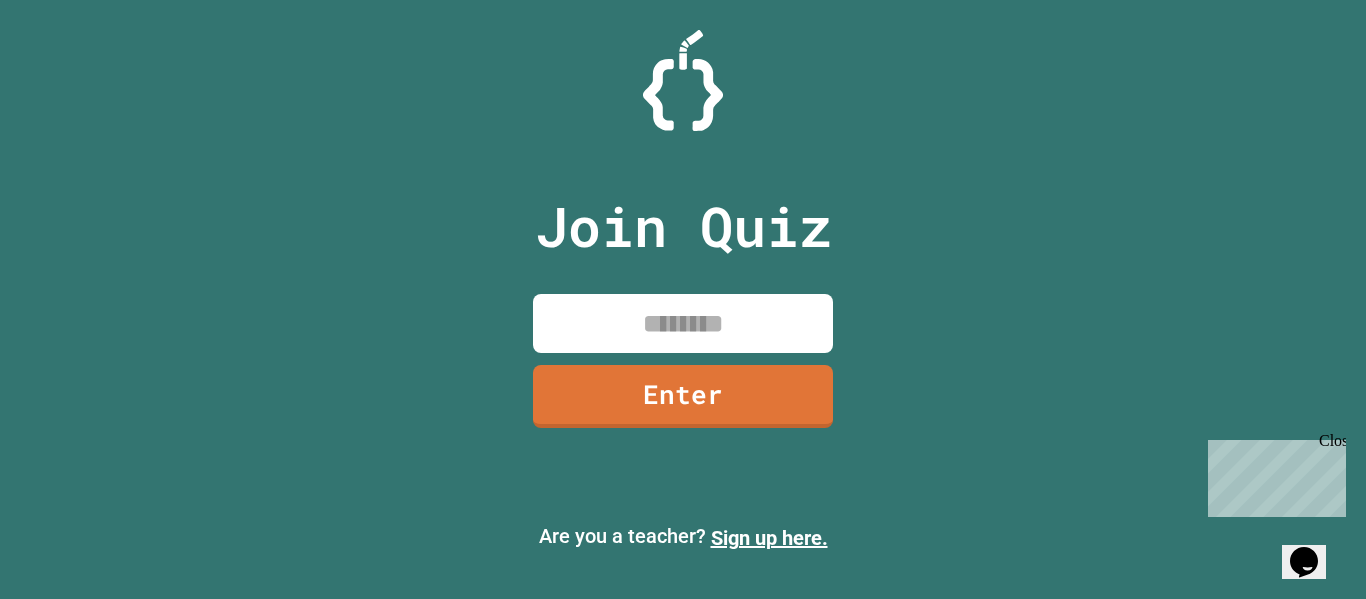 paste on "********" 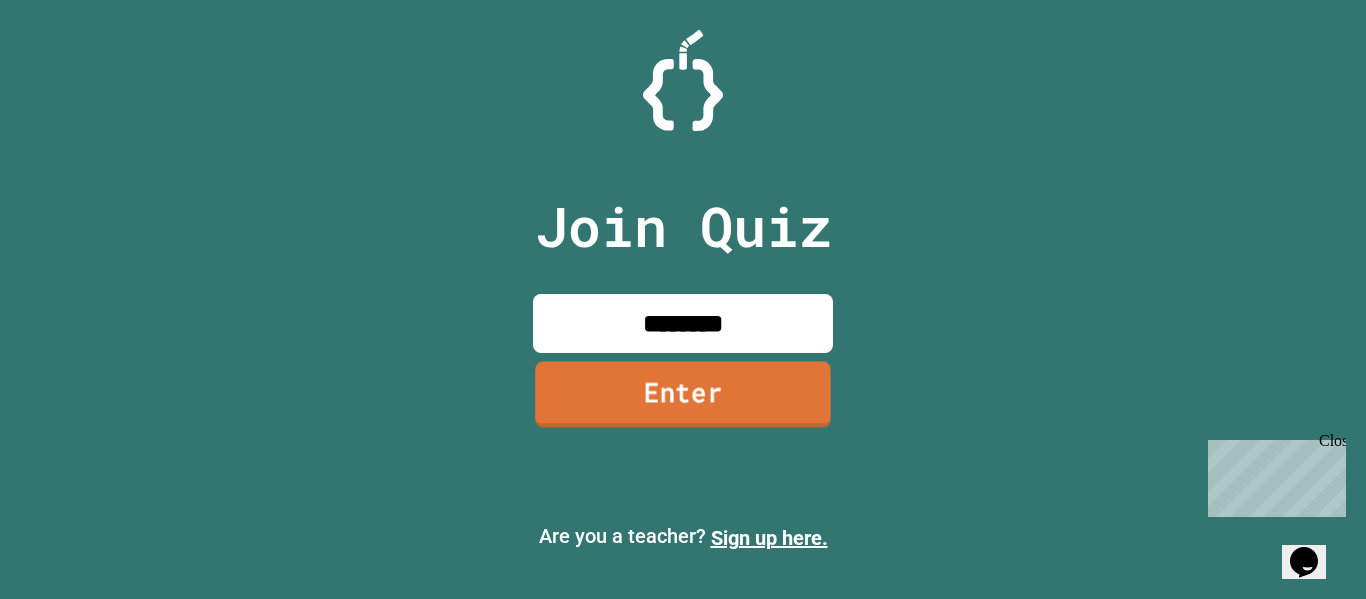type on "********" 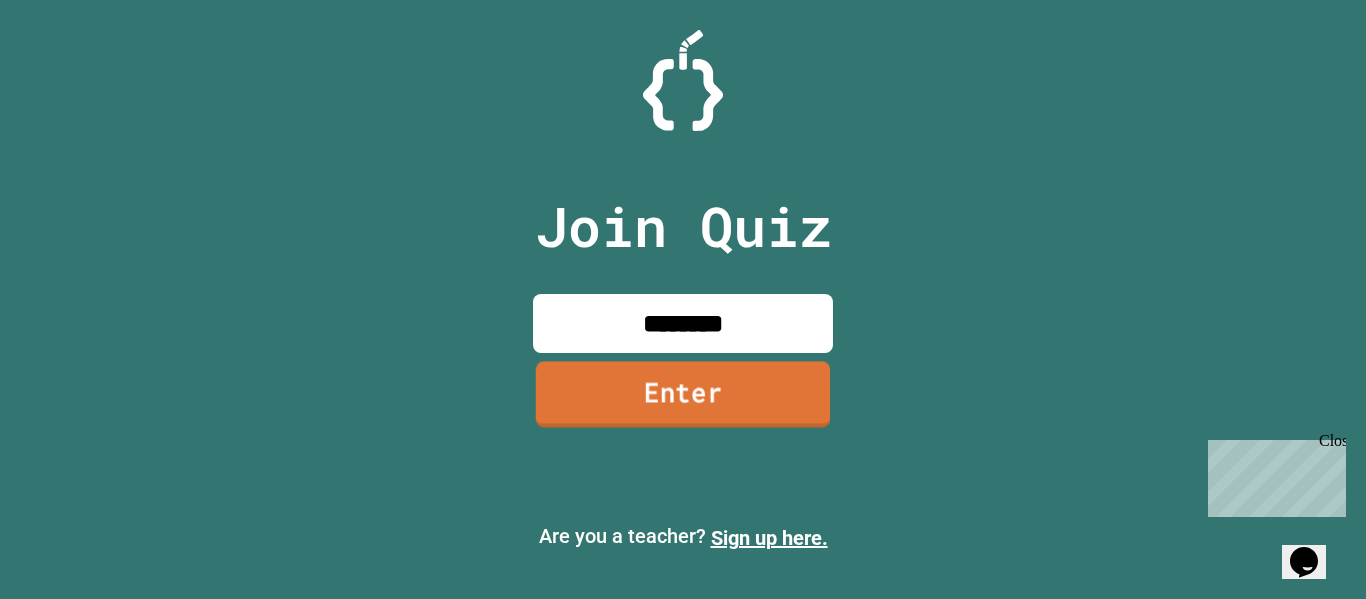 click on "Enter" at bounding box center (683, 394) 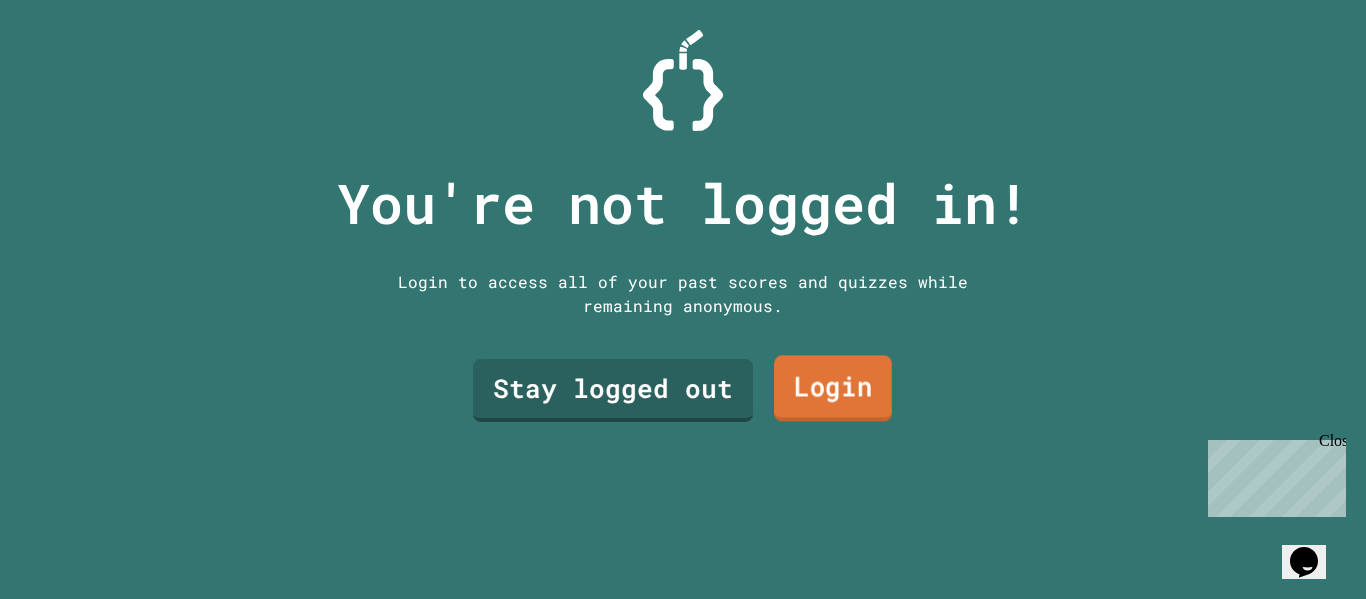 click on "Login" at bounding box center [833, 389] 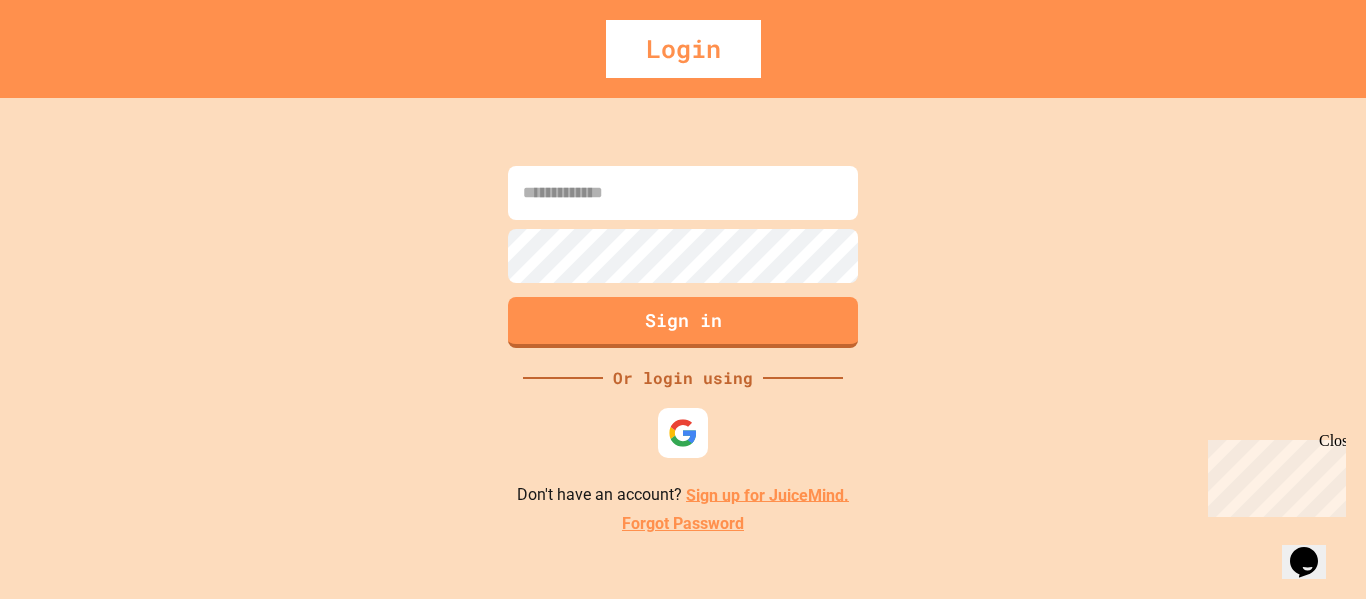 click at bounding box center [683, 193] 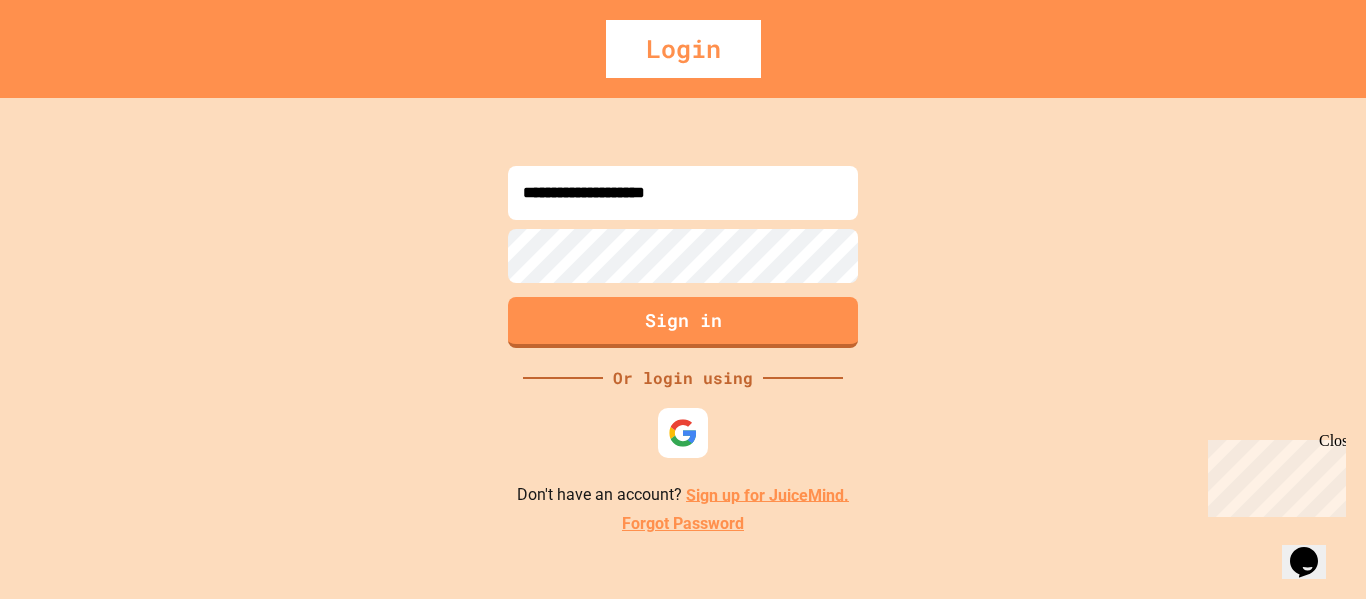 type on "**********" 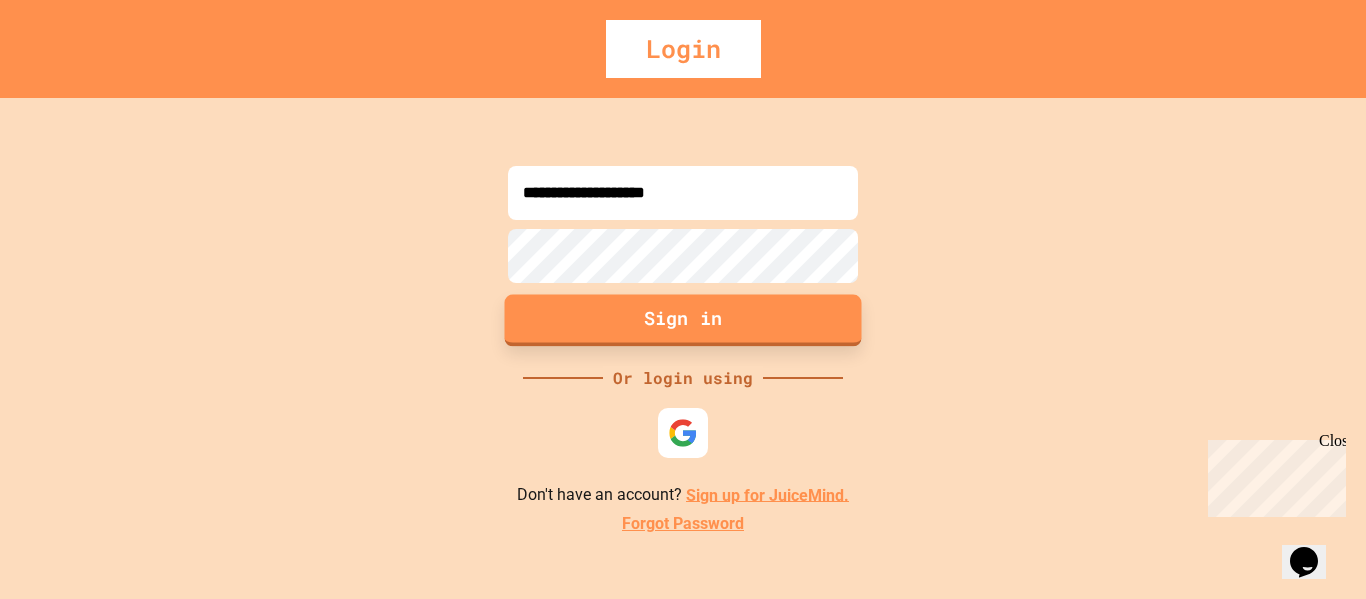 click on "Sign in" at bounding box center [683, 320] 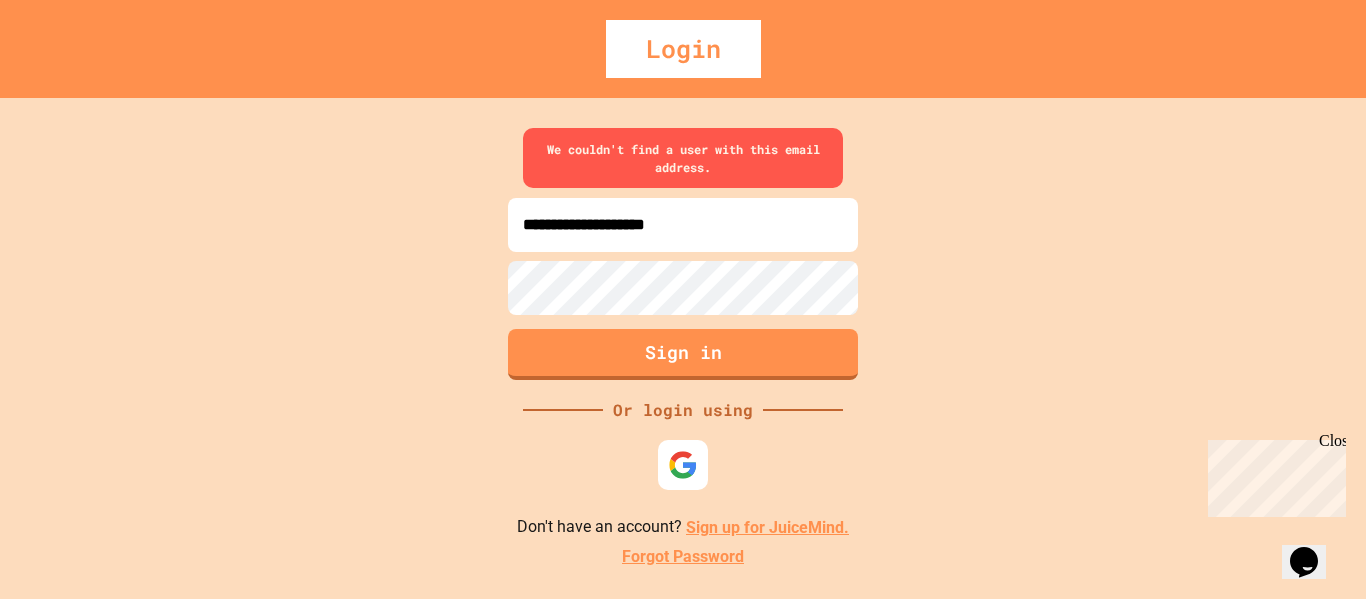 click on "**********" at bounding box center [683, 348] 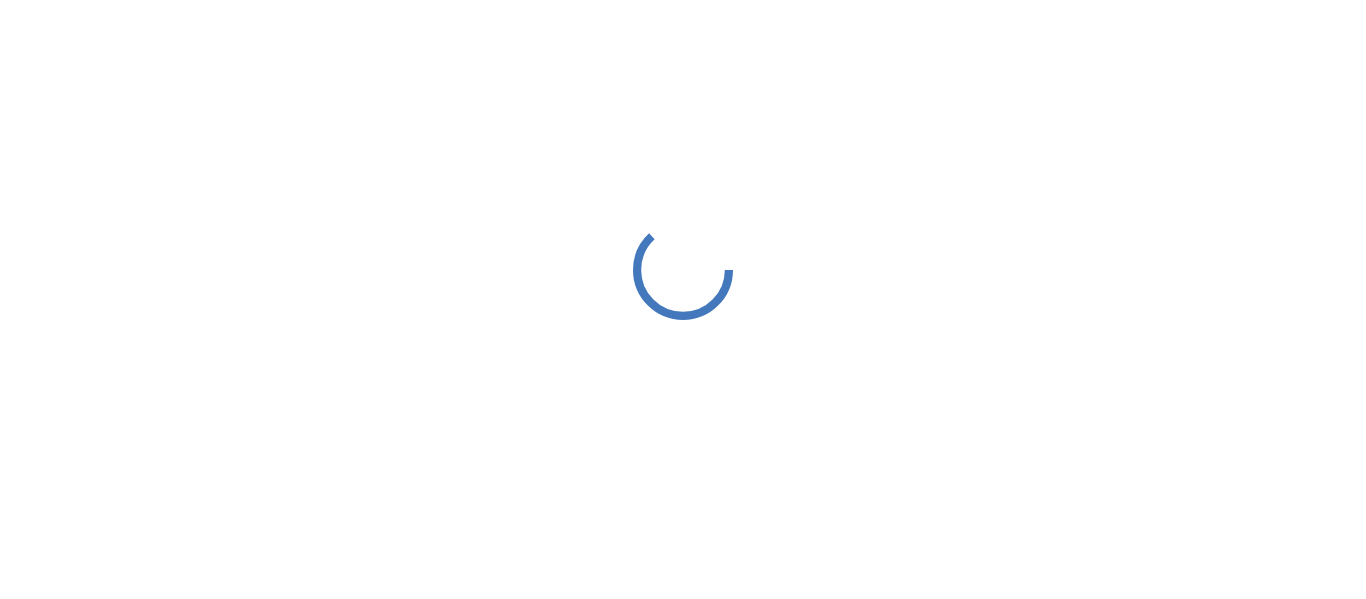 scroll, scrollTop: 0, scrollLeft: 0, axis: both 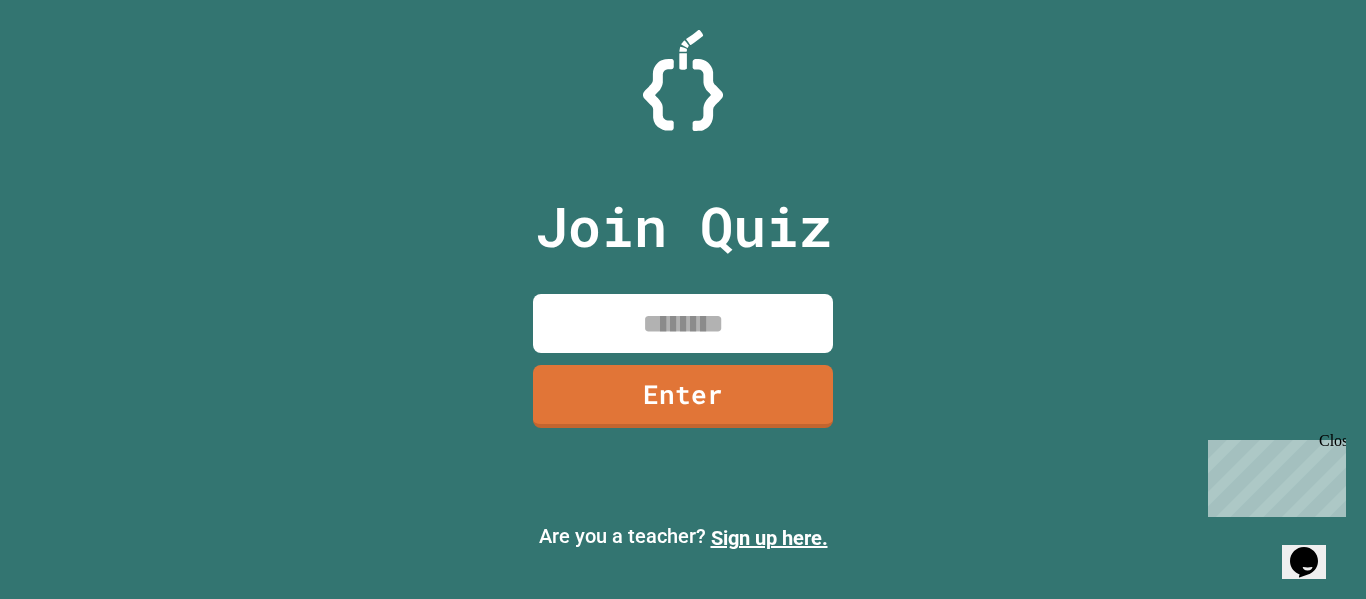 click at bounding box center [683, 323] 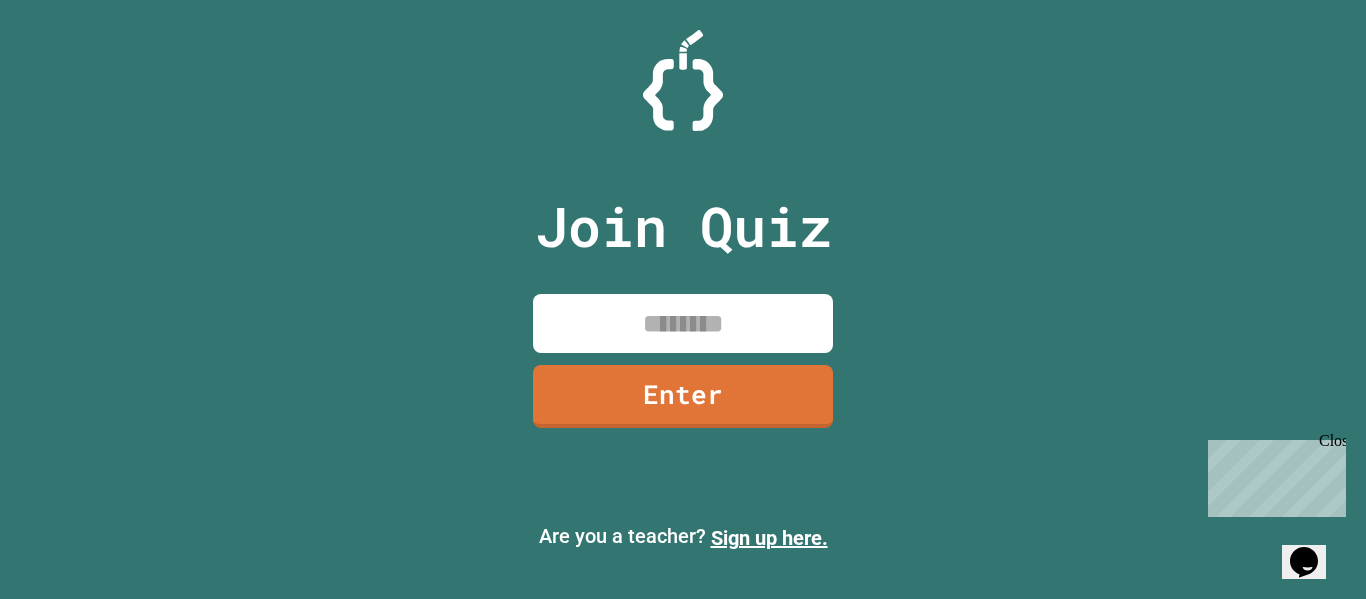 paste on "********" 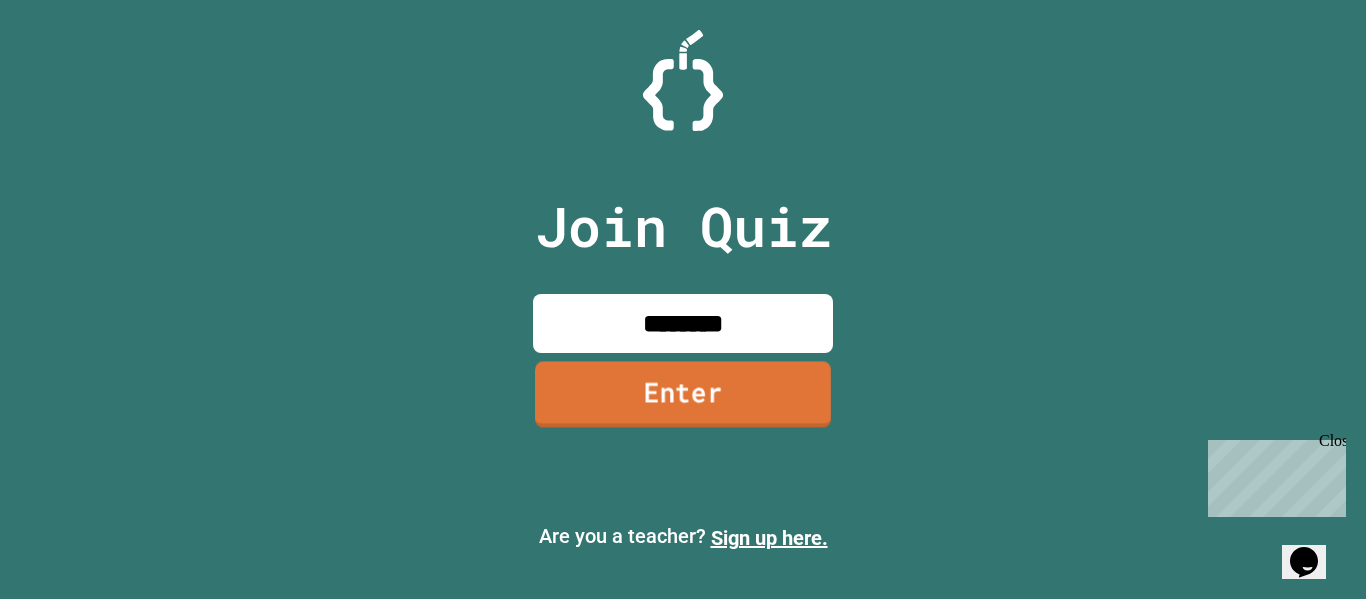 type on "********" 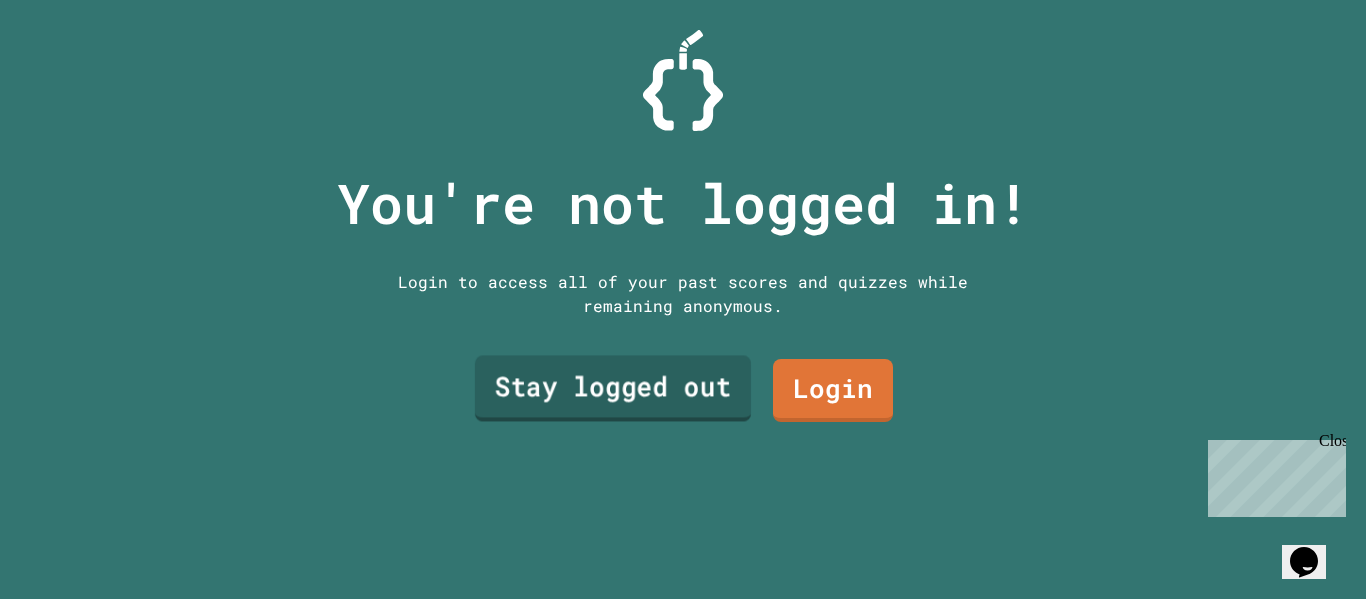 click on "Stay logged out" at bounding box center [613, 389] 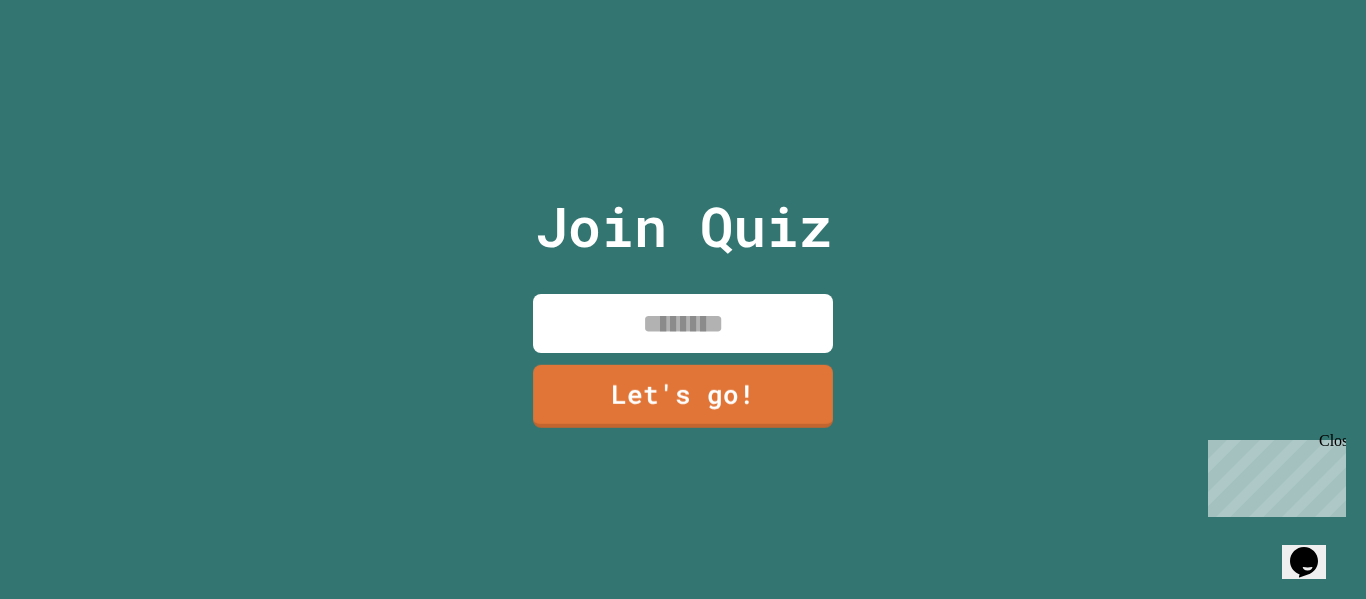 click at bounding box center [683, 323] 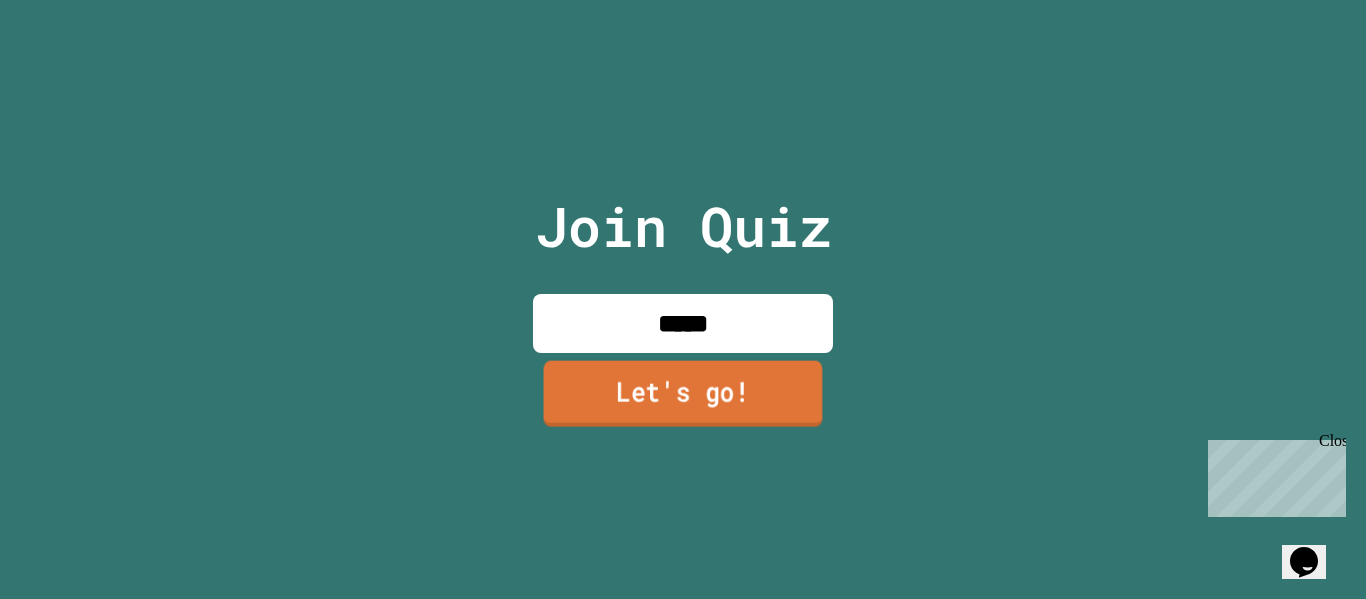type on "*****" 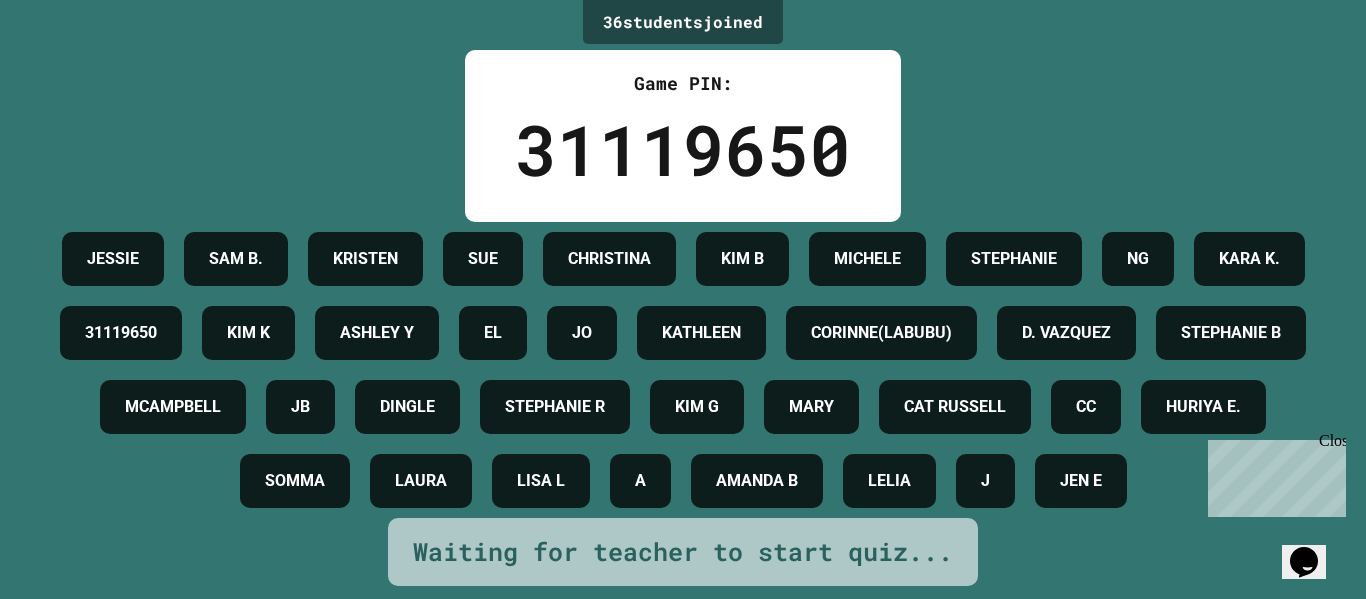scroll, scrollTop: 0, scrollLeft: 0, axis: both 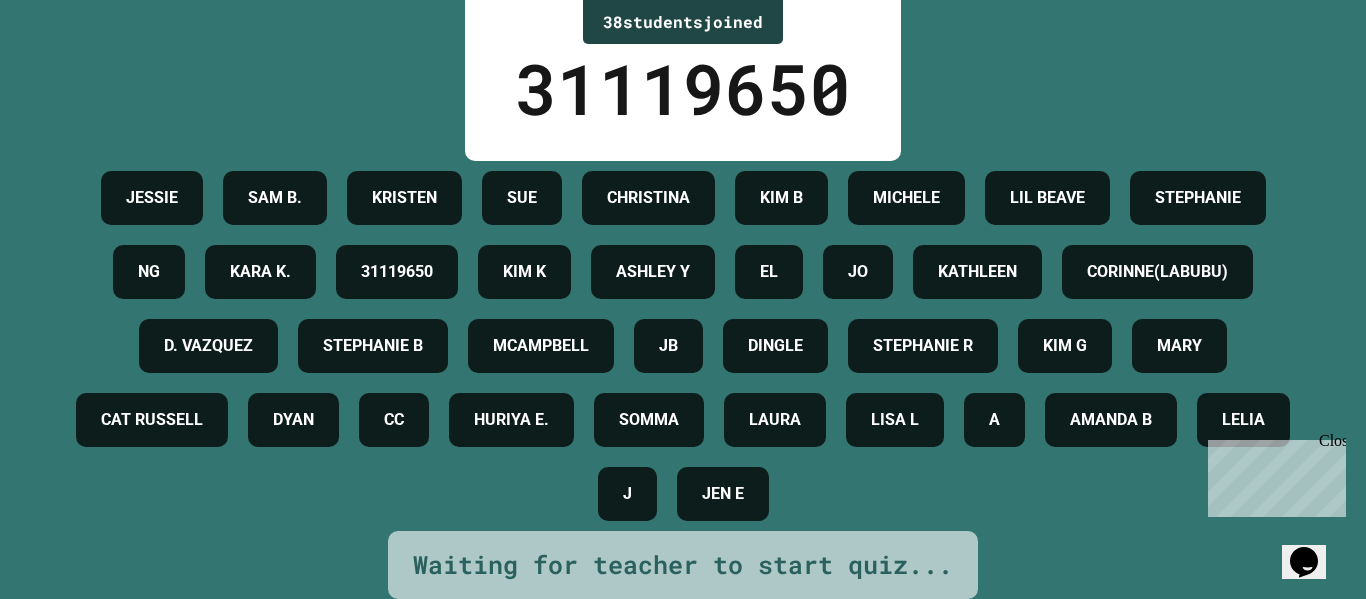 click on "LELIA" at bounding box center [1243, 420] 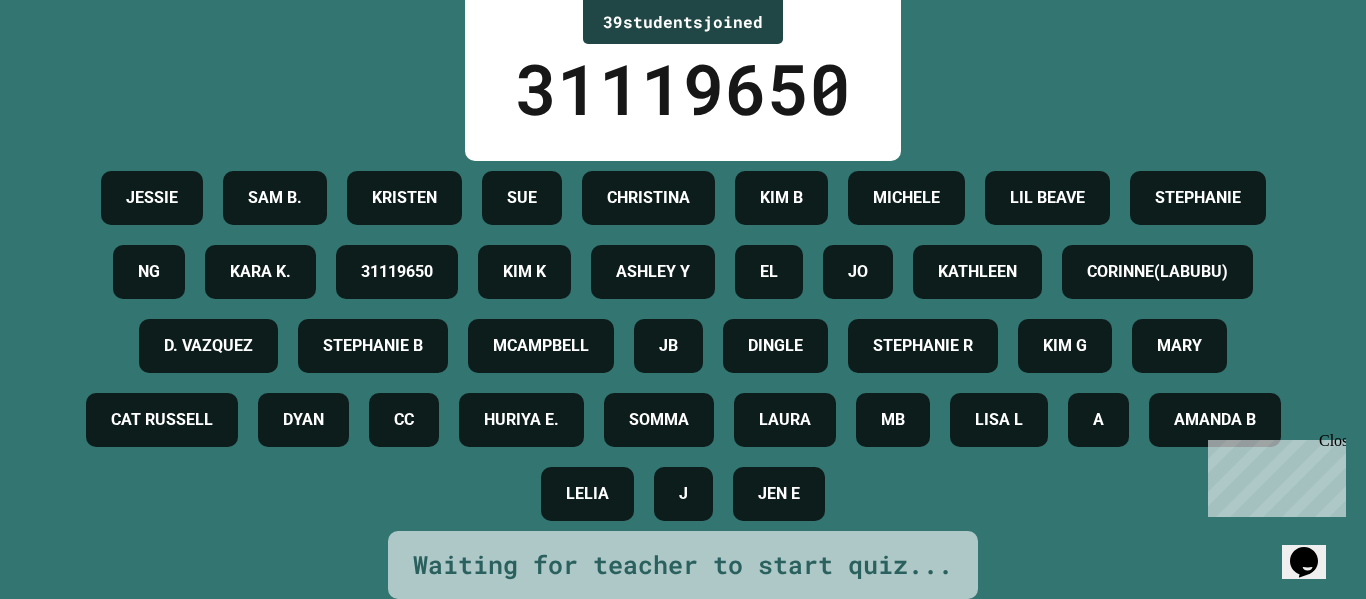 click on "LELIA" at bounding box center (587, 494) 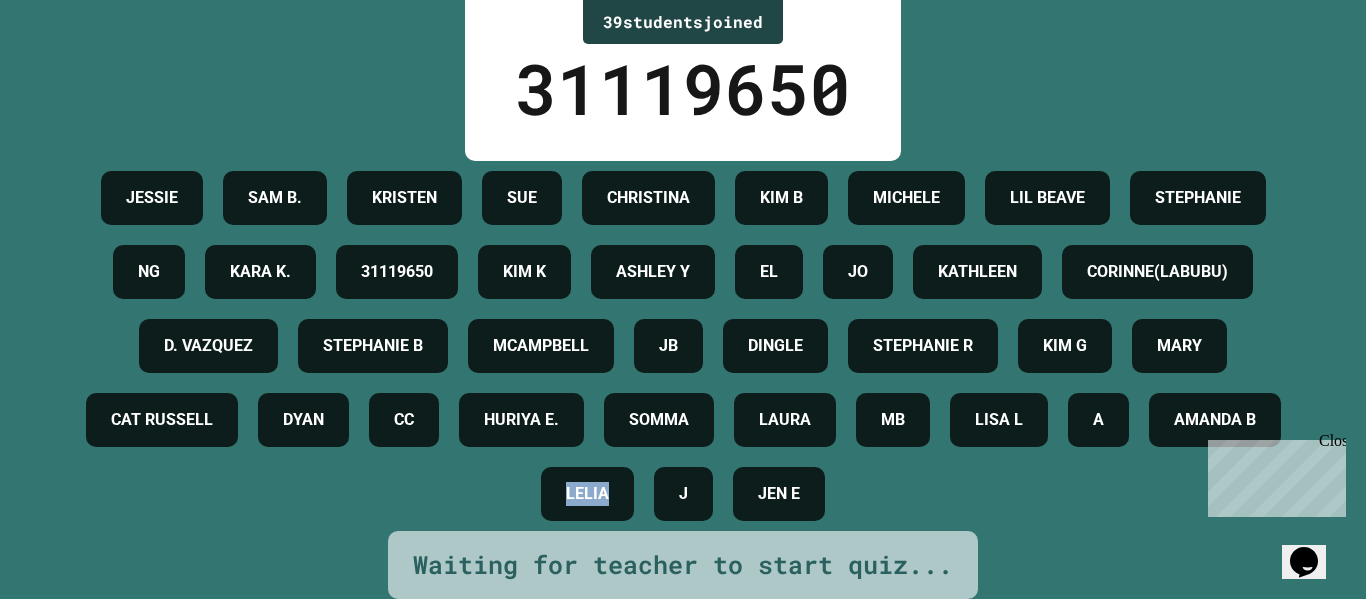 click on "LELIA" at bounding box center [587, 494] 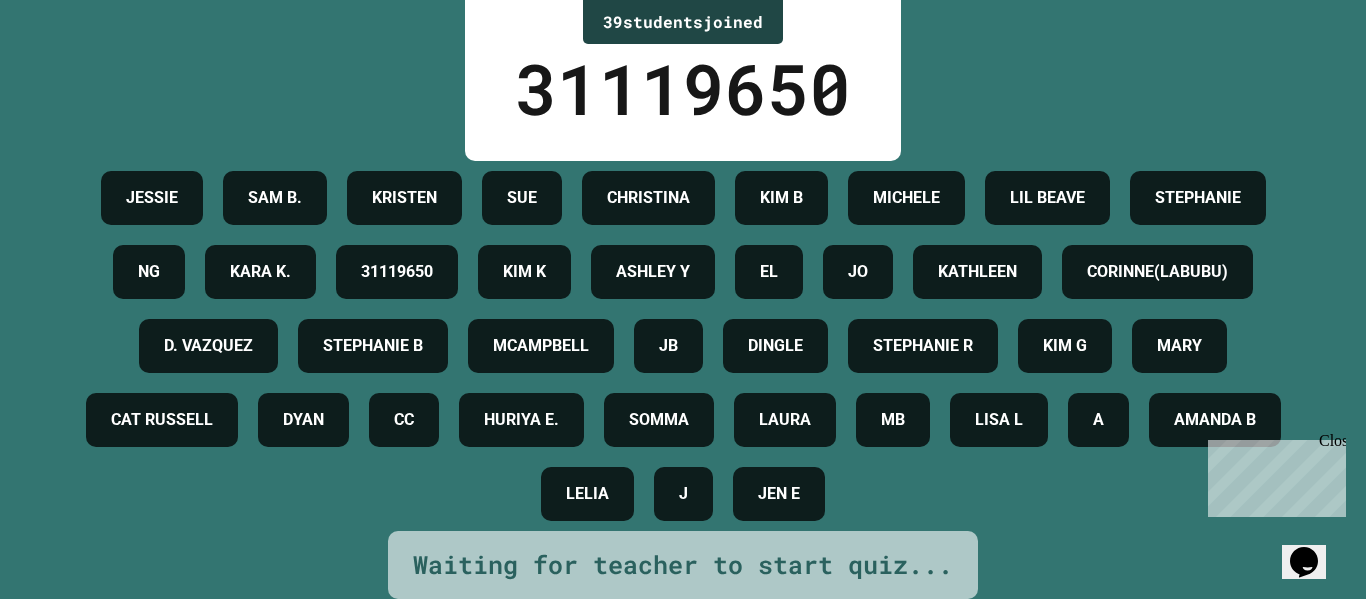click on "[NUMBER] student s joined Game PIN: [PIN] [FIRST] [LAST] [FIRST] [LAST] [FIRST] [LAST] [FIRST] [LAST] [FIRST] [LAST] [FIRST] [LAST] [FIRST] [LAST] [FIRST] [LAST] [FIRST] [LAST] [FIRST] [LAST] [FIRST] [LAST] [FIRST] [LAST] [FIRST] [LAST] [FIRST] [LAST] [FIRST] [LAST] [FIRST] [LAST] [FIRST] [LAST] [FIRST] [LAST] [FIRST] [LAST] [FIRST] [LAST] [FIRST] [LAST] Waiting for teacher to start quiz..." at bounding box center (683, 238) 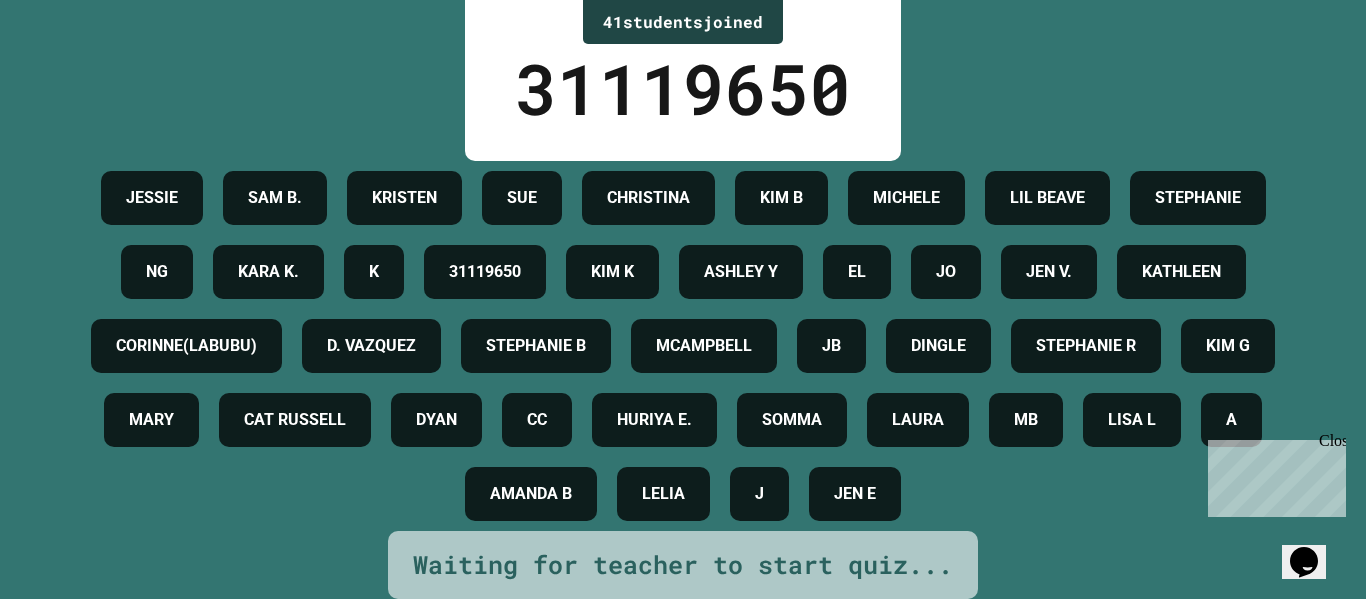 scroll, scrollTop: 349, scrollLeft: 0, axis: vertical 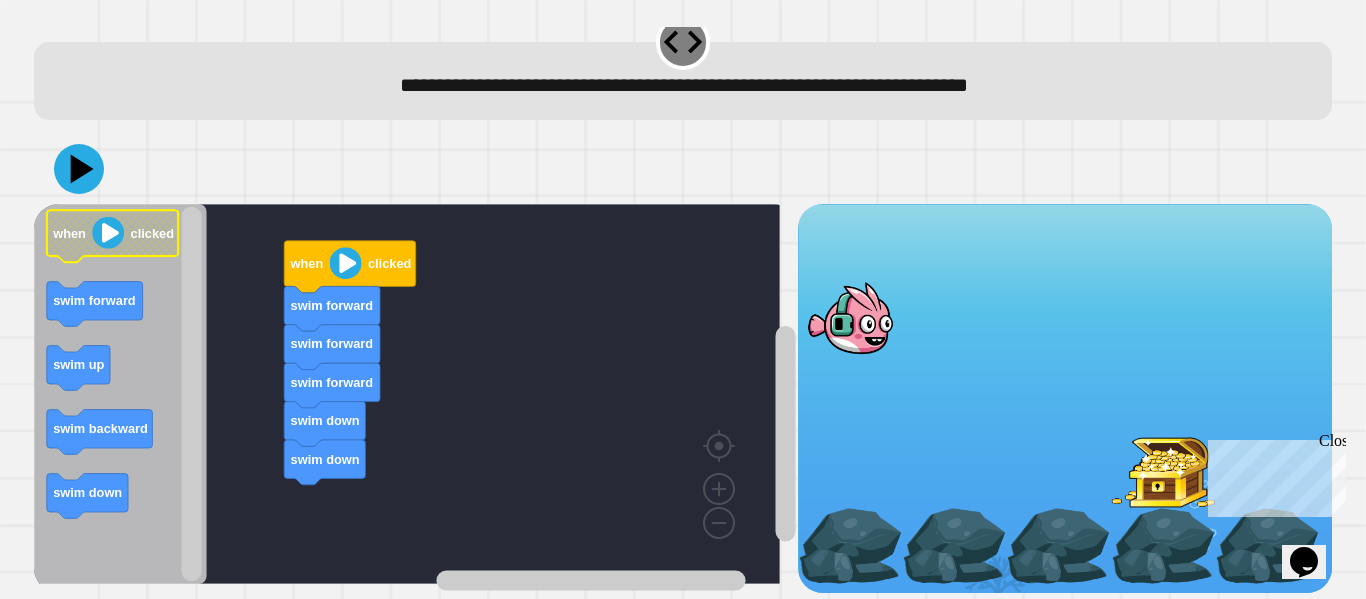 click 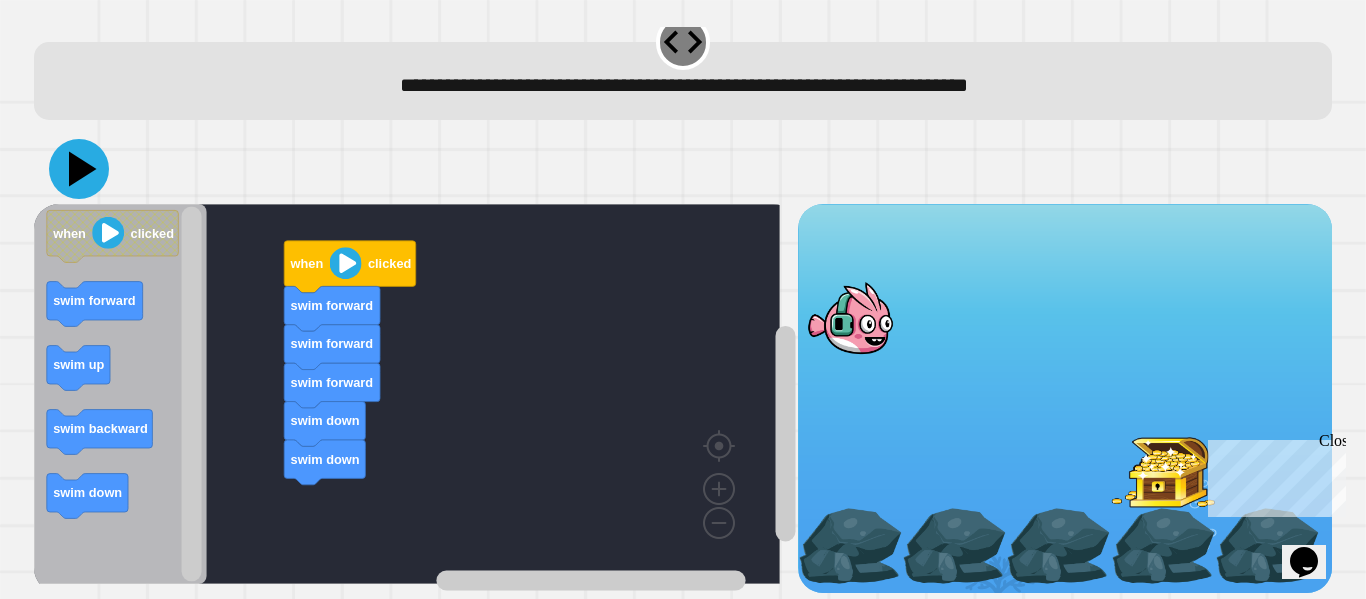 click 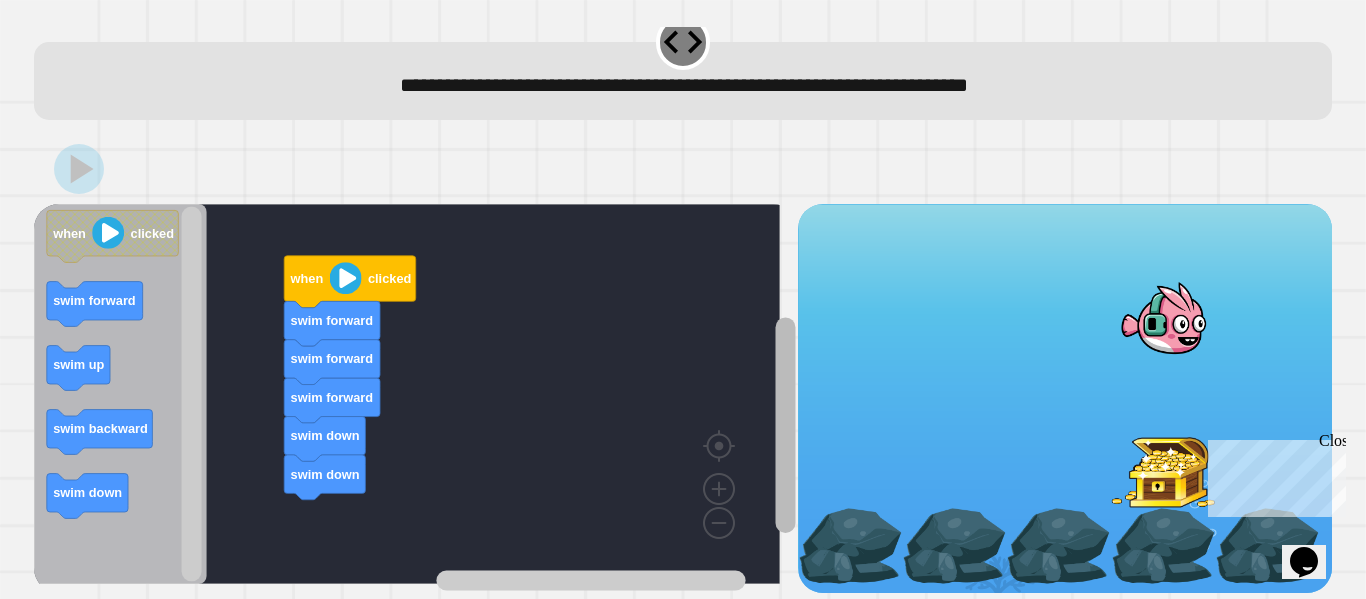 click on "when clicked swim forward swim forward swim forward swim down swim down when clicked swim forward swim up swim backward swim down" at bounding box center (415, 398) 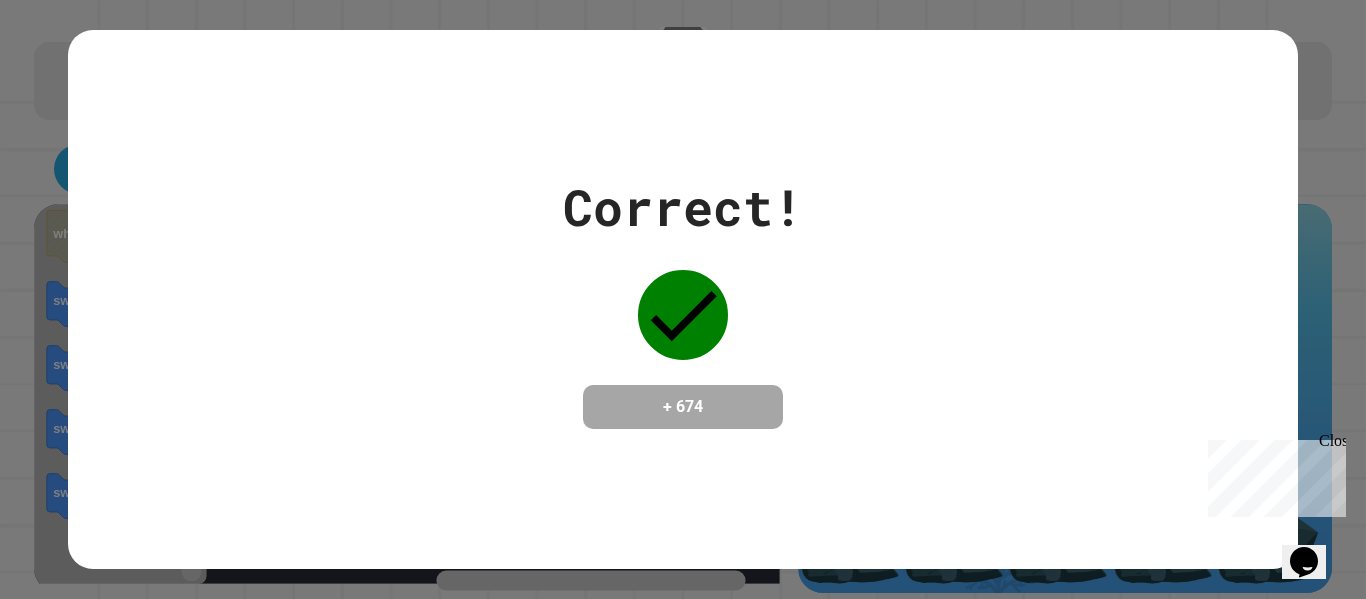 click 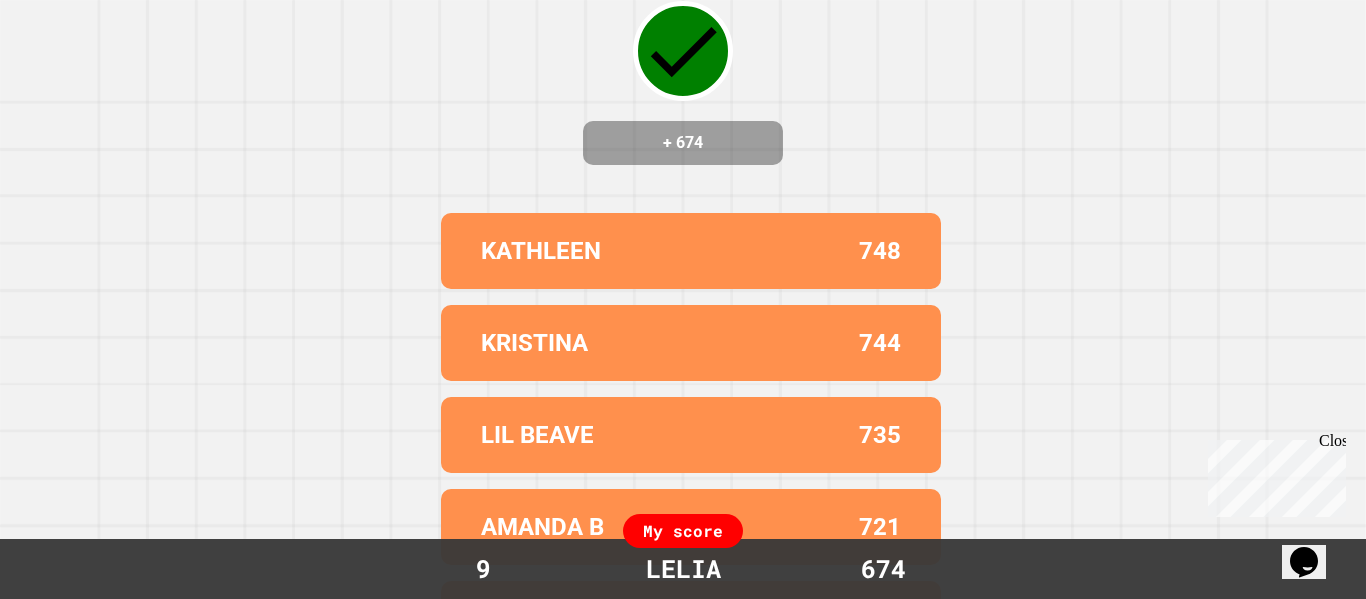 scroll, scrollTop: 233, scrollLeft: 0, axis: vertical 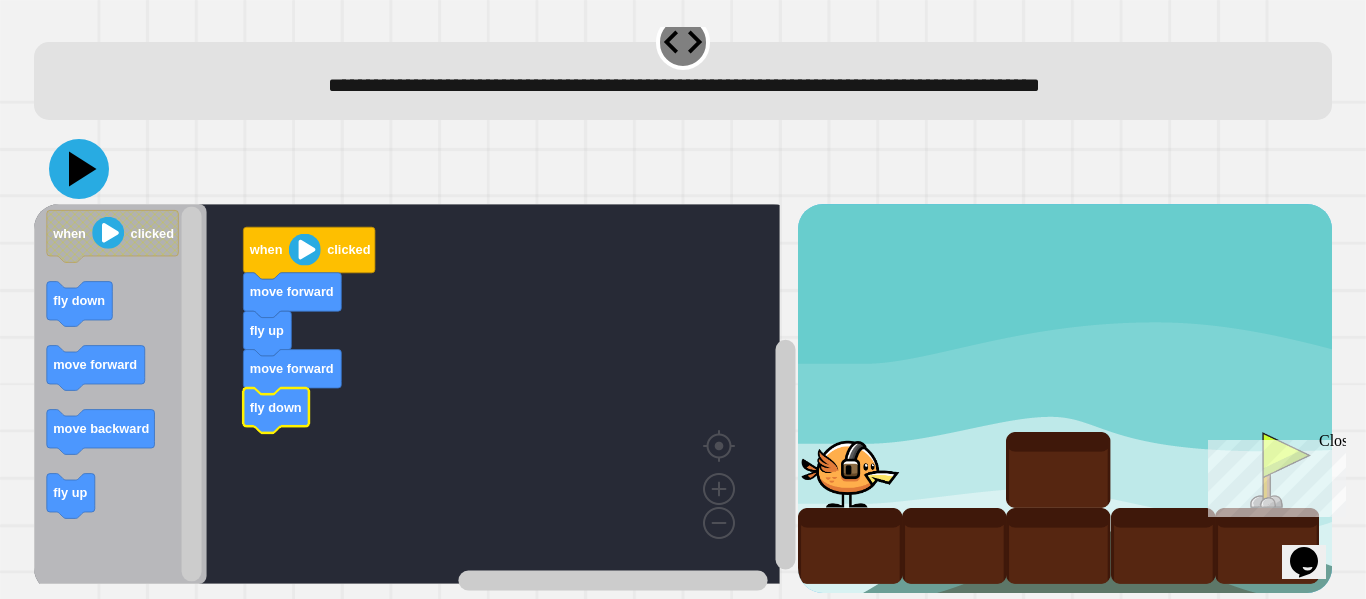 click at bounding box center [79, 169] 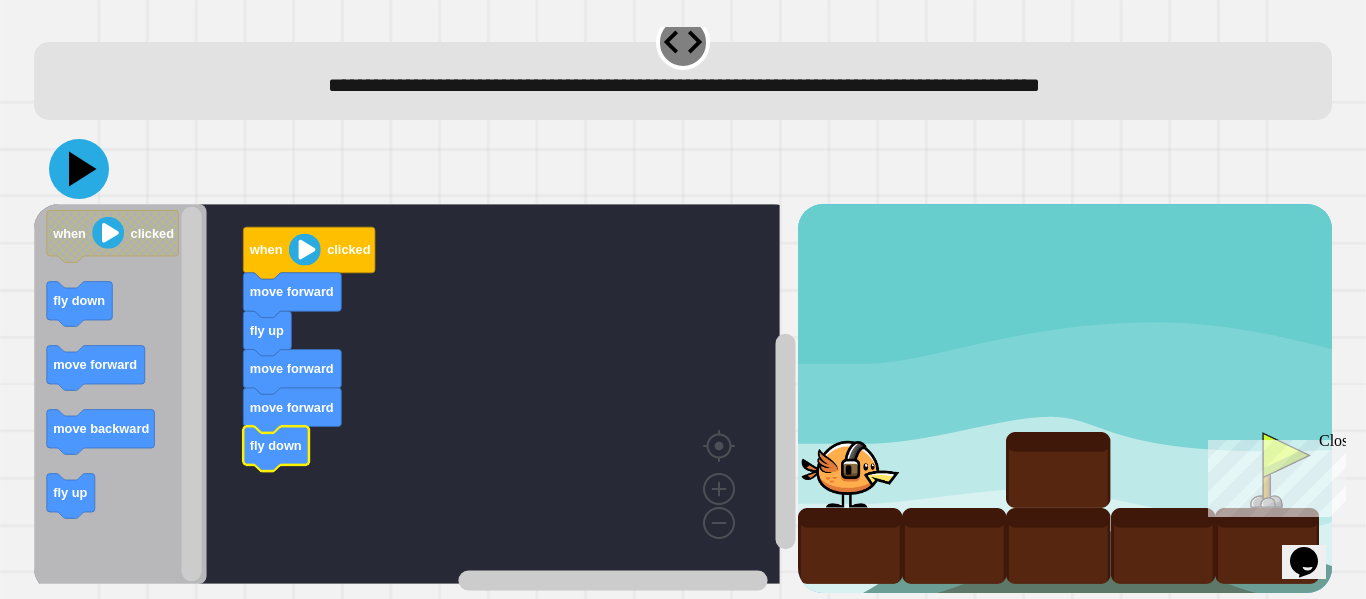 click 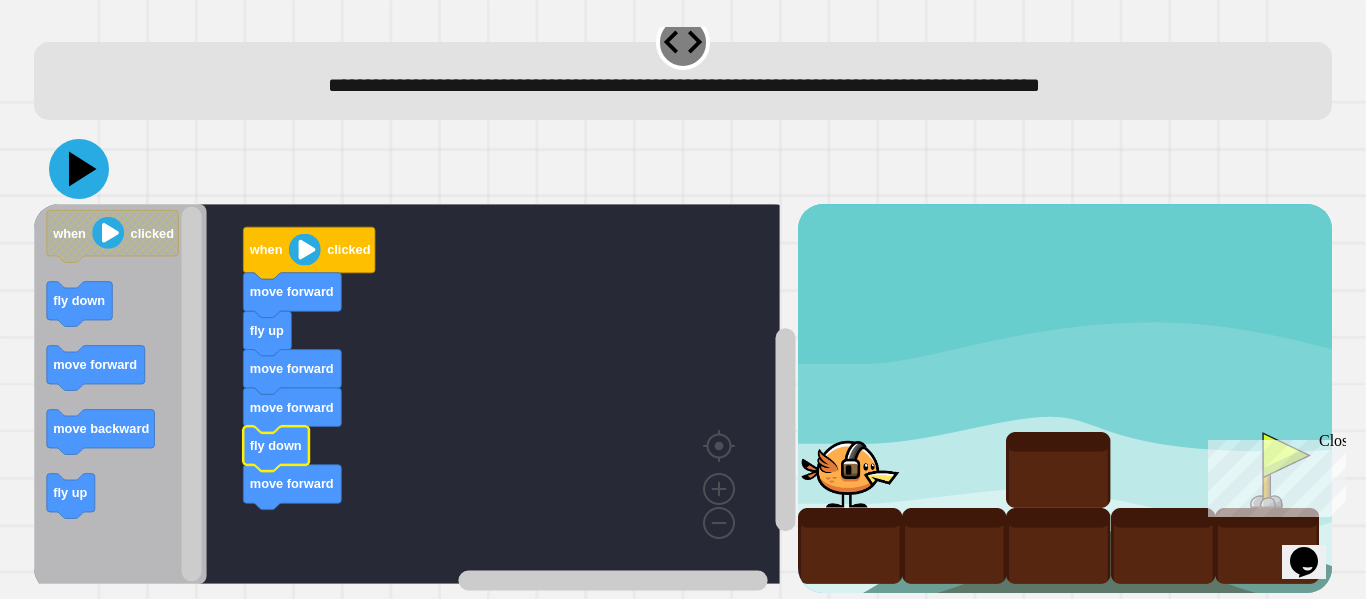 click 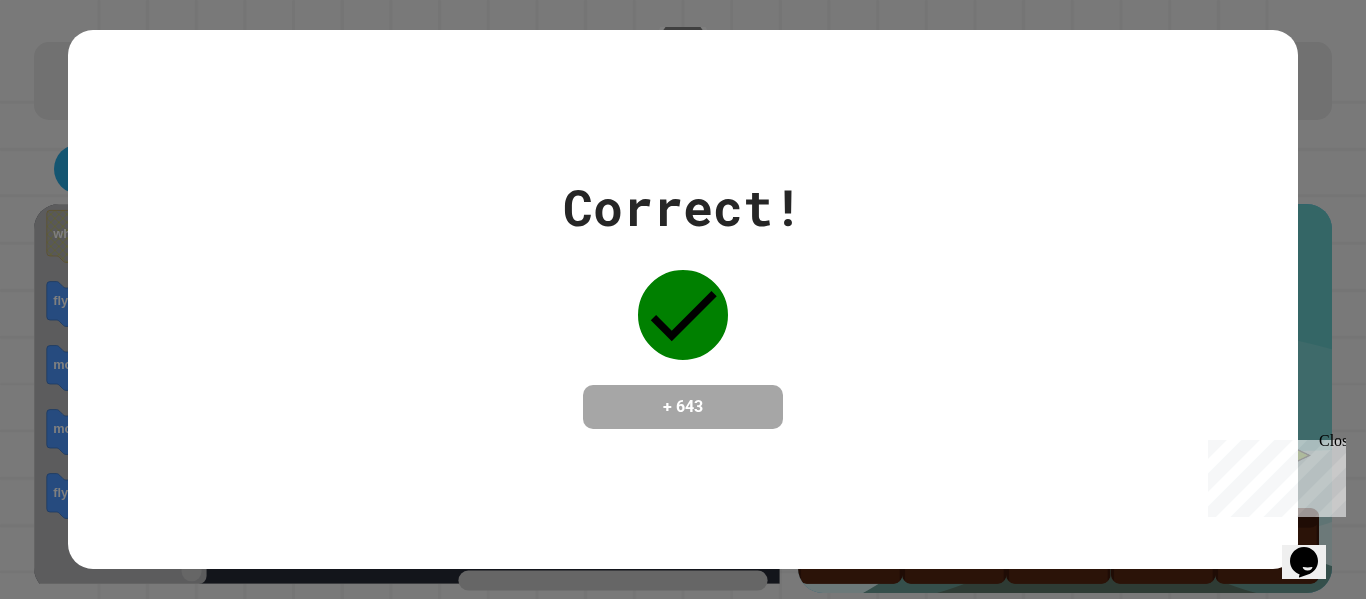 click on "Close" at bounding box center [1331, 444] 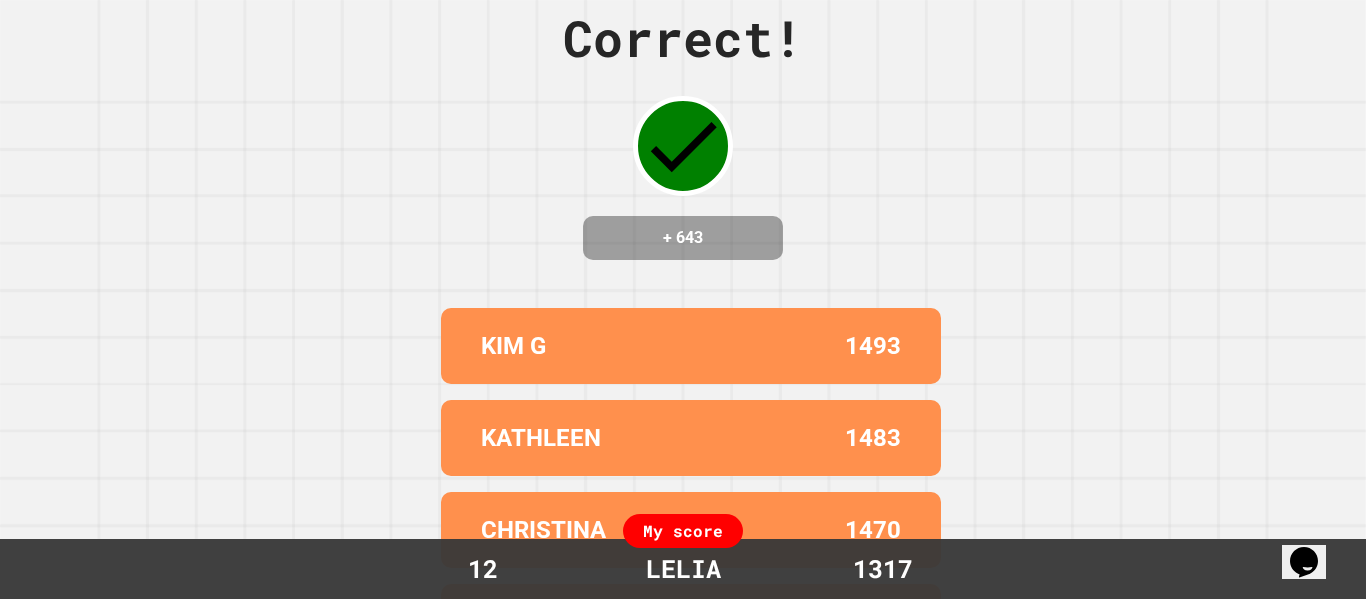 scroll, scrollTop: 36, scrollLeft: 0, axis: vertical 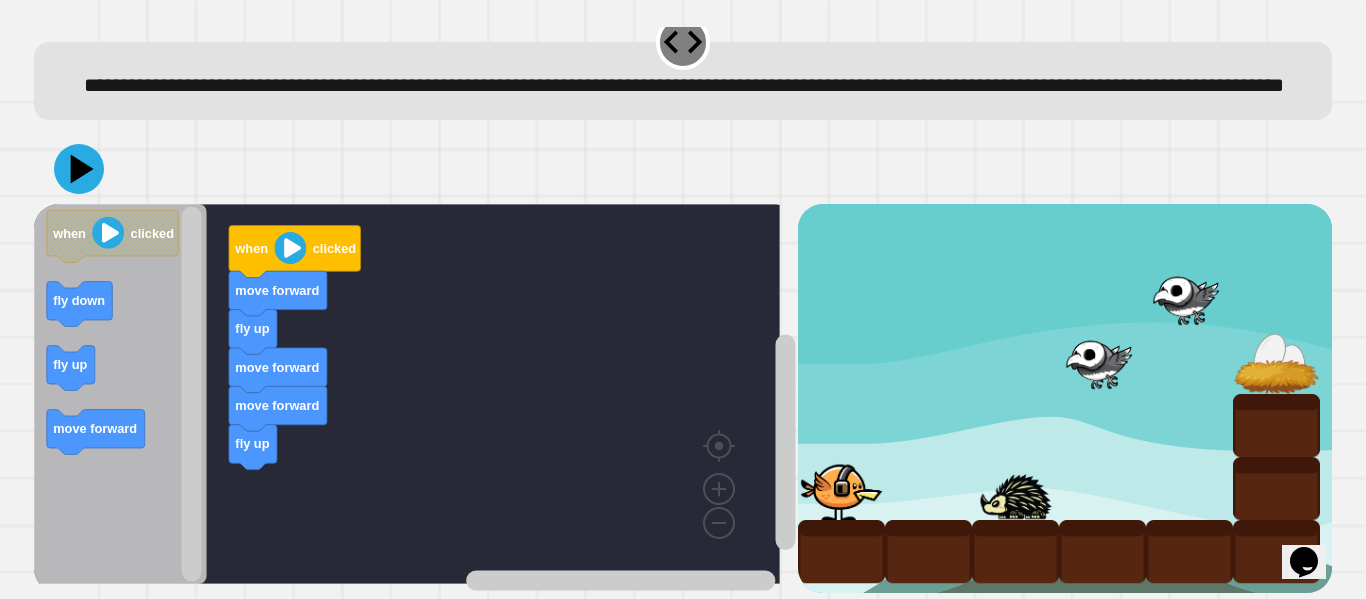 click 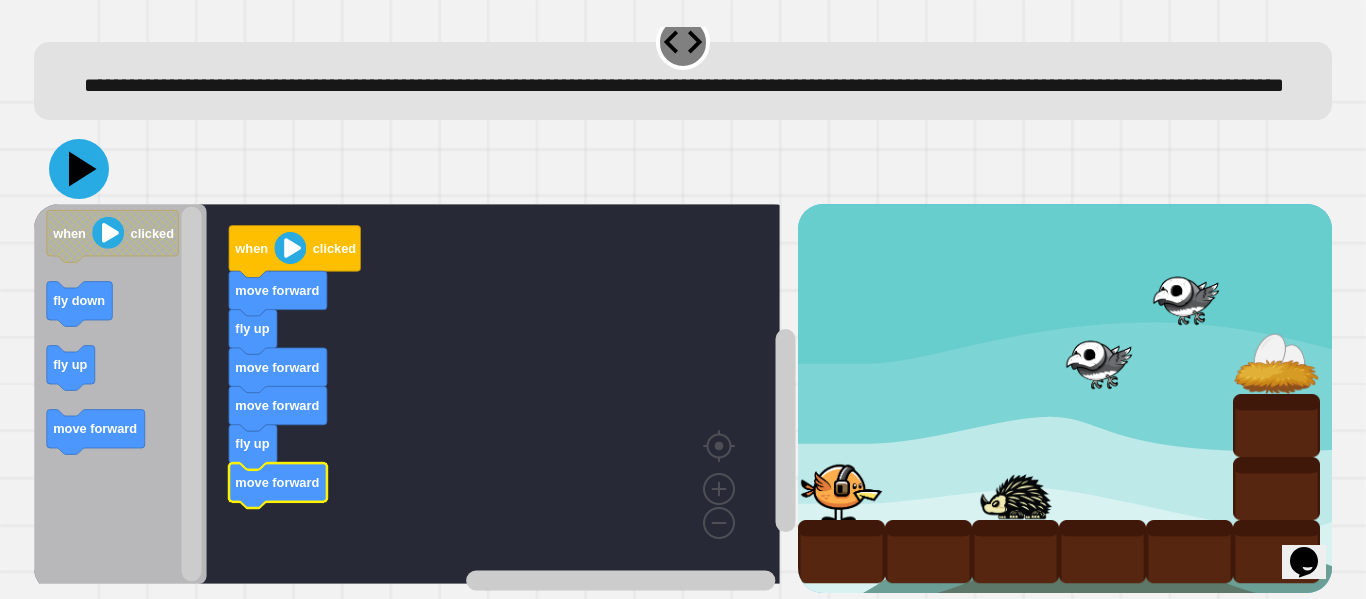 click 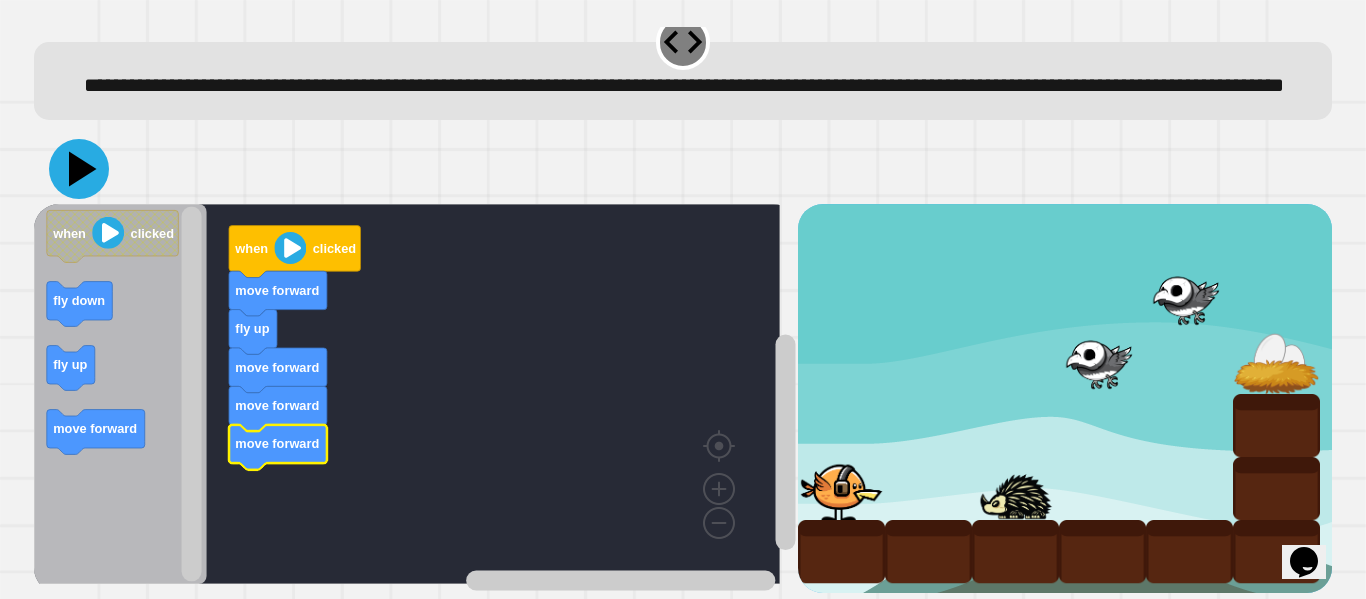 click 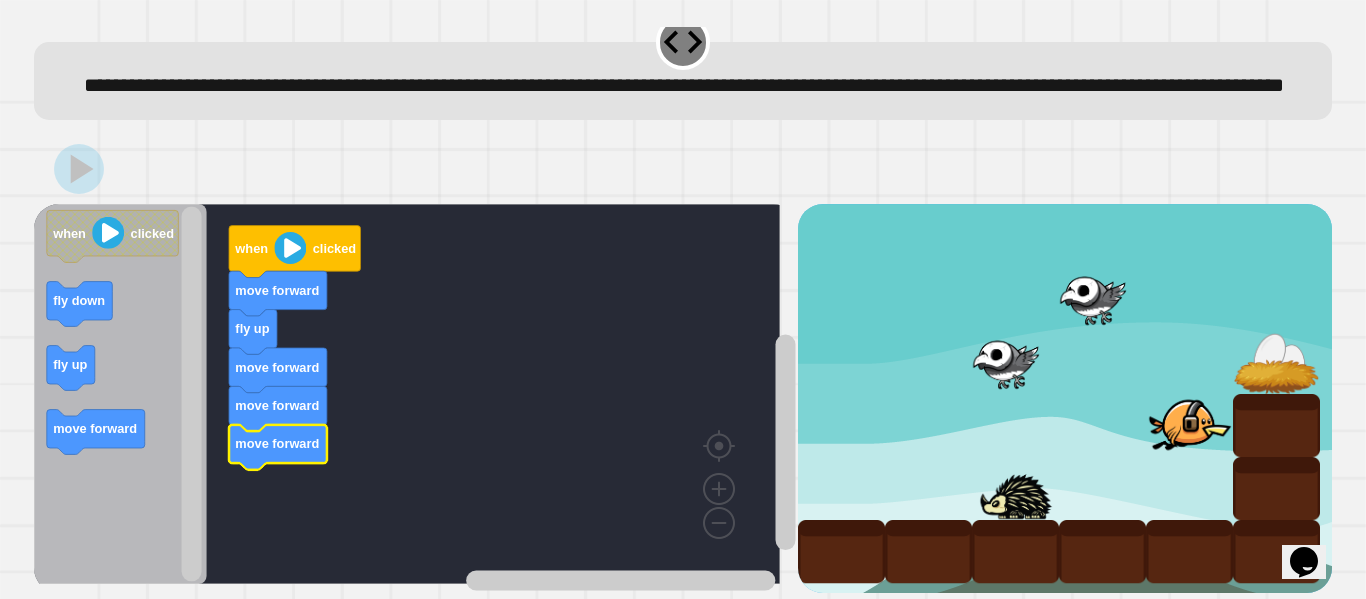click 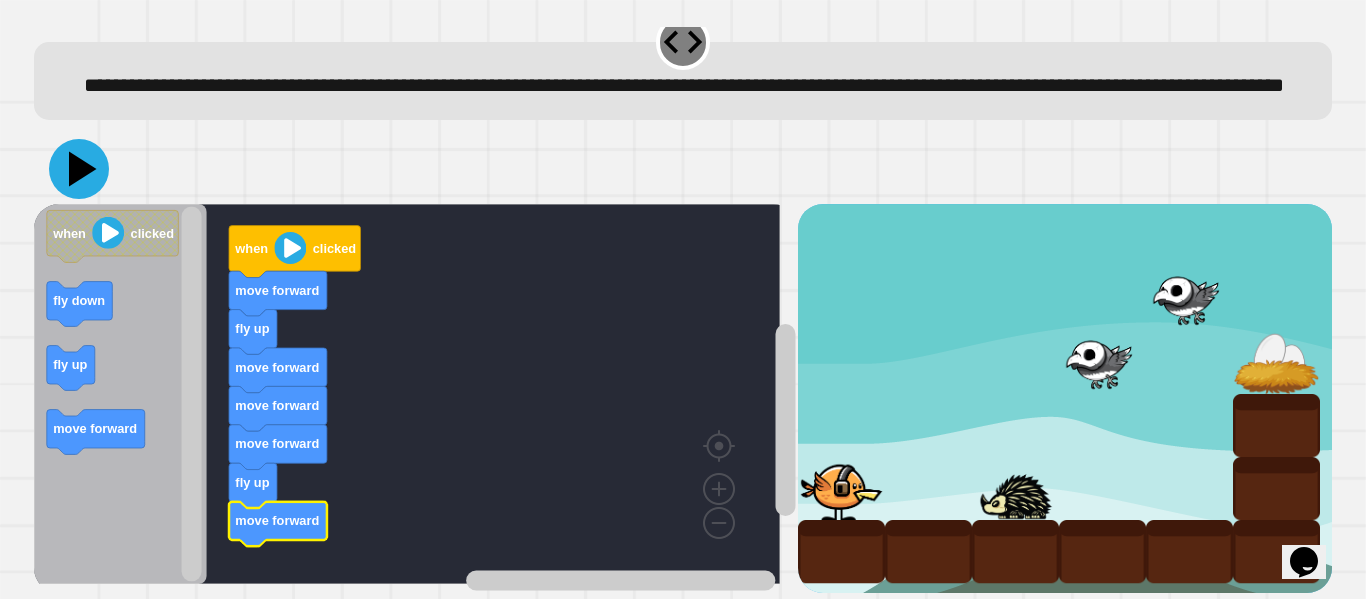 click 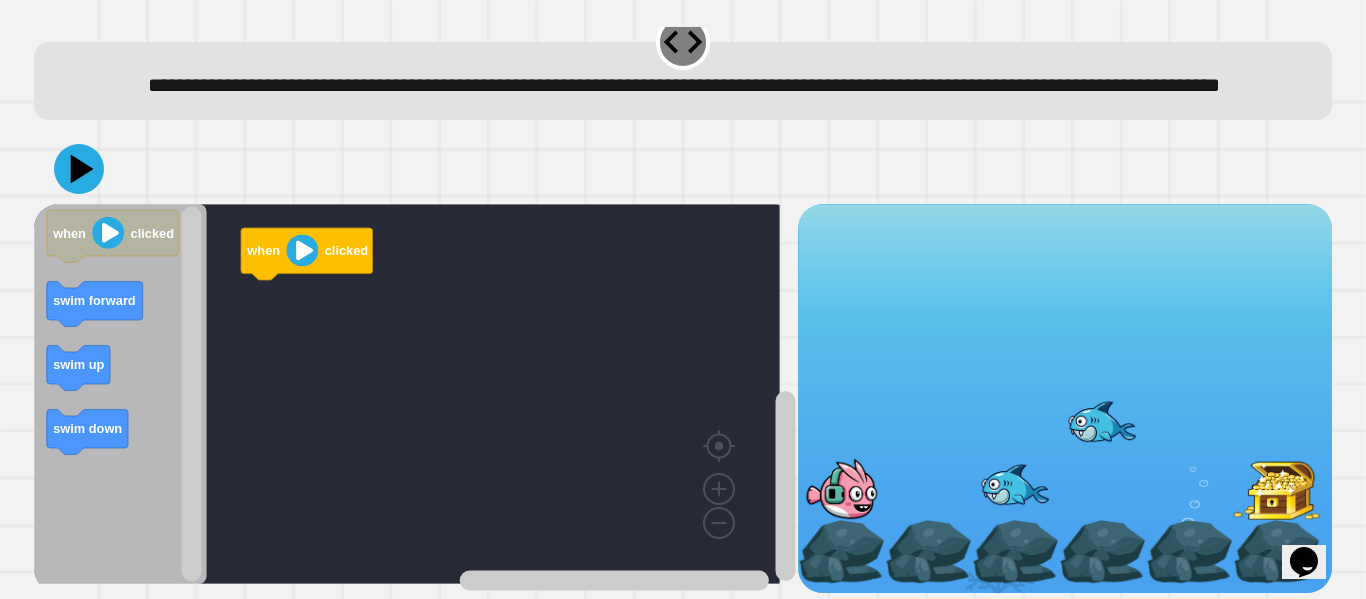 scroll, scrollTop: 77, scrollLeft: 0, axis: vertical 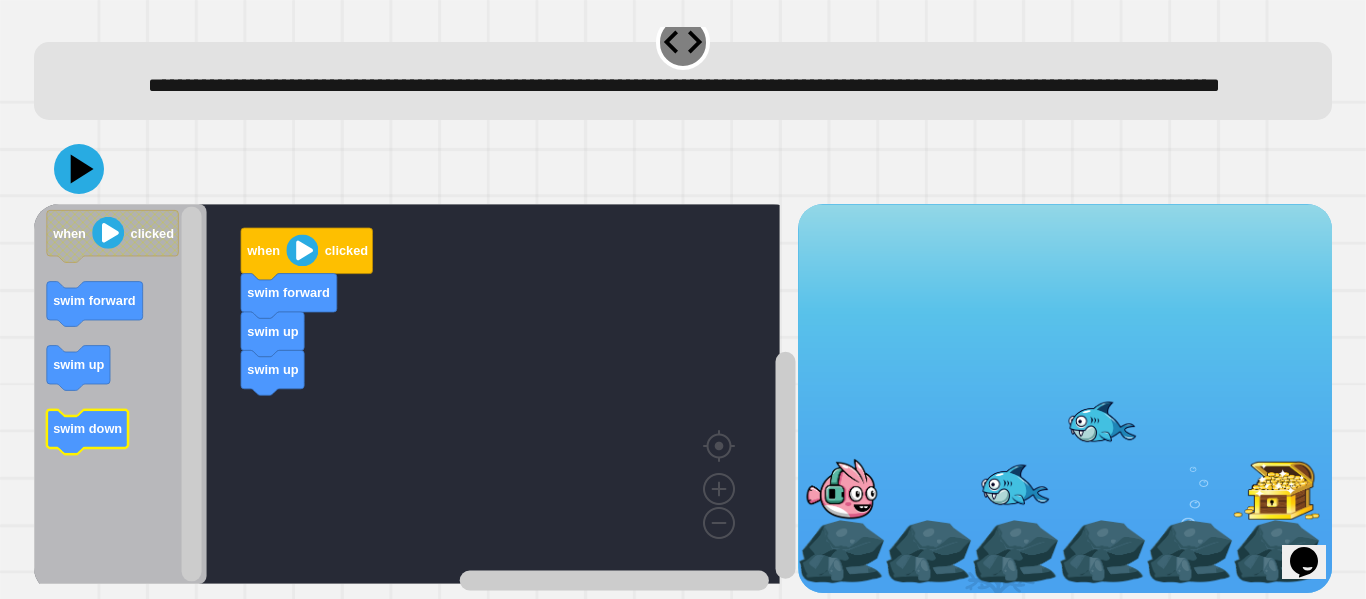 click 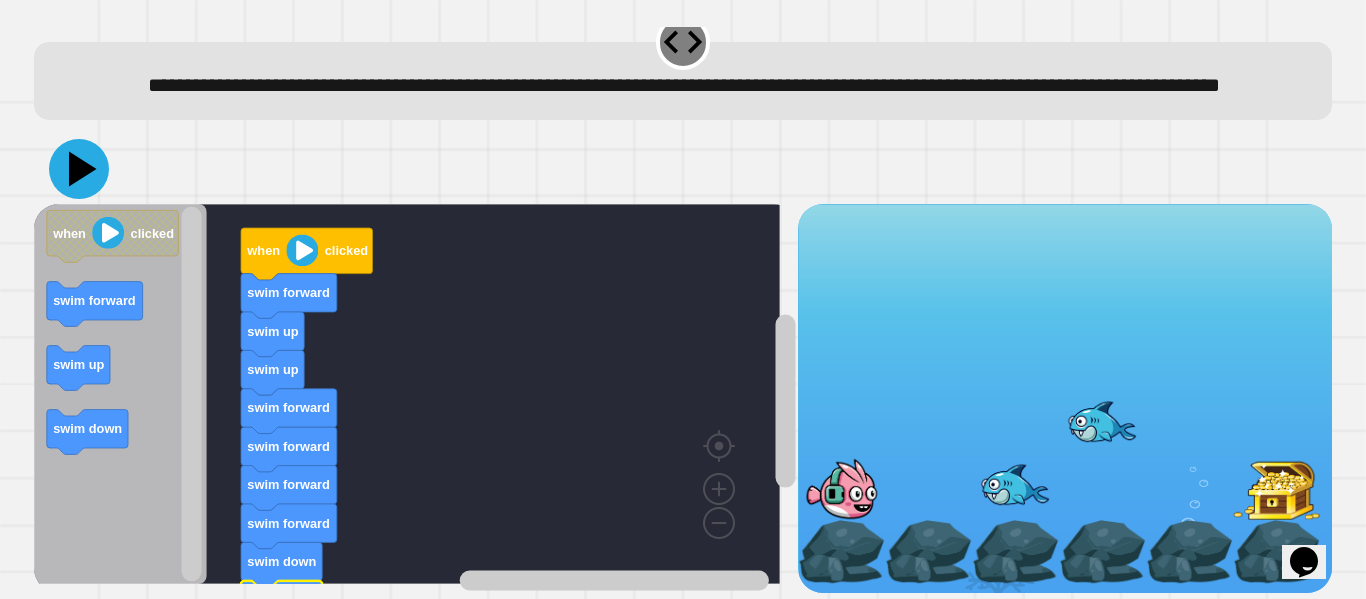 click 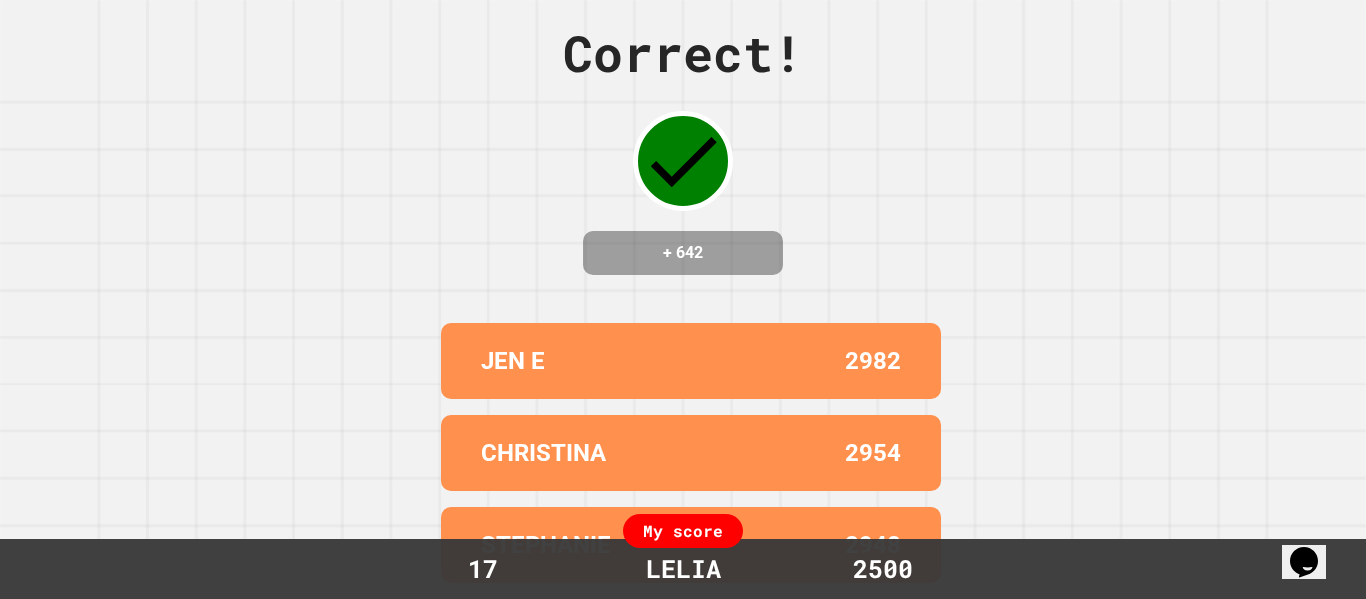 scroll, scrollTop: 0, scrollLeft: 0, axis: both 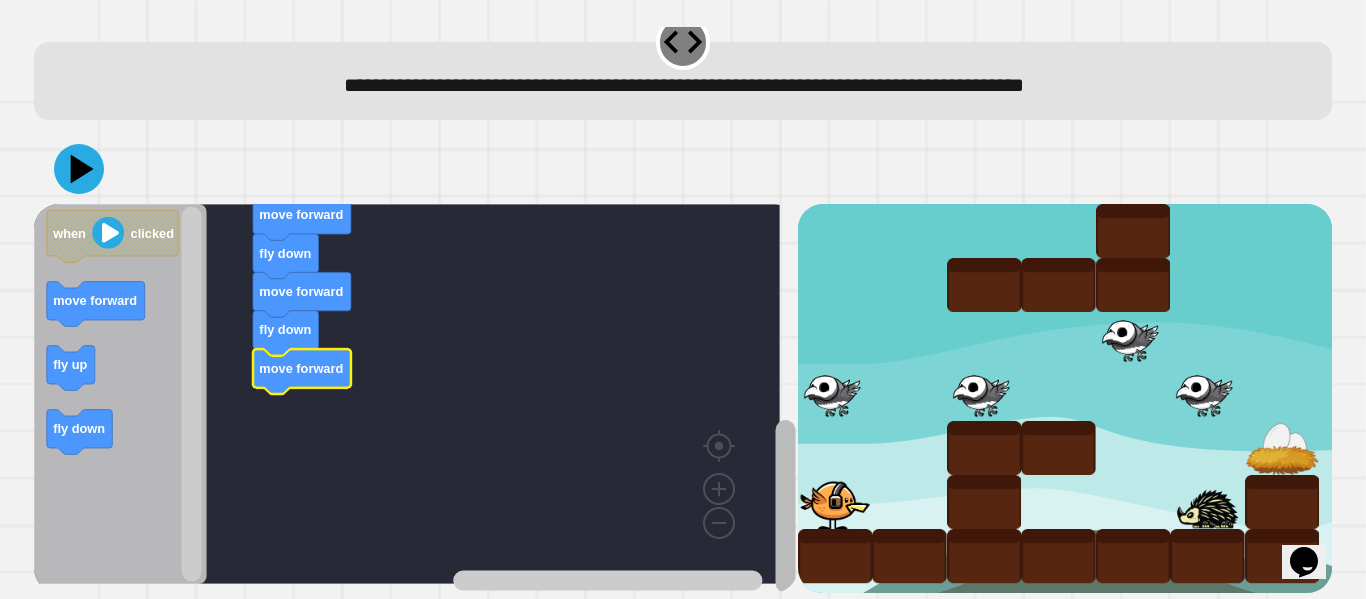click on "when clicked move forward fly up fly up fly up move forward fly down move forward fly down move forward when clicked move forward fly up fly down" at bounding box center (415, 398) 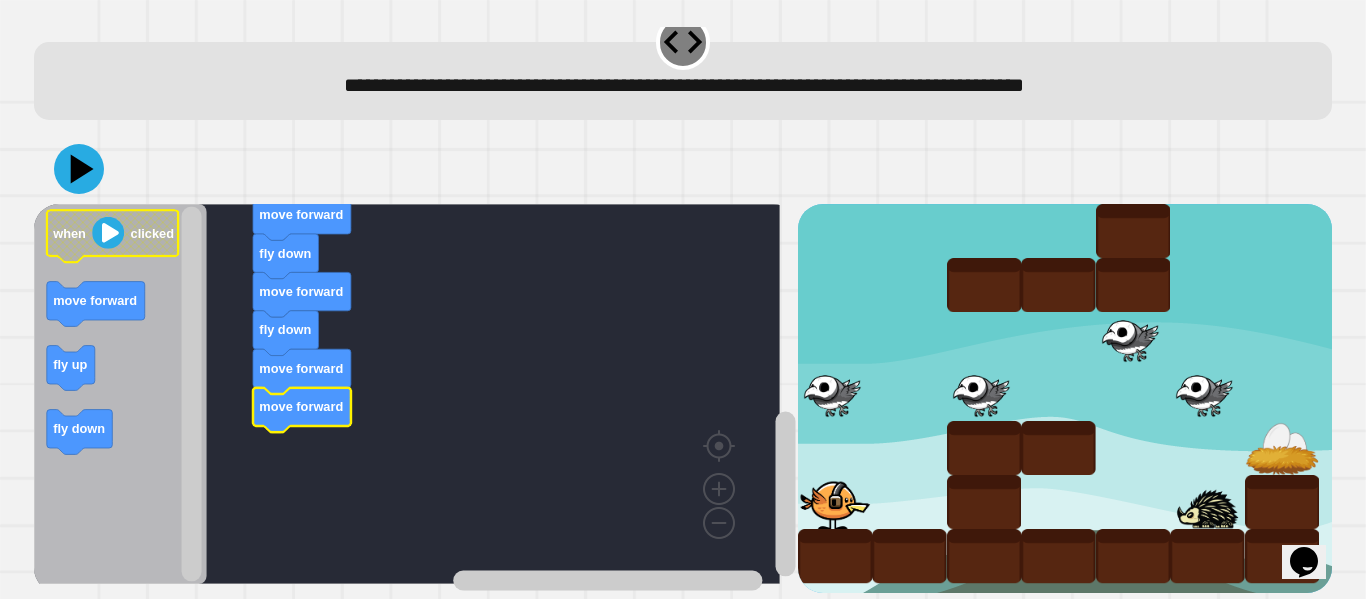 click 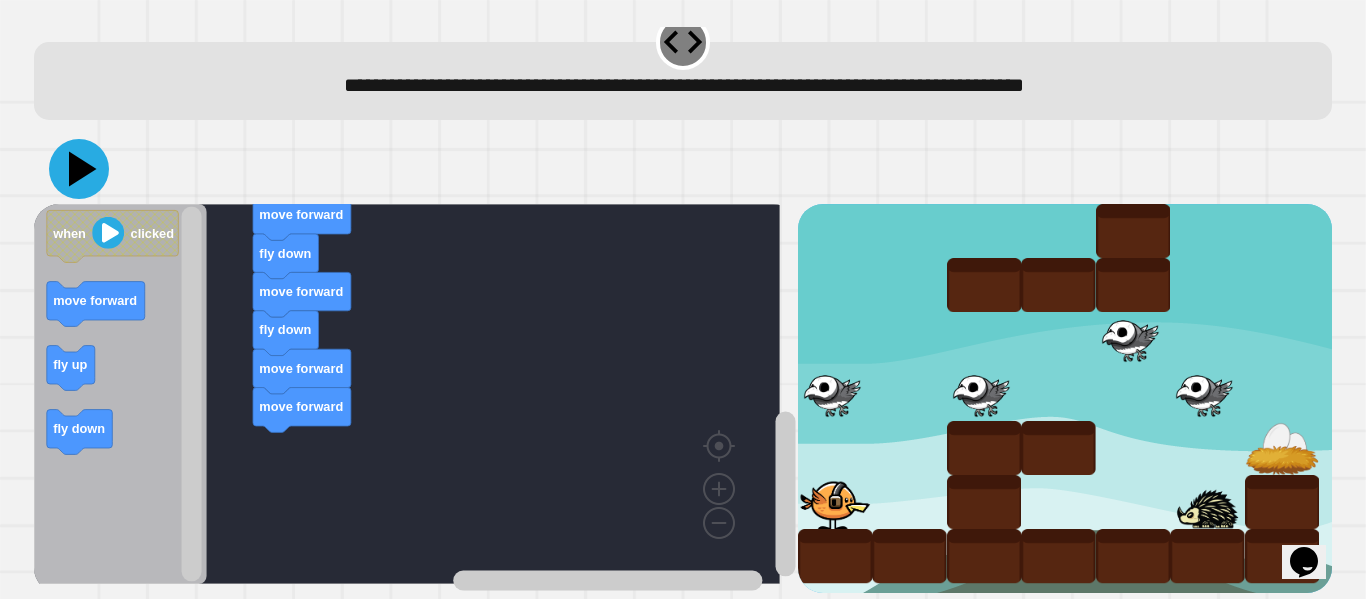 click 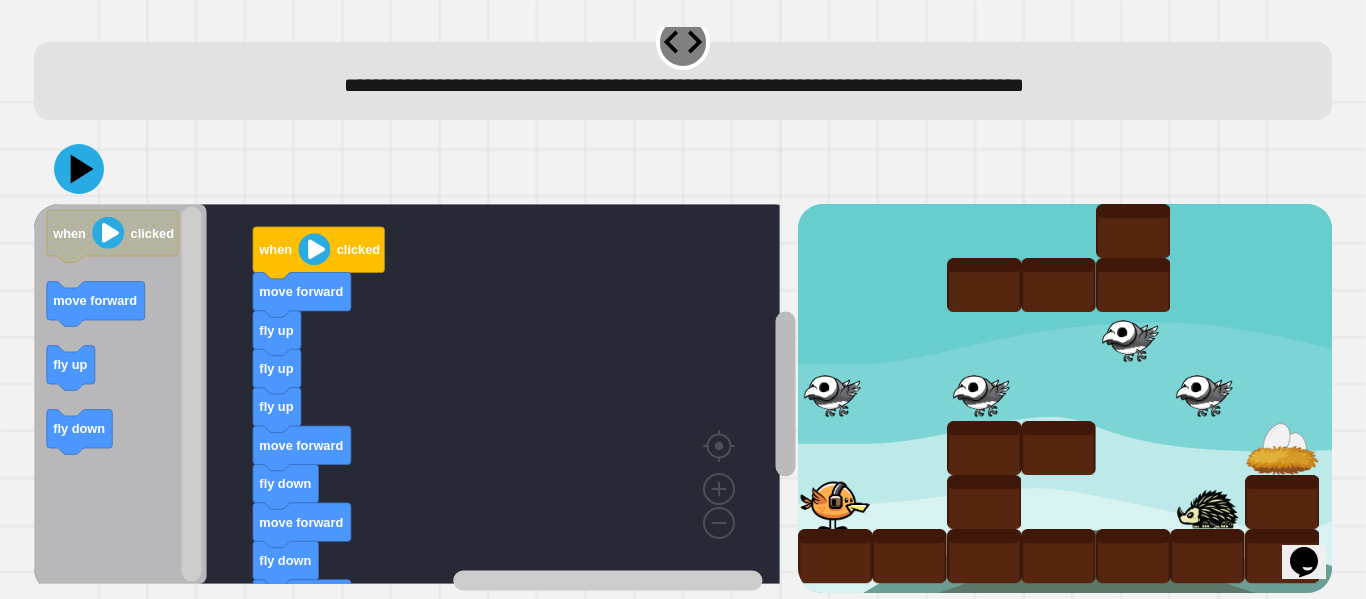 click on "when clicked move forward fly up fly up fly up move forward fly down move forward fly down move forward move forward when clicked move forward fly up fly down" at bounding box center [683, 398] 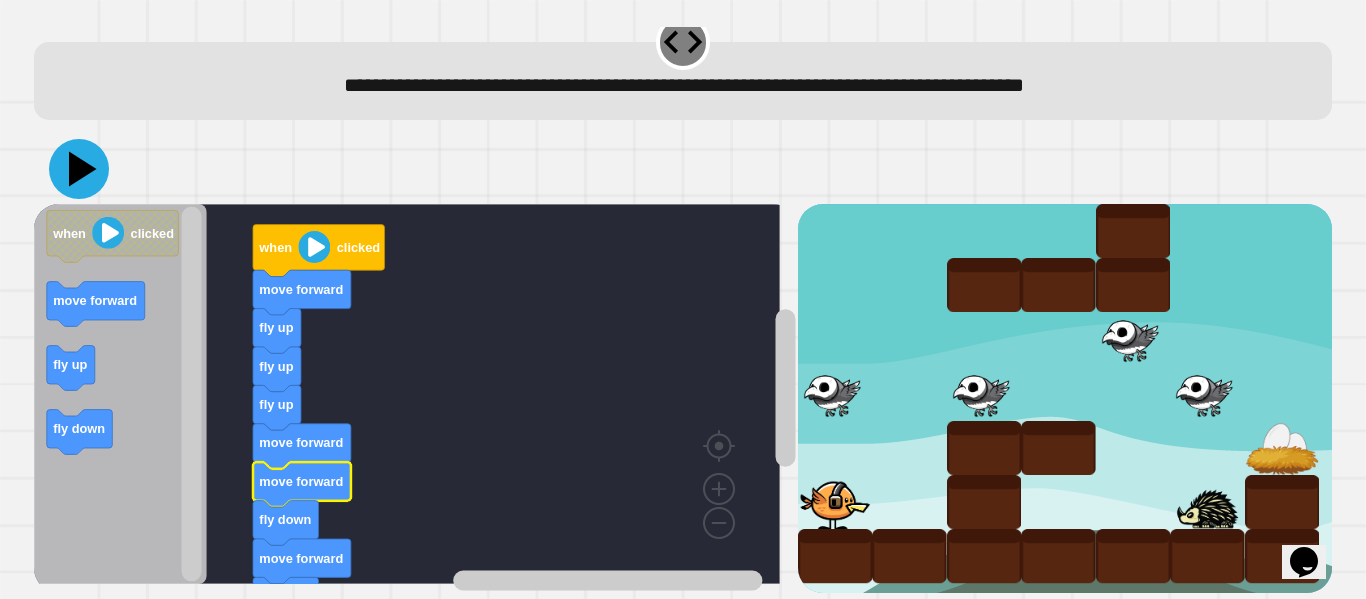 click 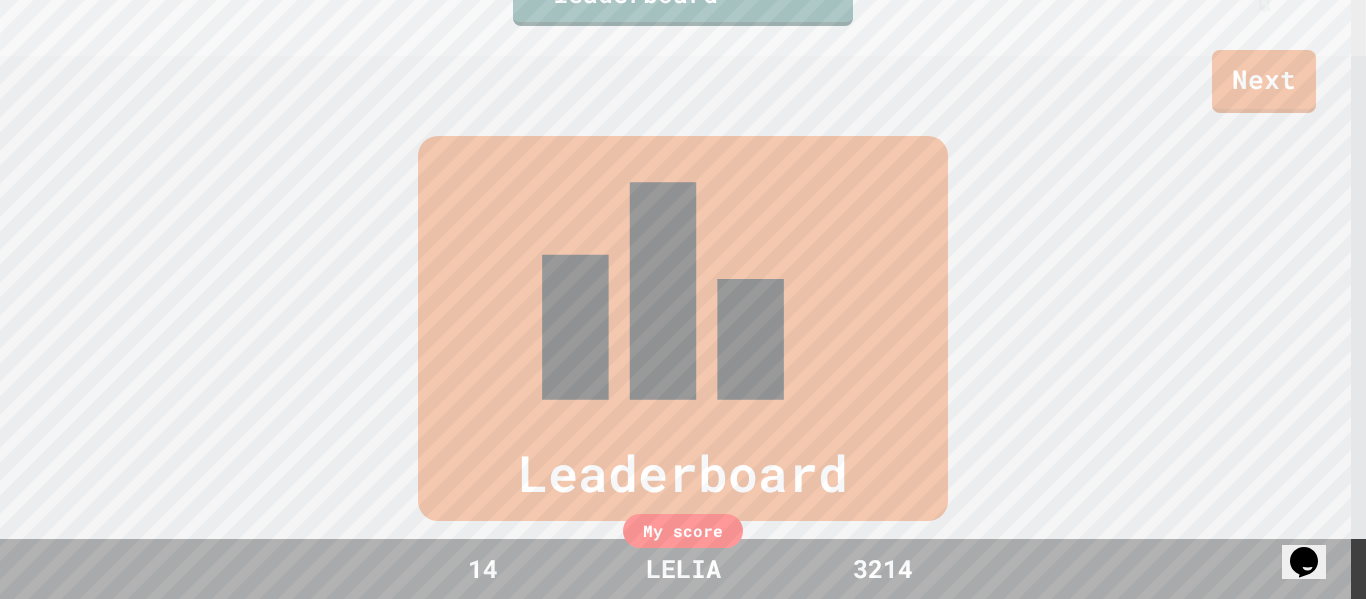 scroll, scrollTop: 833, scrollLeft: 0, axis: vertical 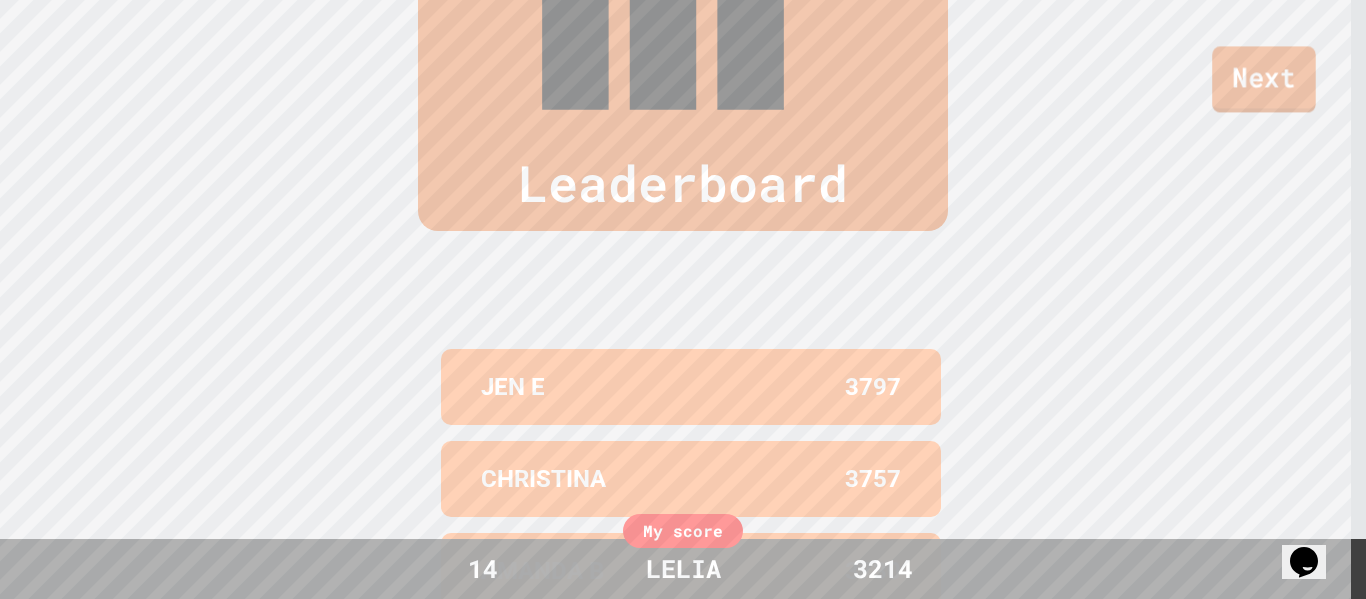 click on "Next" at bounding box center (1264, 79) 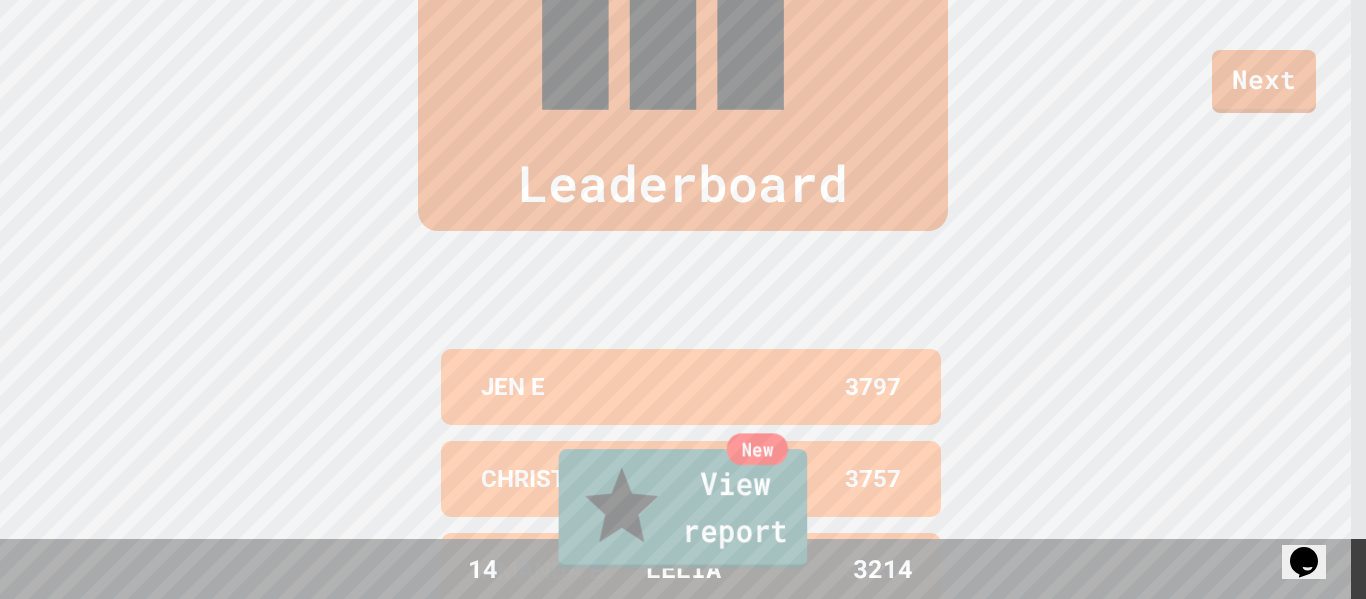 click on "New View report" at bounding box center (683, 509) 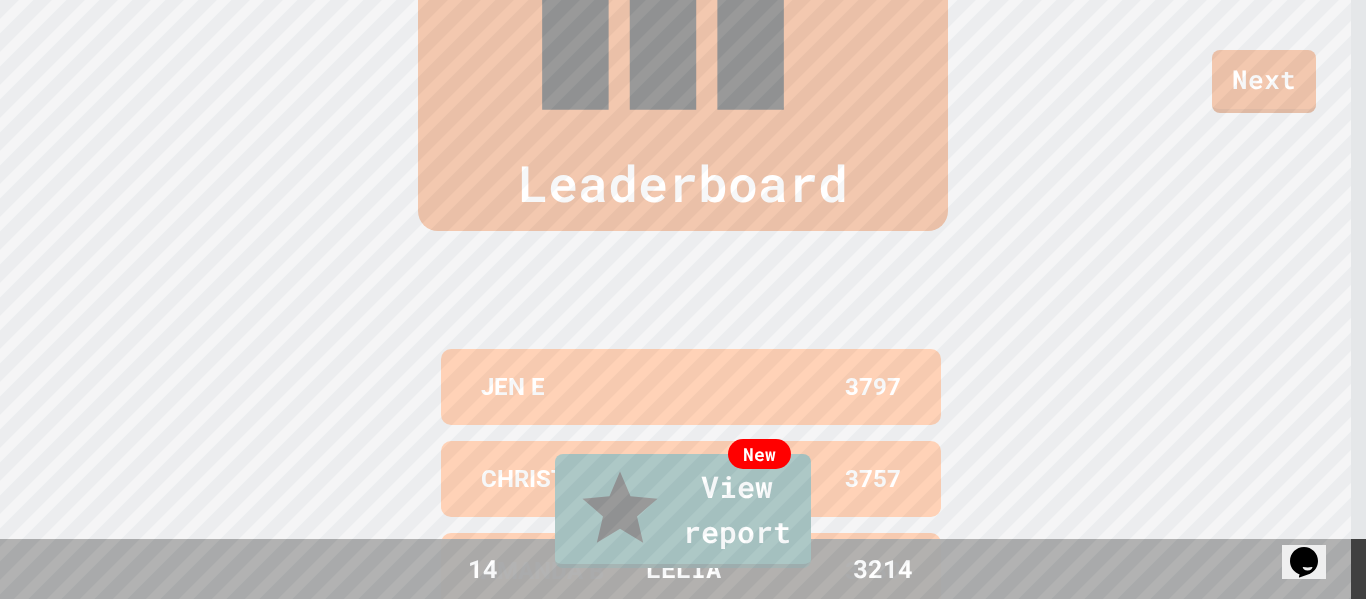 click on "Sign up!" at bounding box center [602, 1505] 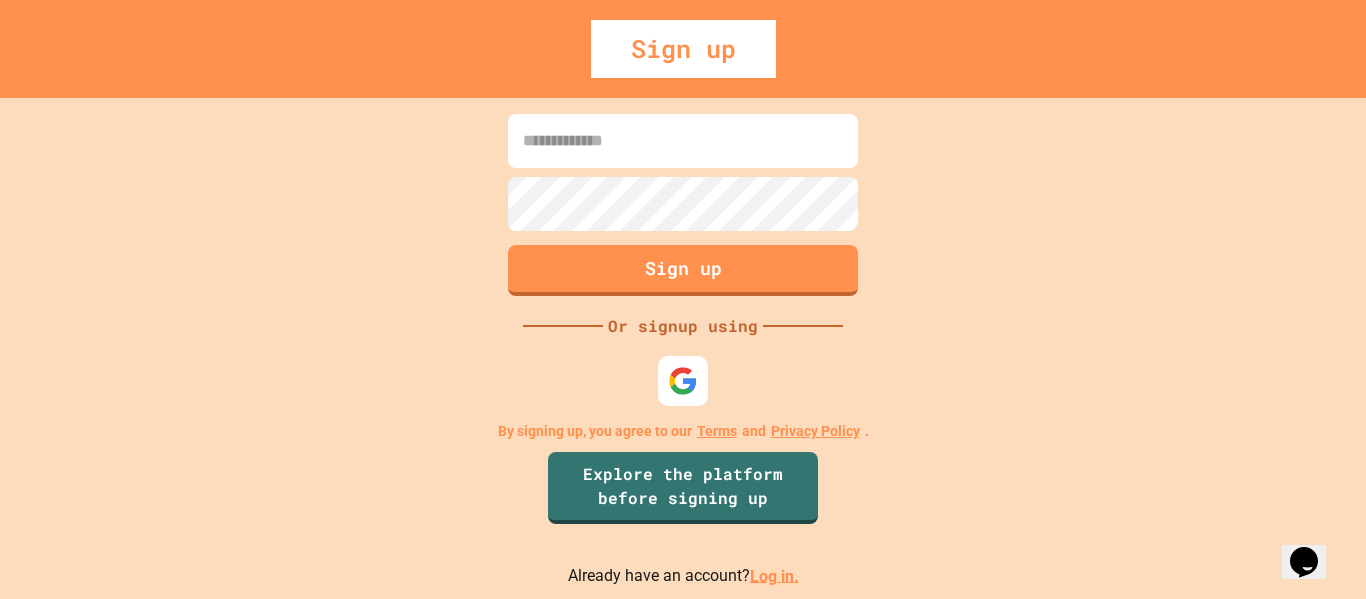 click on "Log in." at bounding box center [774, 575] 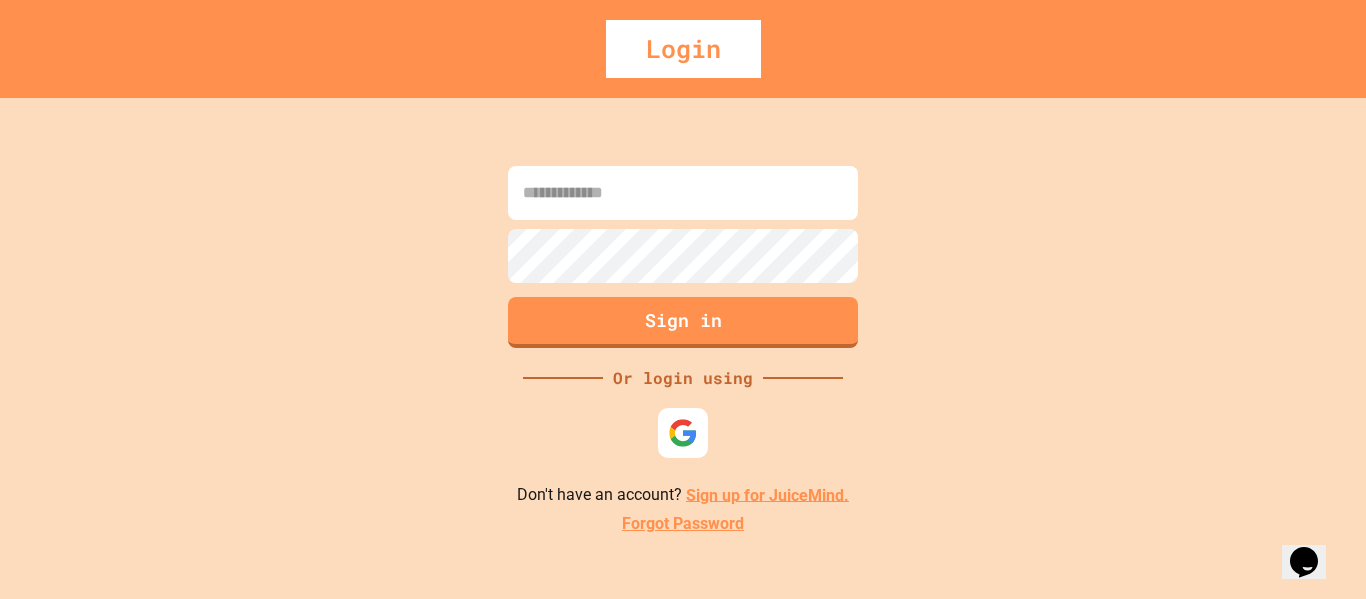 click at bounding box center [683, 193] 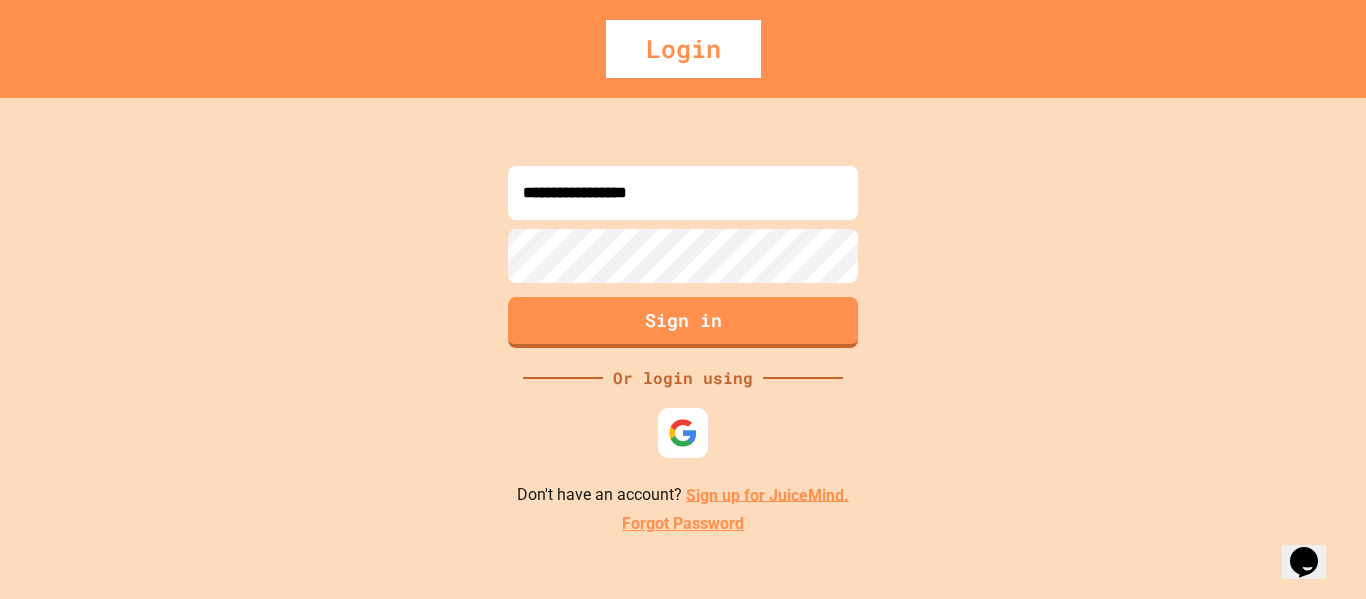 type on "**********" 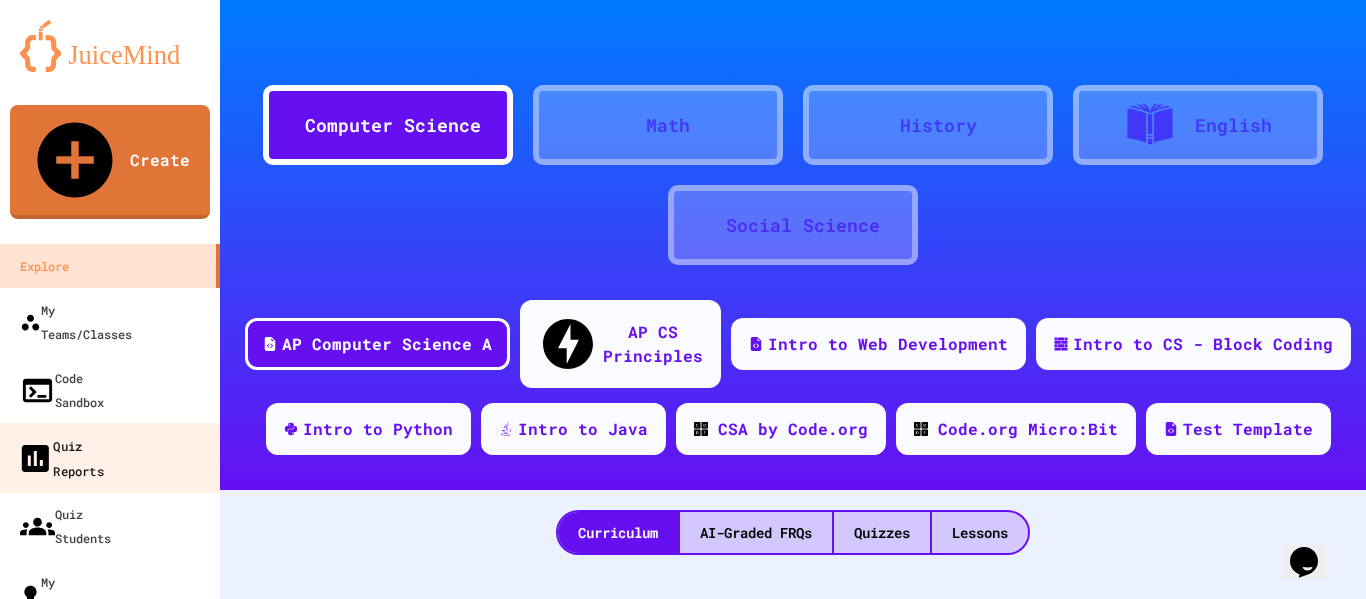 click on "Quiz Reports" at bounding box center [60, 457] 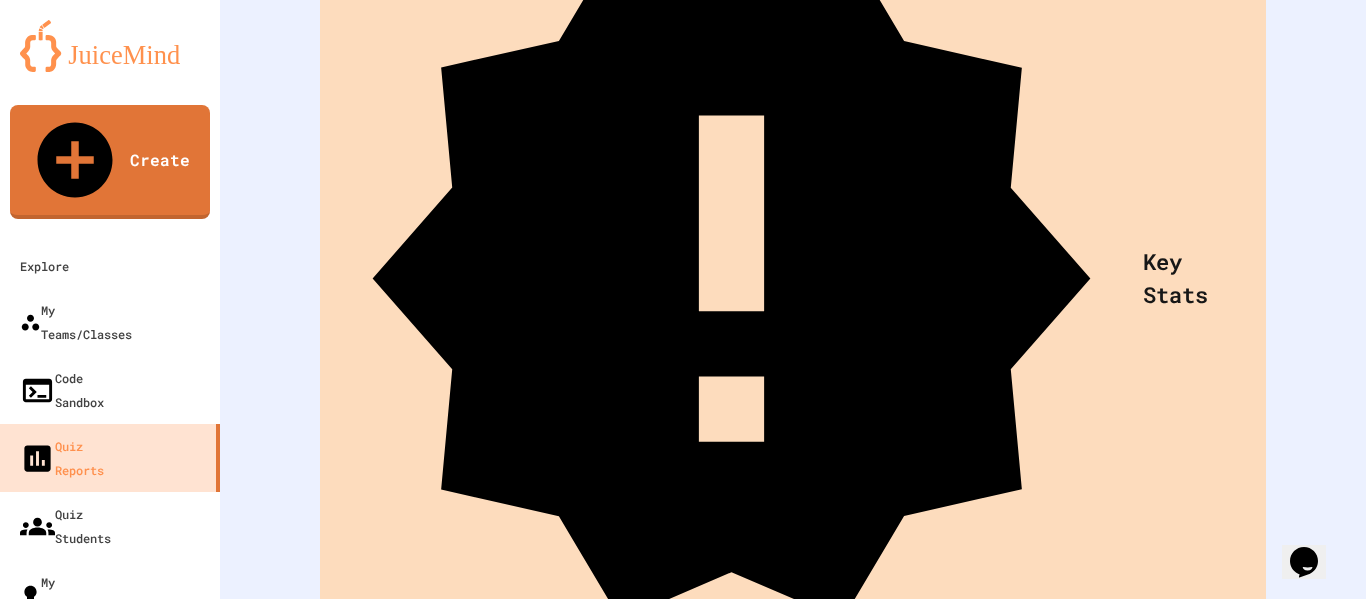scroll, scrollTop: 0, scrollLeft: 0, axis: both 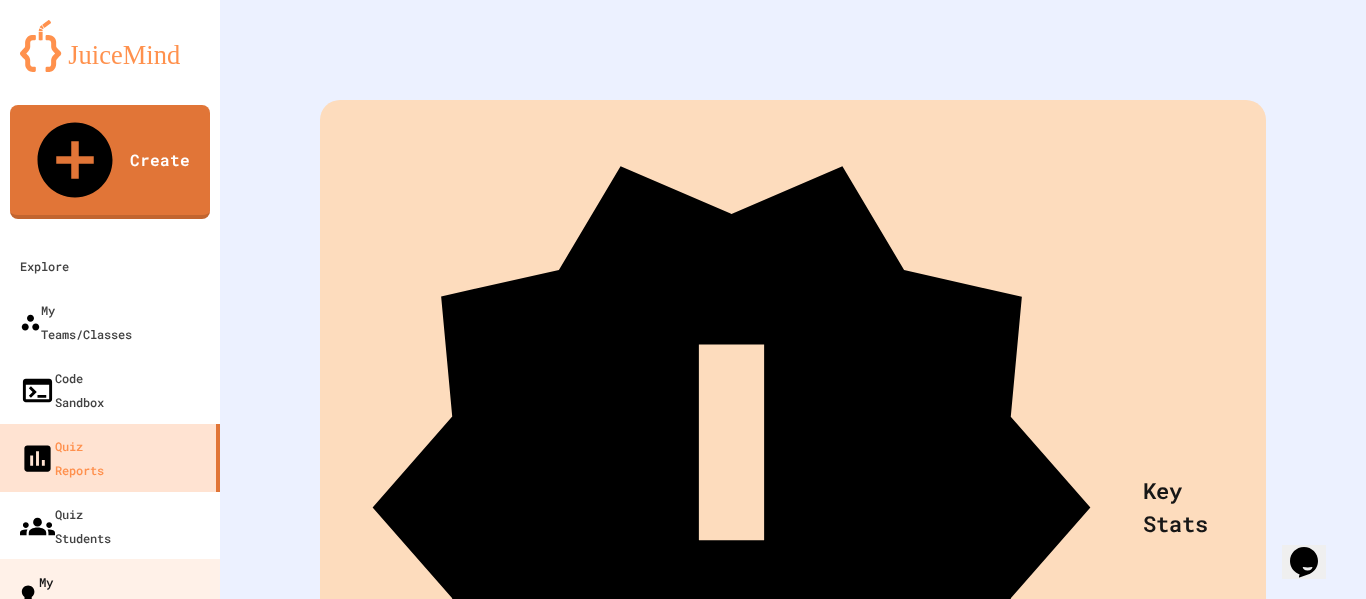 click on "My Quizzes" at bounding box center [53, 593] 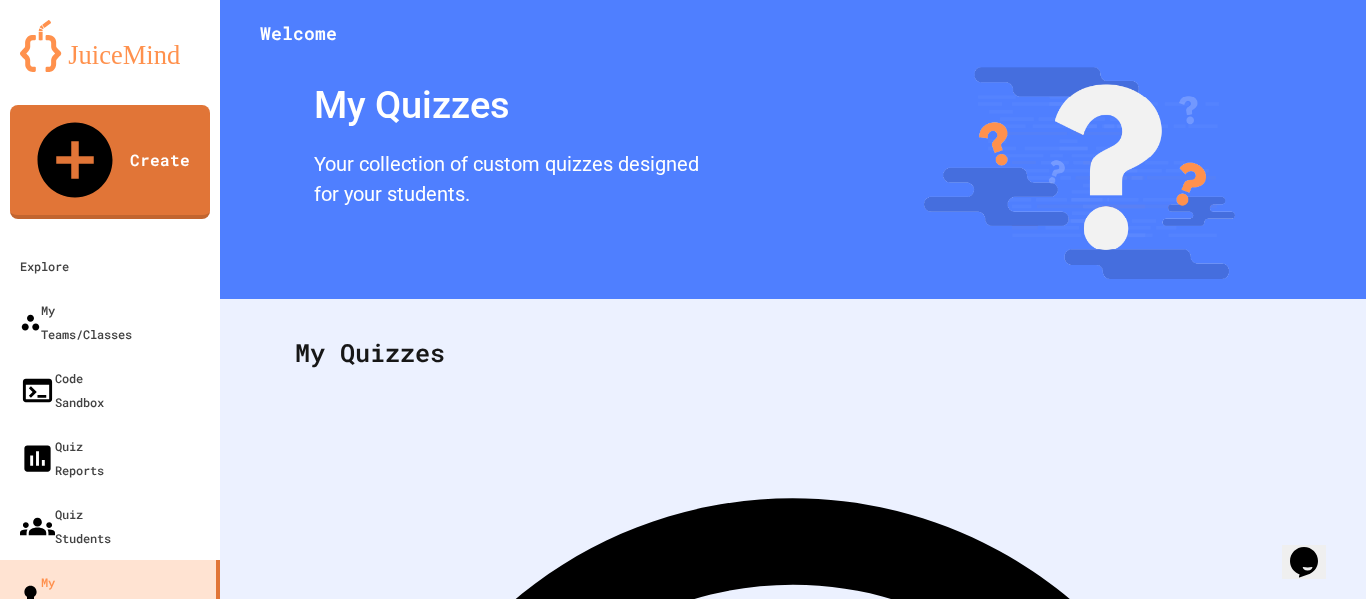 scroll, scrollTop: 159, scrollLeft: 0, axis: vertical 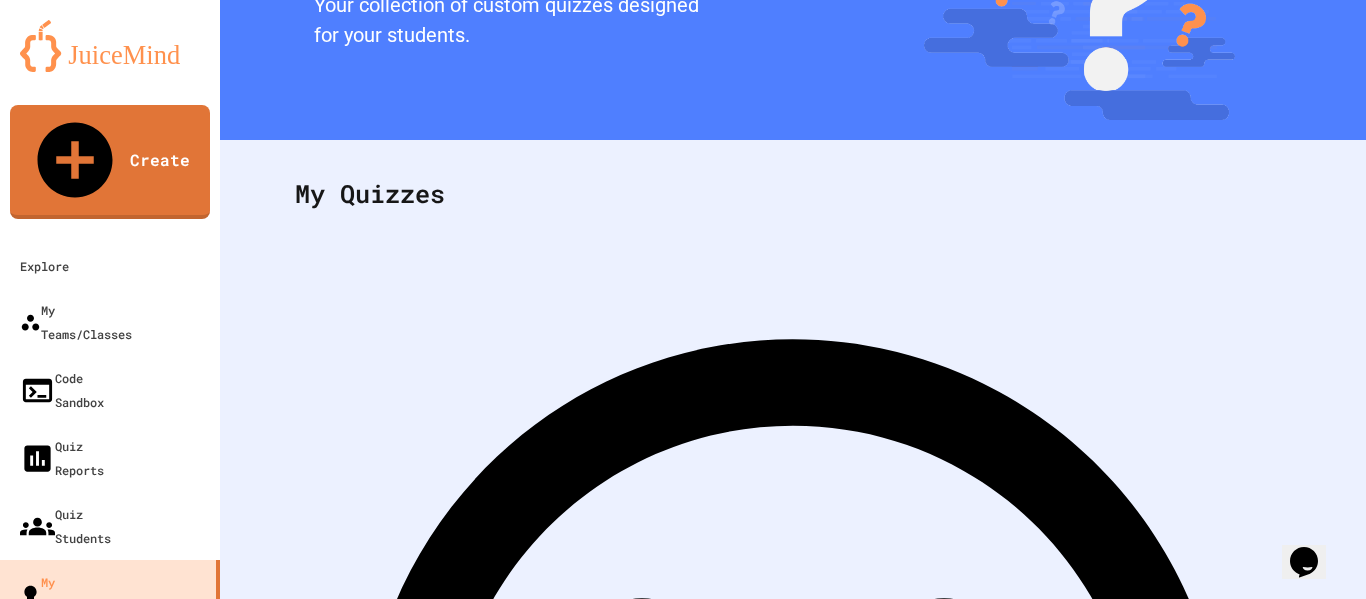 click on "Create first Quiz" at bounding box center [793, 1442] 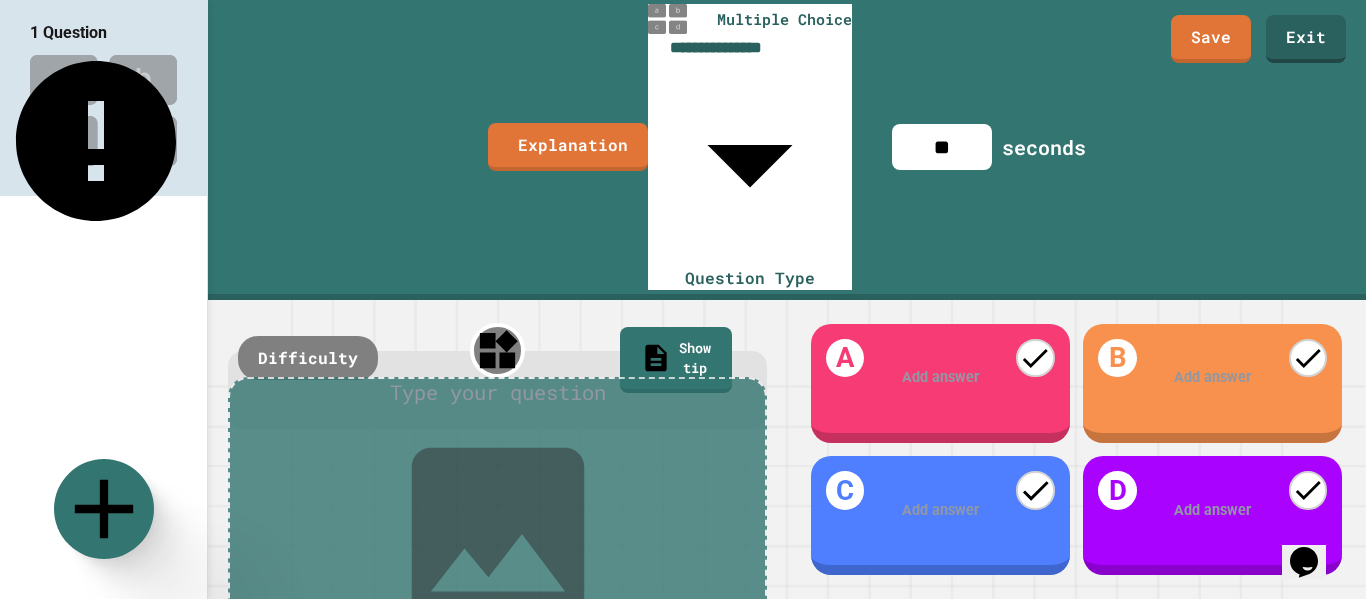 click on "**" at bounding box center [942, 147] 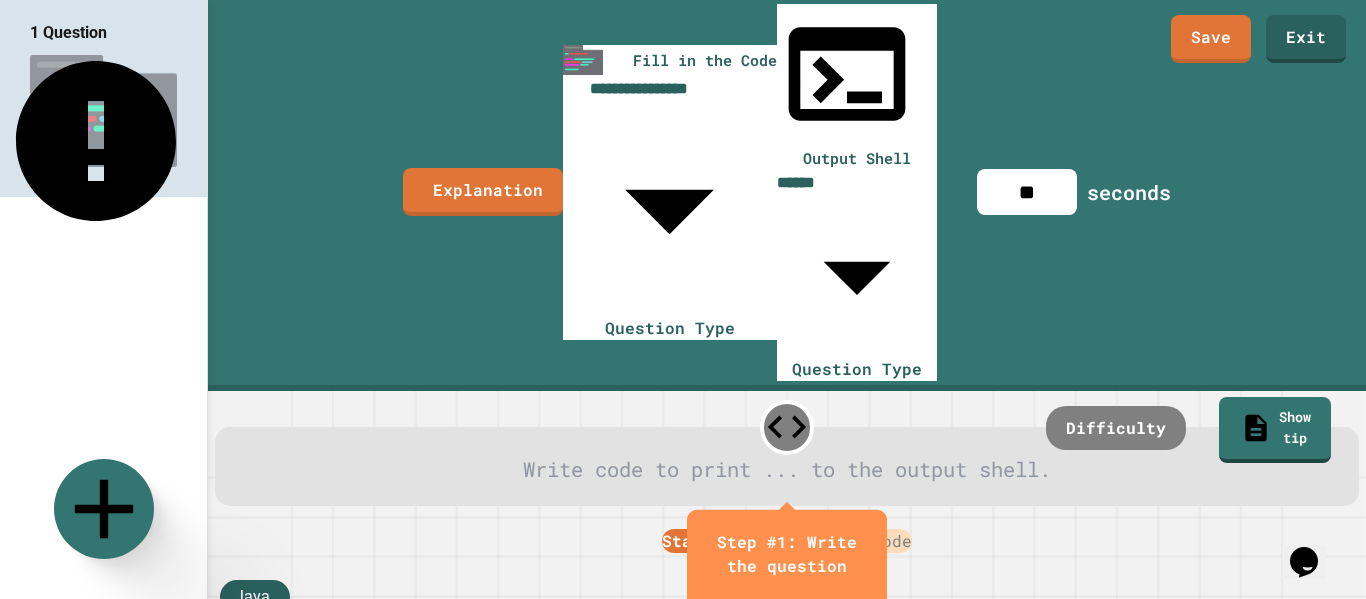 click 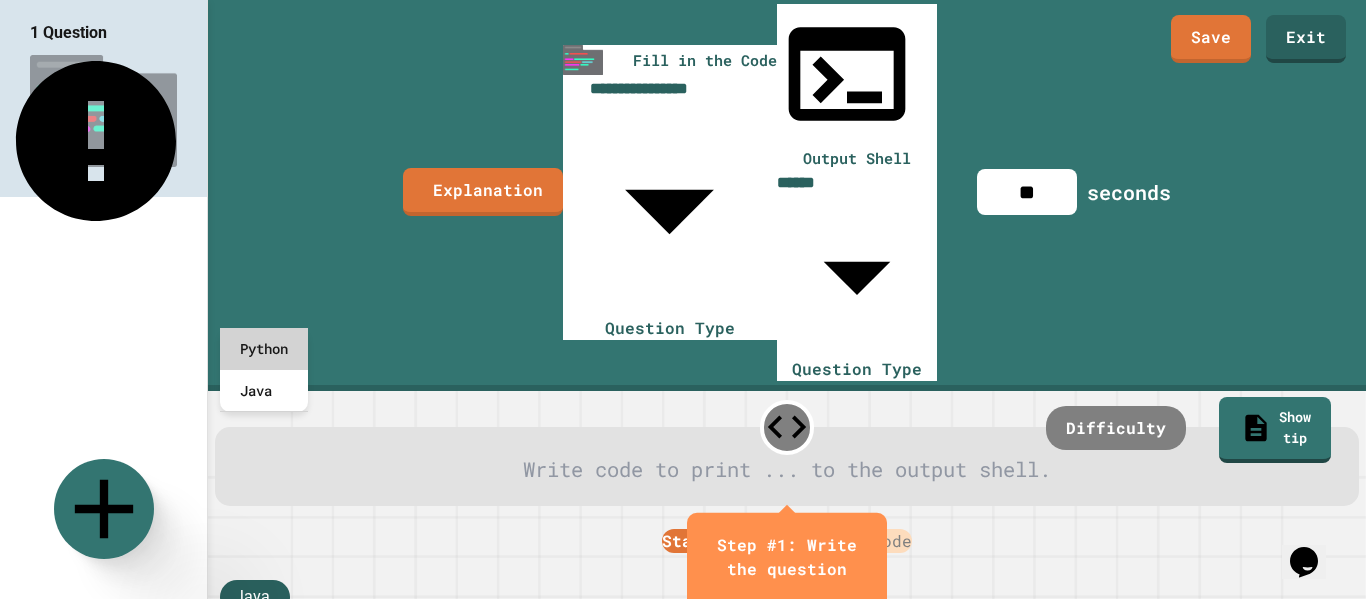 click on "Python" at bounding box center (264, 349) 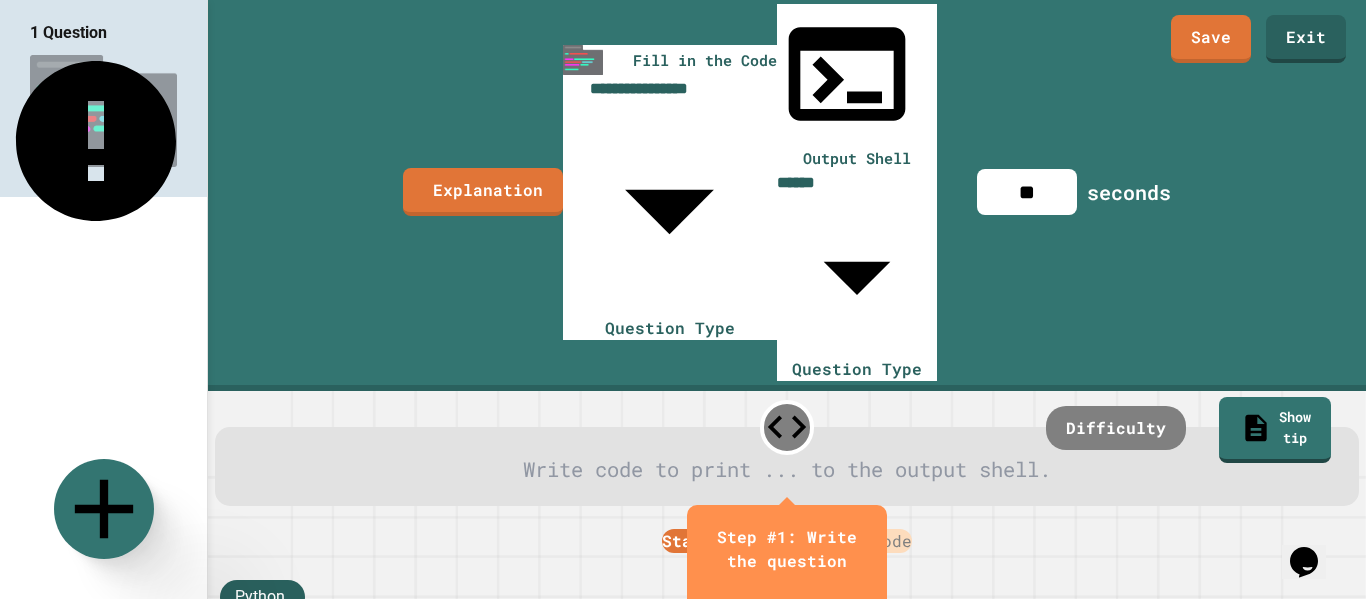 click 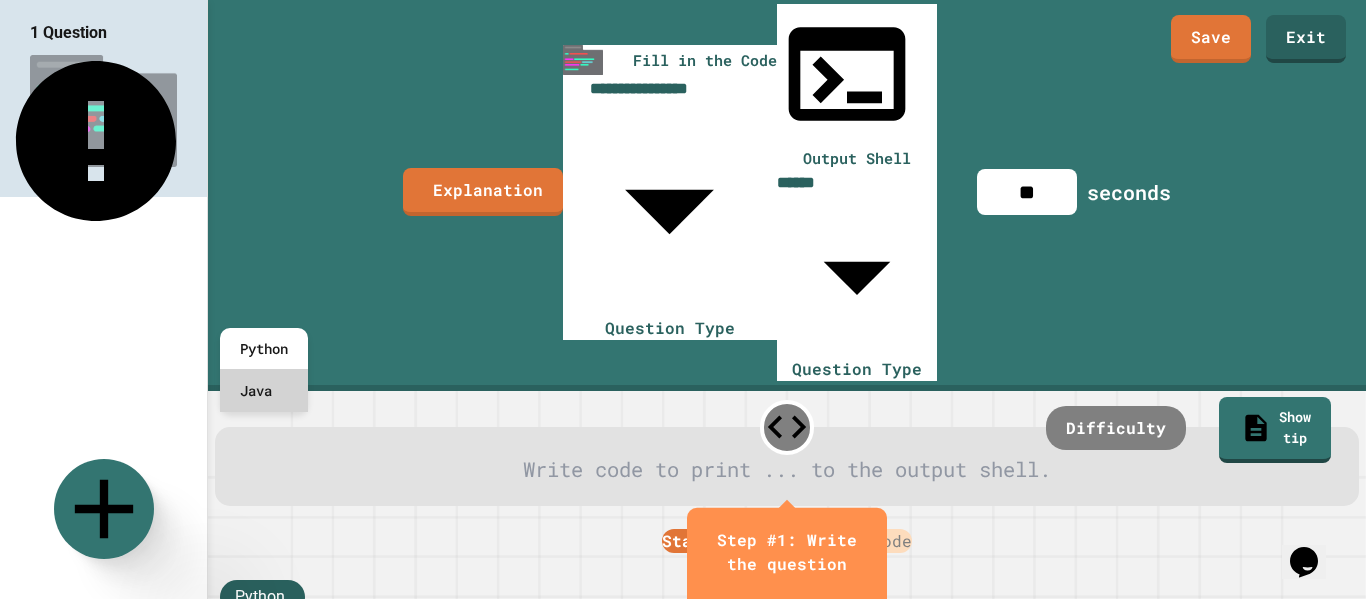 click on "Java" at bounding box center [264, 391] 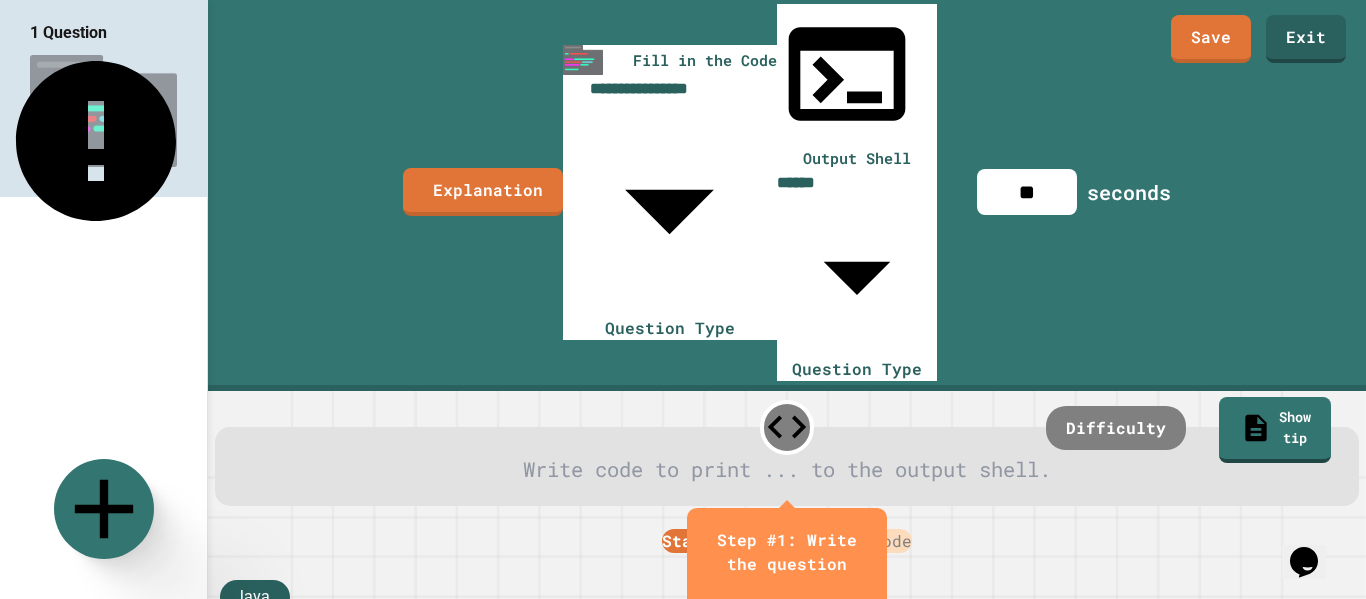 click on "**********" at bounding box center [683, 299] 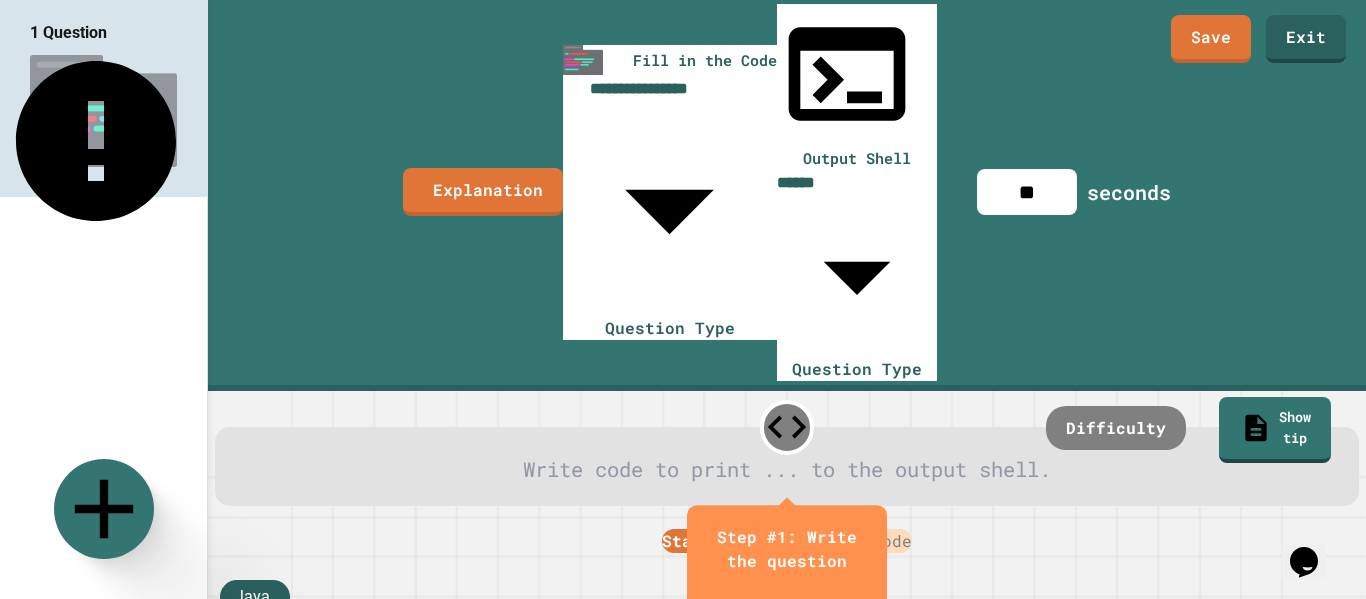 click on "Spot the error" at bounding box center (135, 687) 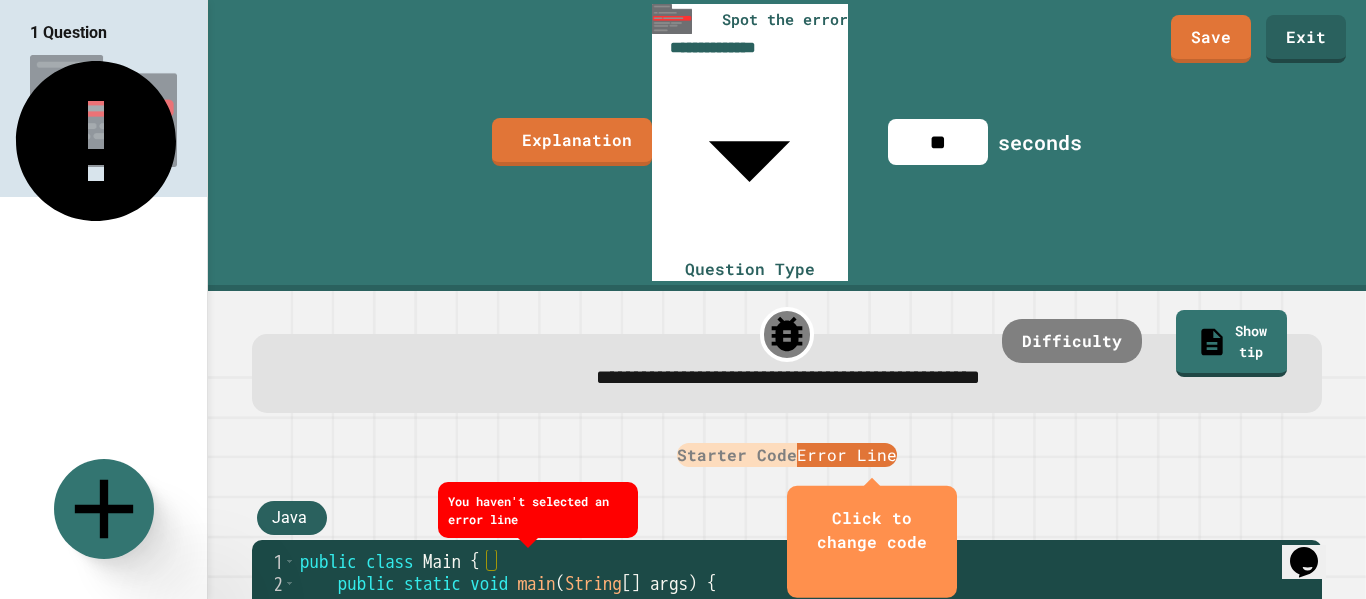 type on "**********" 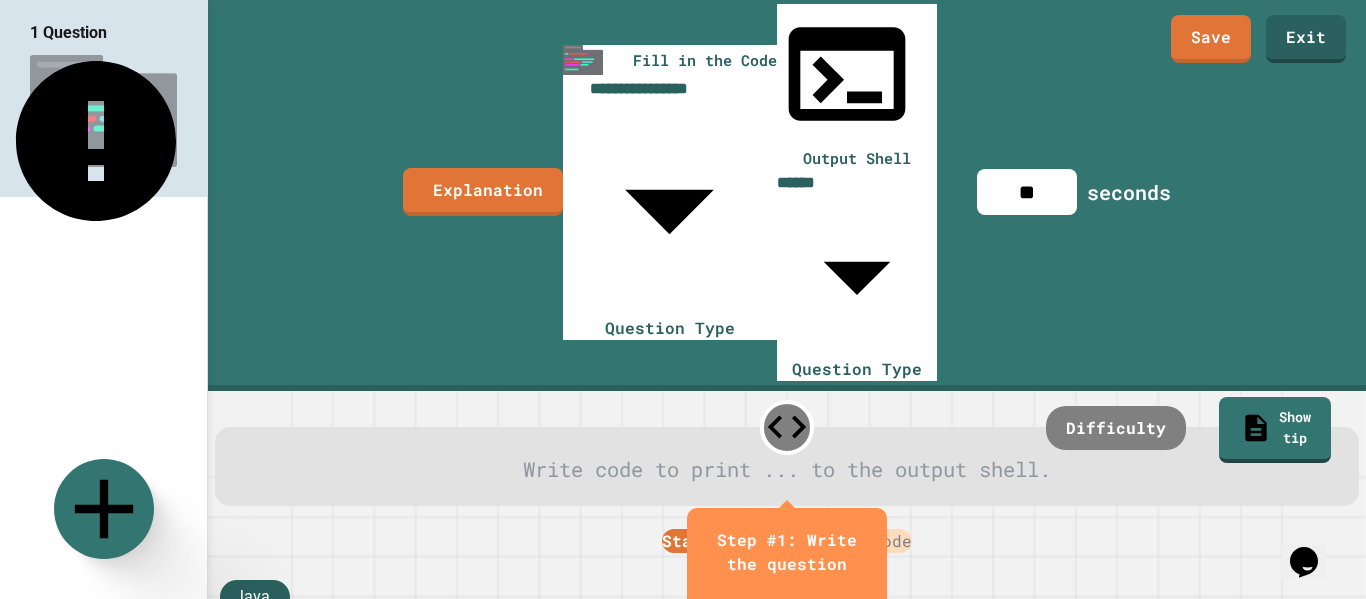 click at bounding box center (787, 470) 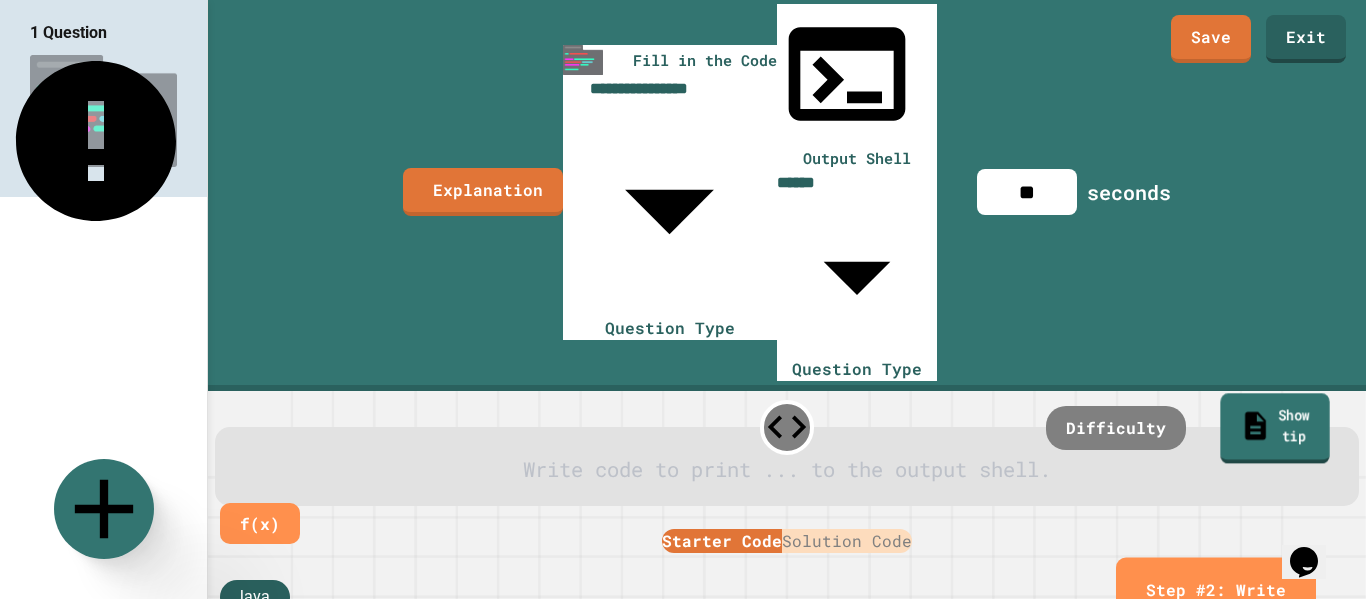 click on "Show tip" at bounding box center [1275, 428] 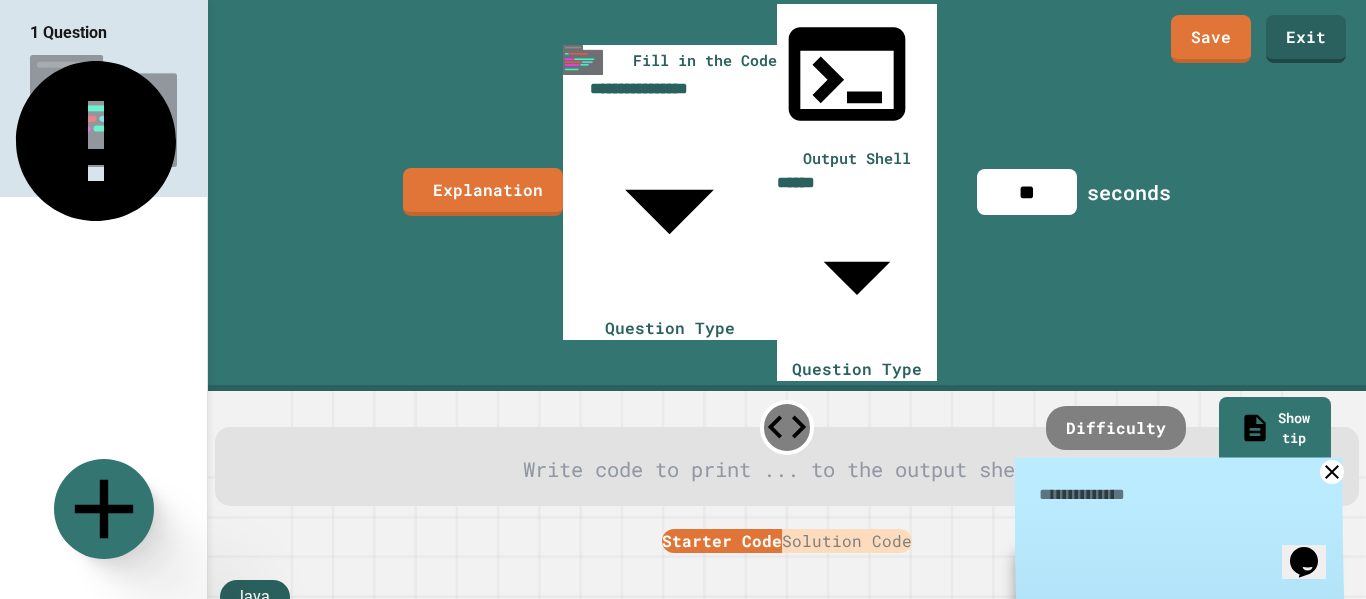 click 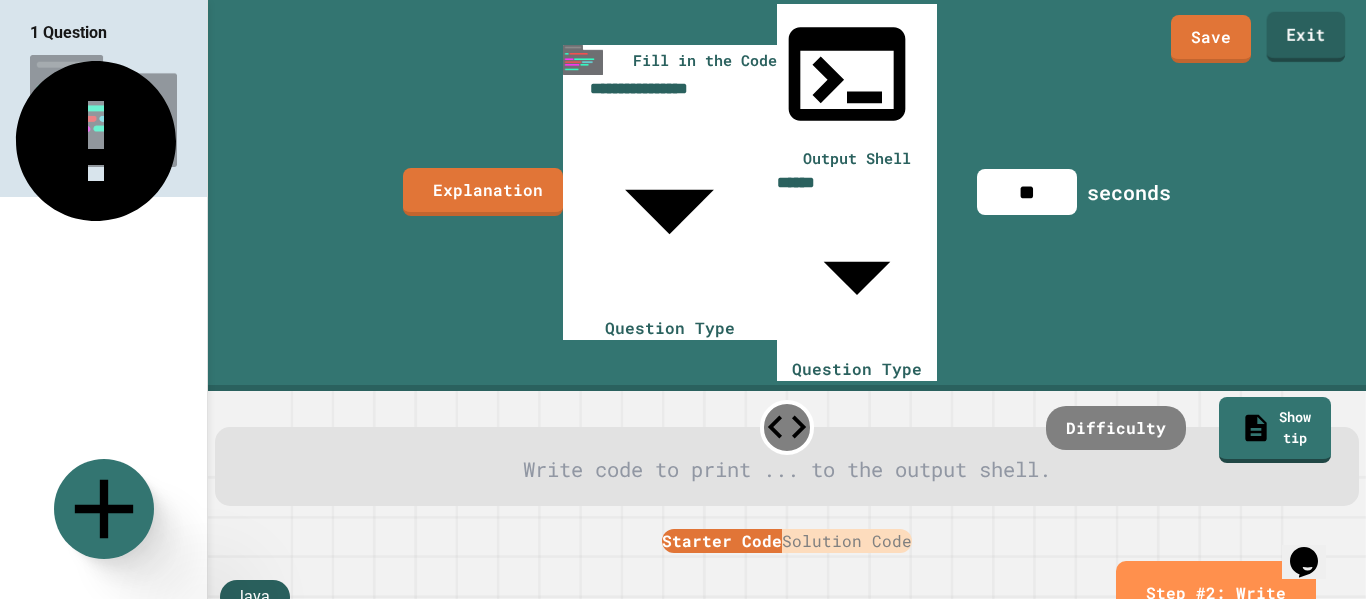 click on "Exit" at bounding box center [1306, 37] 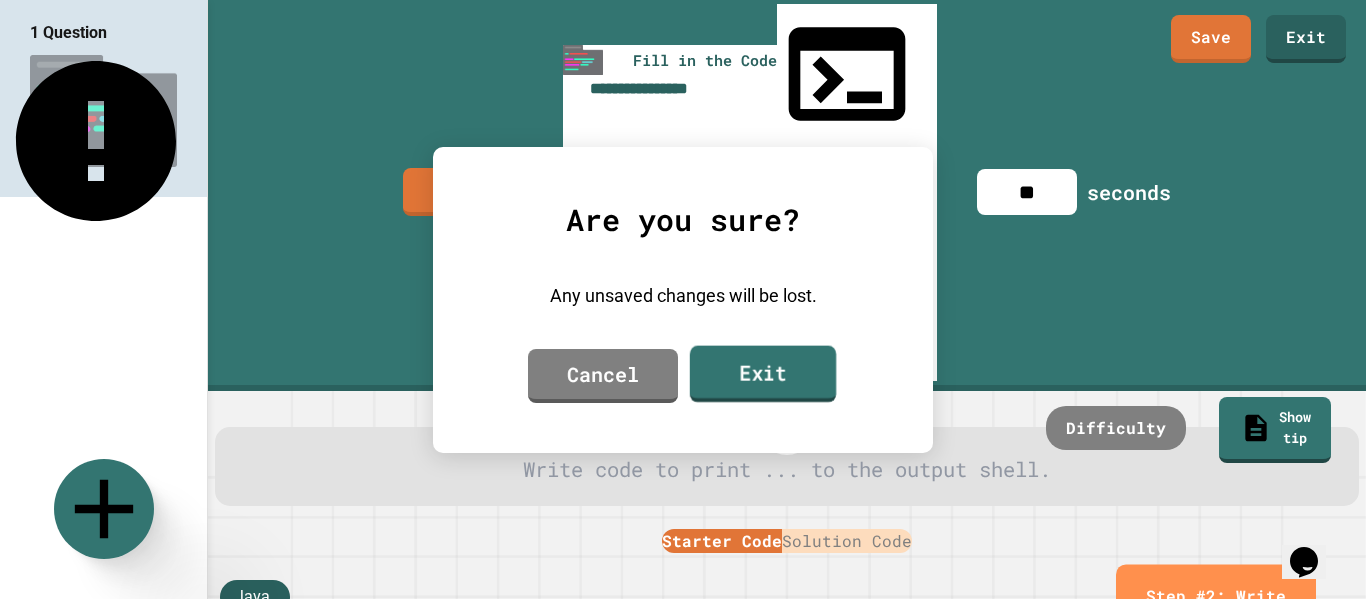 click on "Exit" at bounding box center [763, 373] 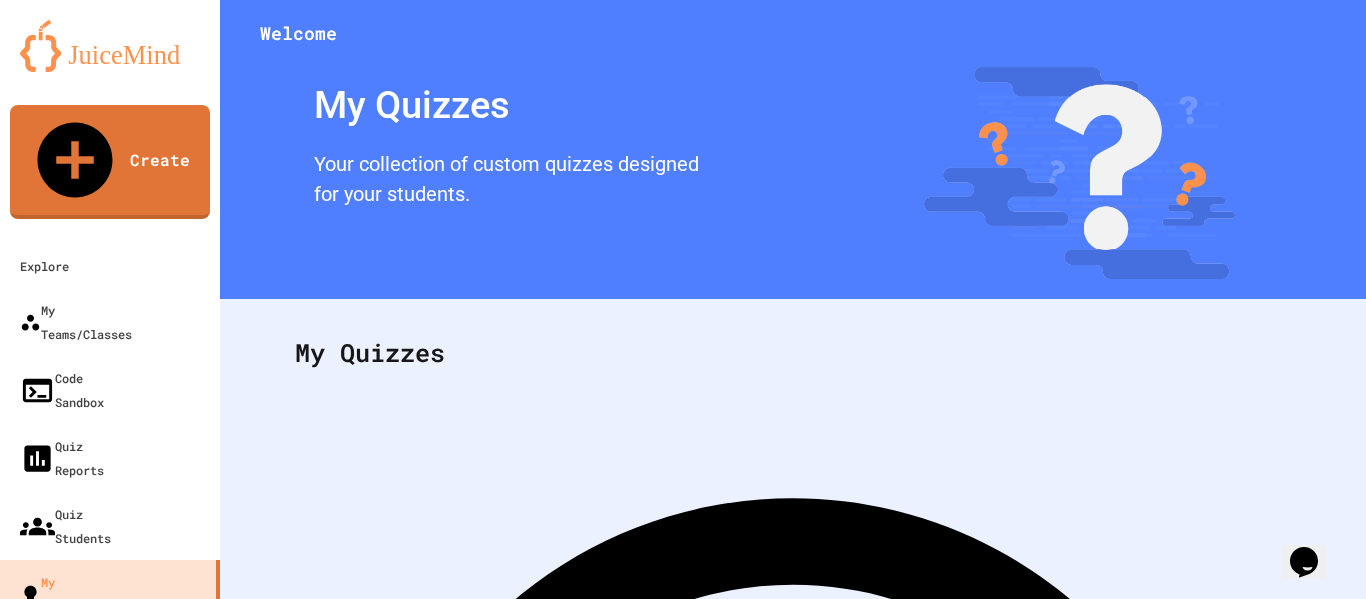 click on "Smart Doorbell & Ping Pong Launcher" at bounding box center [116, 680] 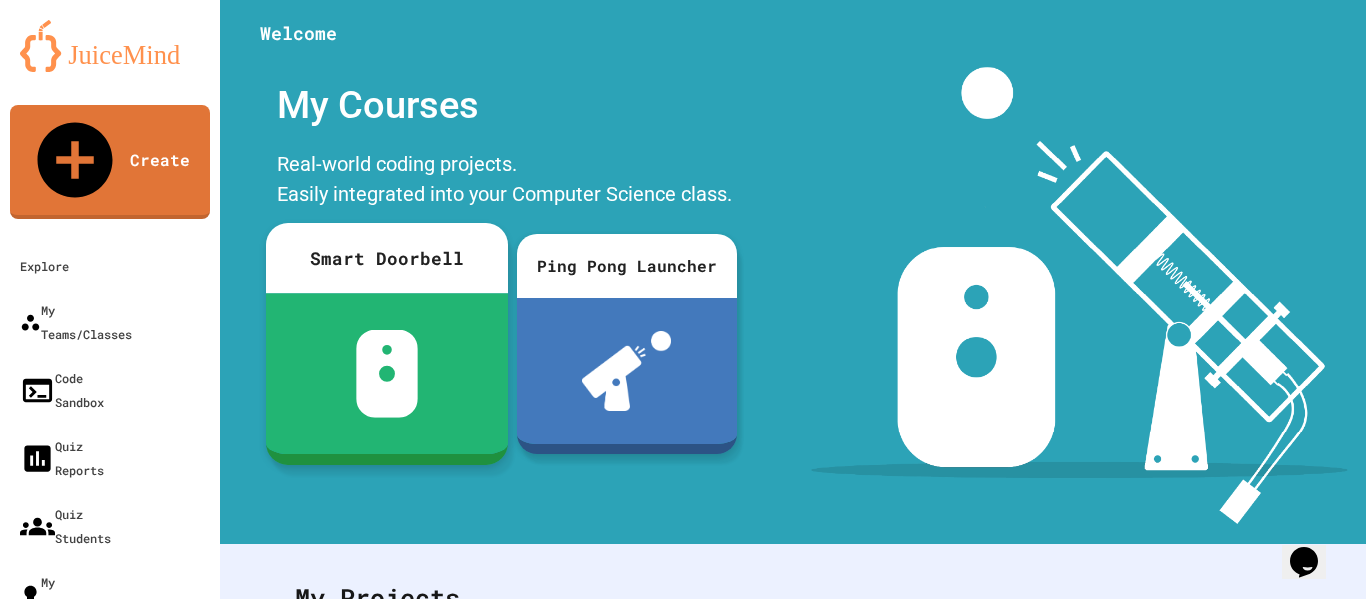 click at bounding box center [386, 374] 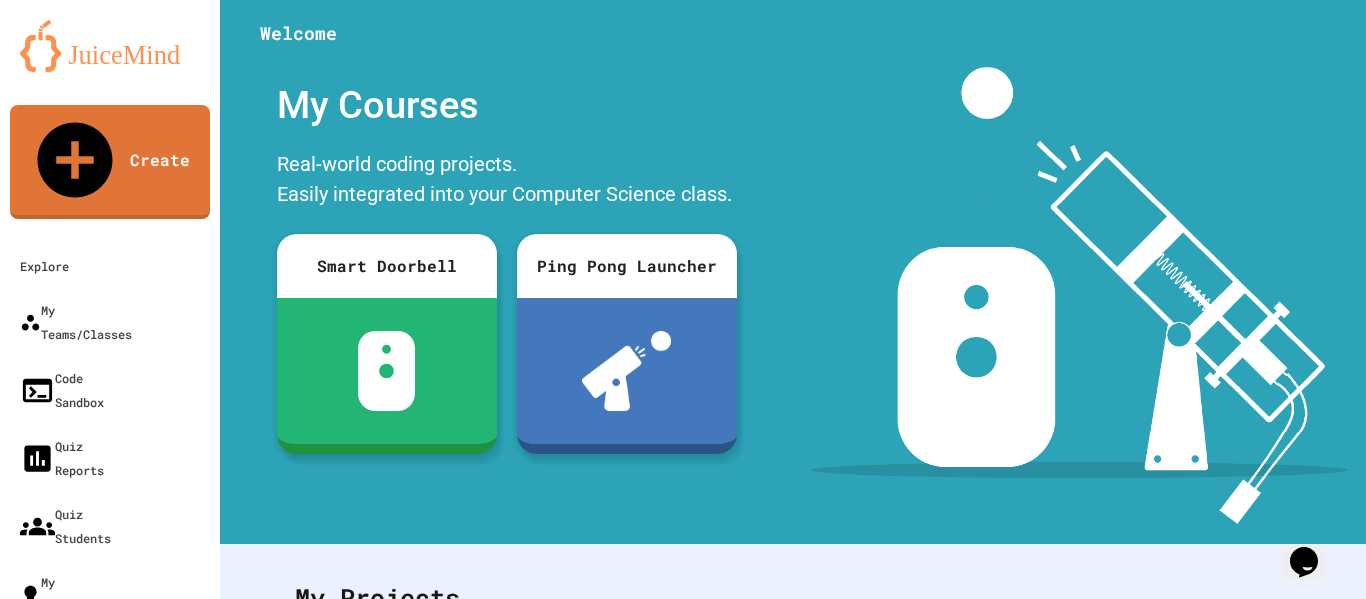 scroll, scrollTop: 0, scrollLeft: 0, axis: both 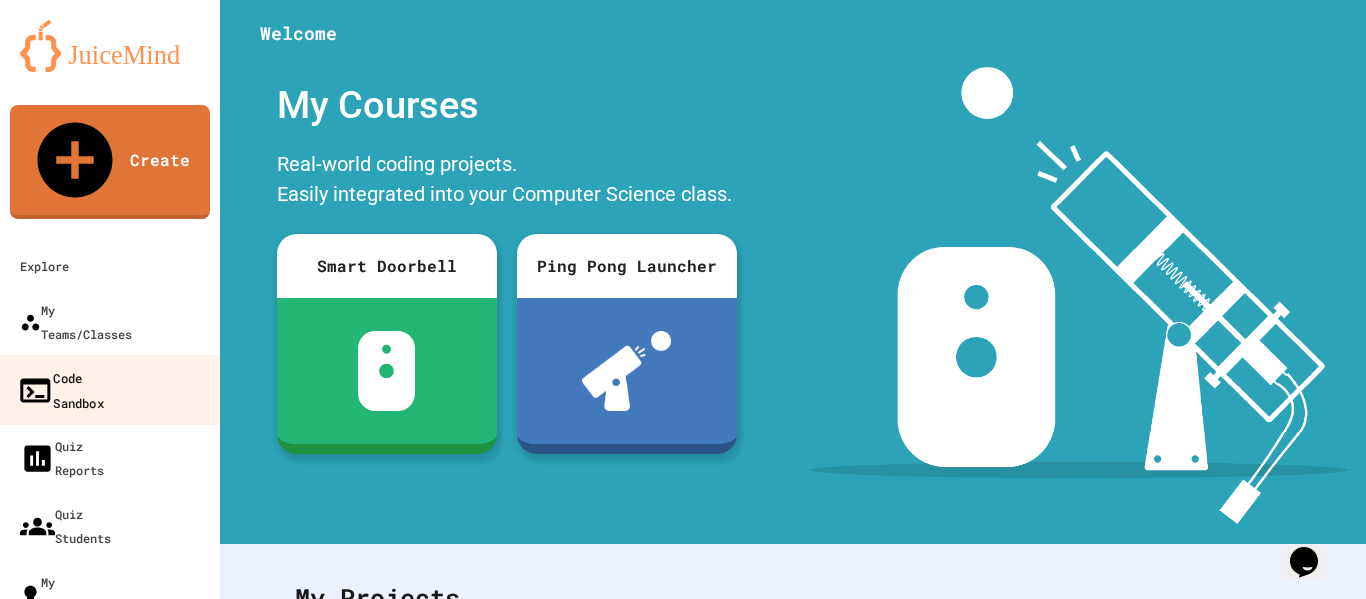 click on "Code Sandbox" at bounding box center [60, 389] 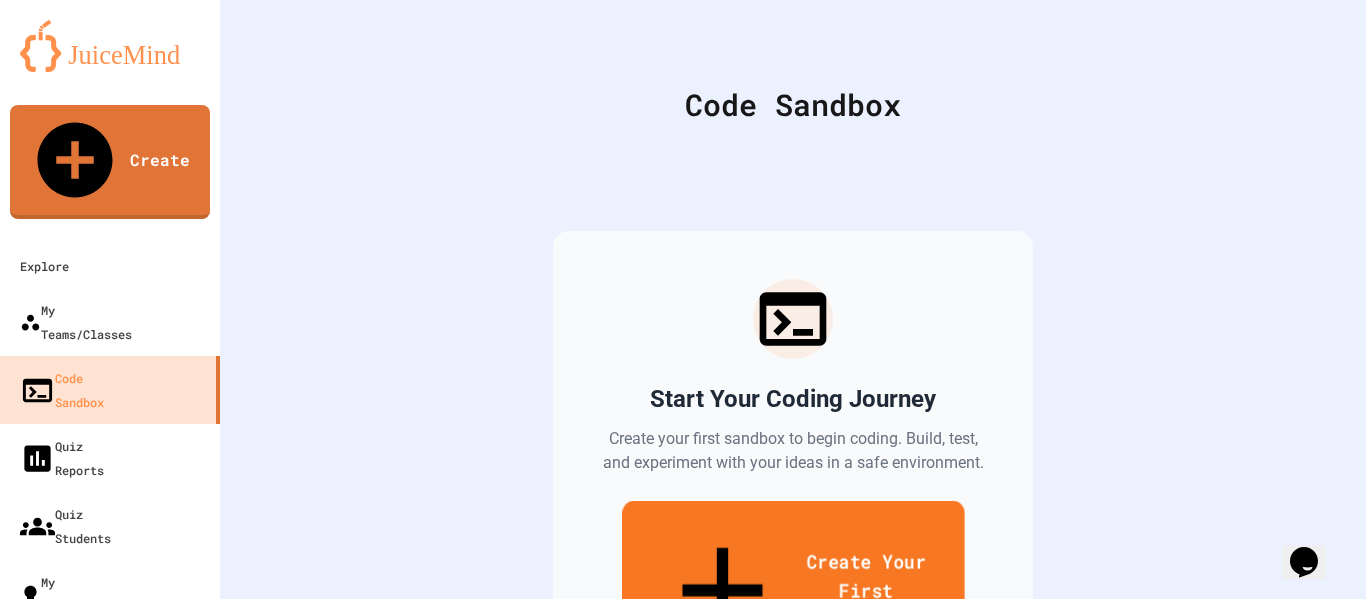 click on "Create Your First Sandbox" at bounding box center [793, 593] 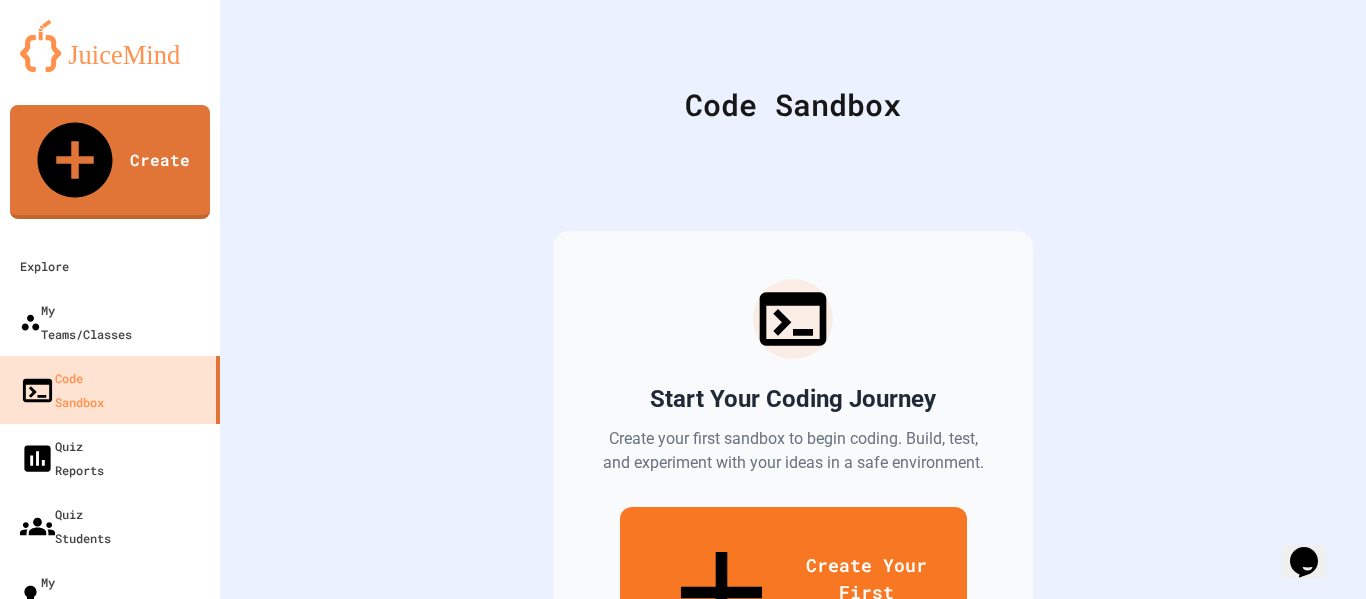 click at bounding box center [683, 696] 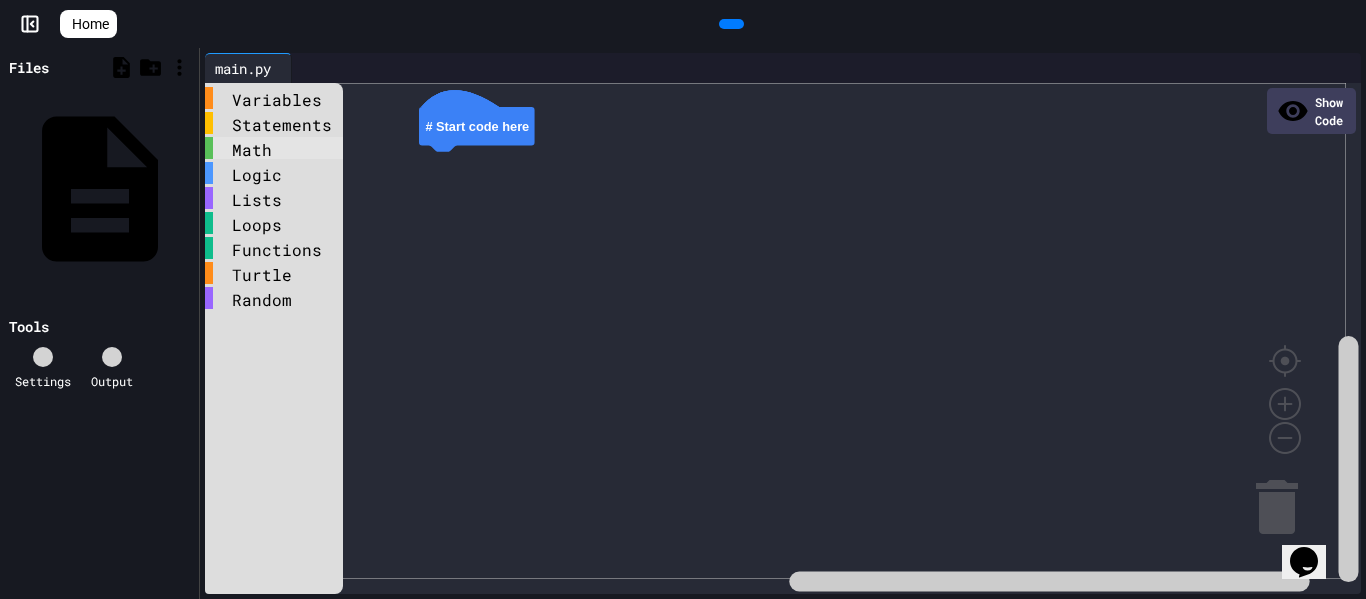 click on "Math" at bounding box center (274, 148) 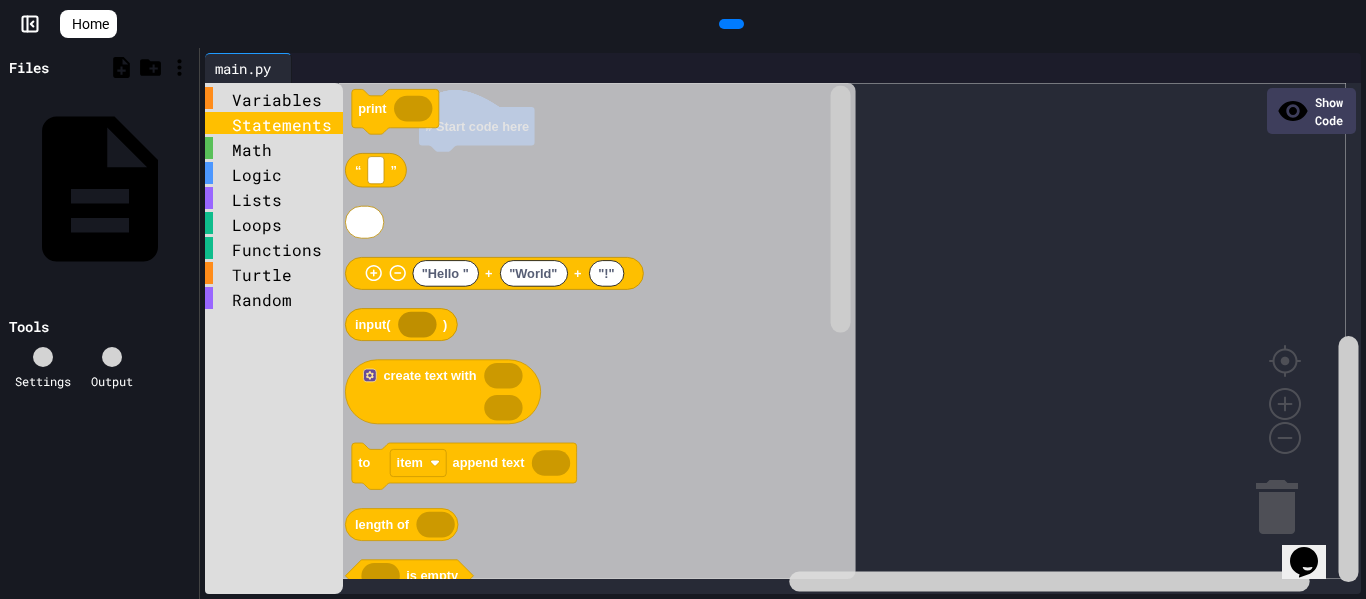click on "Statements" at bounding box center [274, 123] 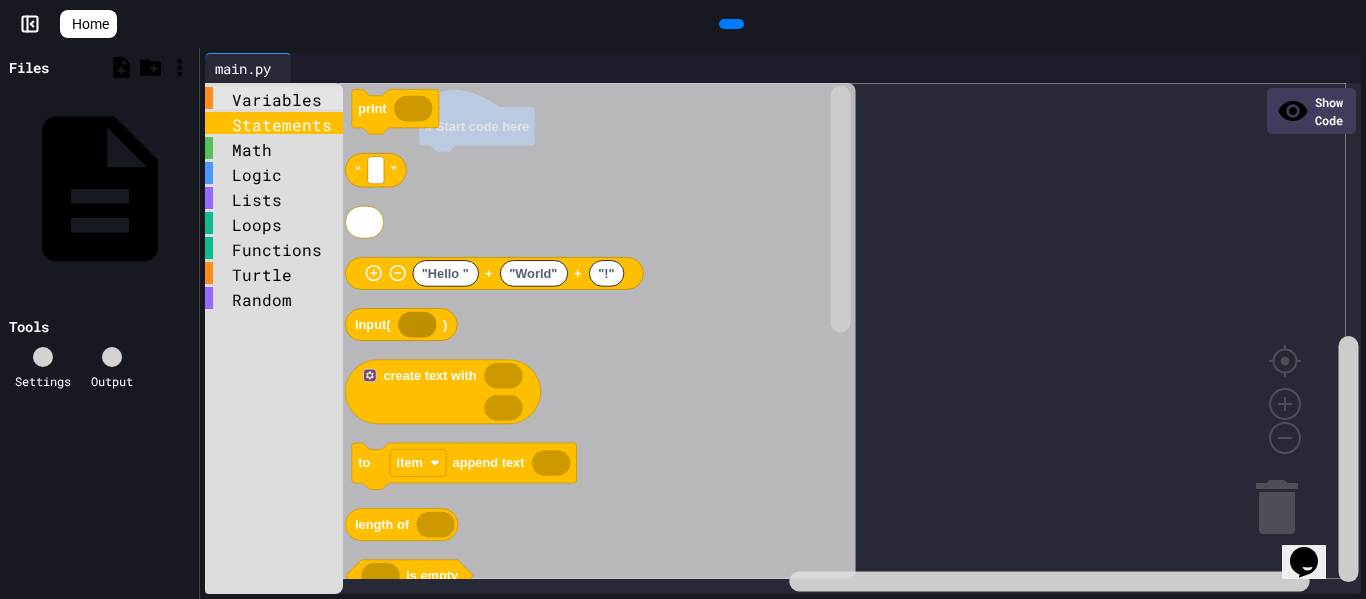 click on "Variables" at bounding box center [274, 98] 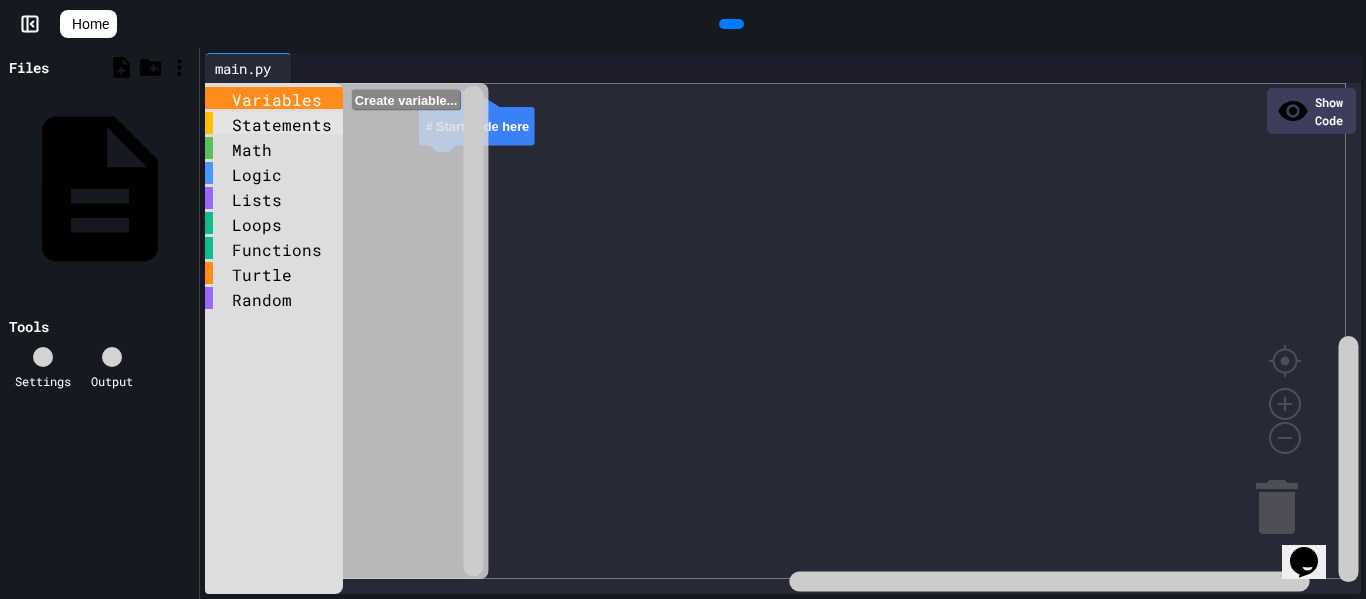 click on "Statements" at bounding box center (274, 123) 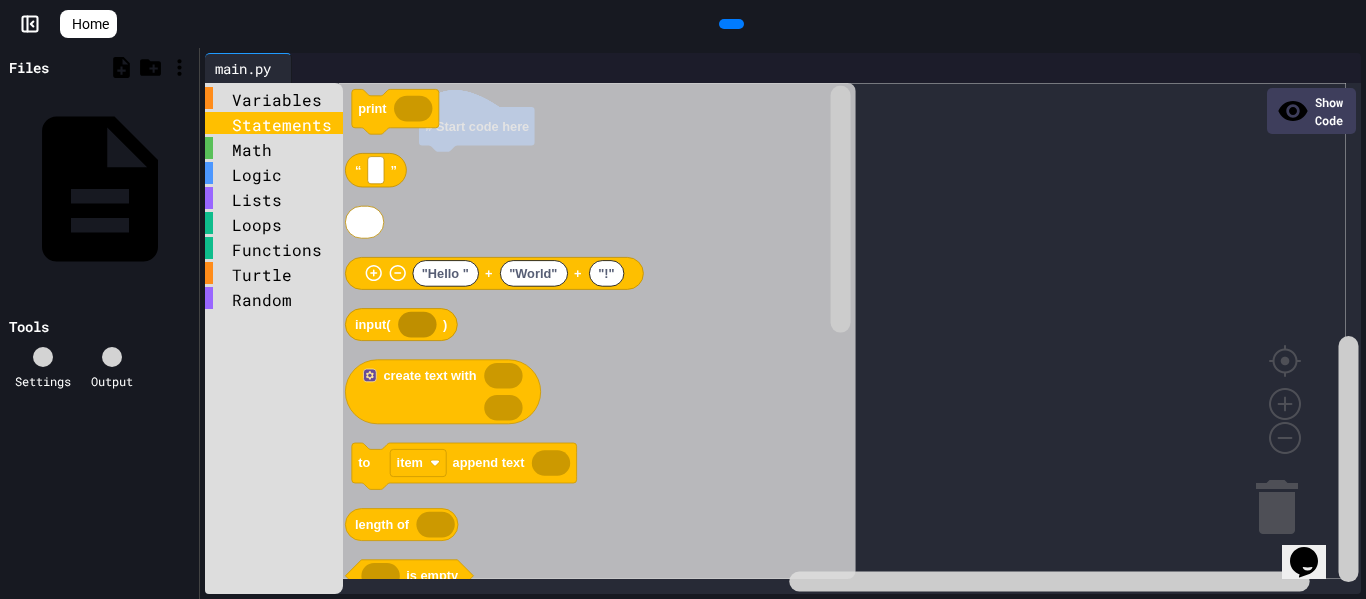 click on "print “   ”   "Hello " "World" "!"   + +   input( ) create text with to item append text length of is empty int( ) str( ) float( ) trim spaces from both sides of in text find first occurrence of text in text get letter # in text get substring from letter # to letter # to UPPER CASE prompt for text with message" 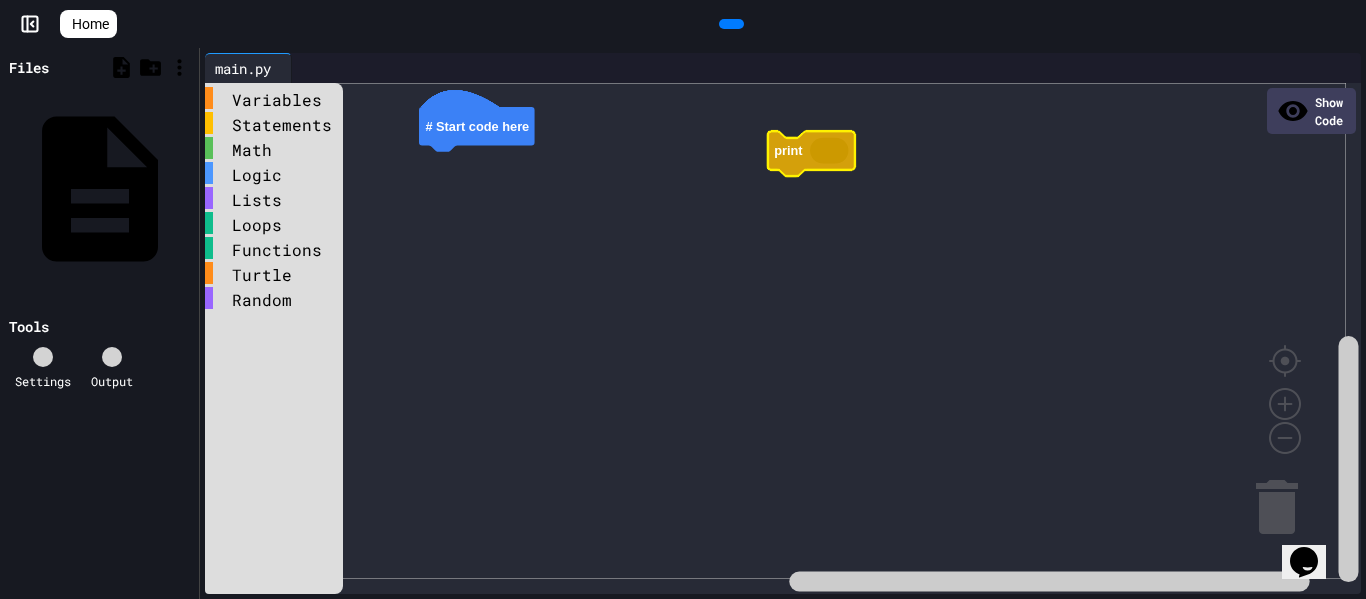 click on "Variables Statements Math Logic Lists Loops Functions Turtle Random # Start code here print “   ”   "Hello " "World" "!"   + +   input( ) create text with to item append text length of is empty int( ) str( ) float( ) trim spaces from both sides of in text find first occurrence of text in text get letter # in text get substring from letter # to letter # to UPPER CASE prompt for text with message print" at bounding box center [783, 338] 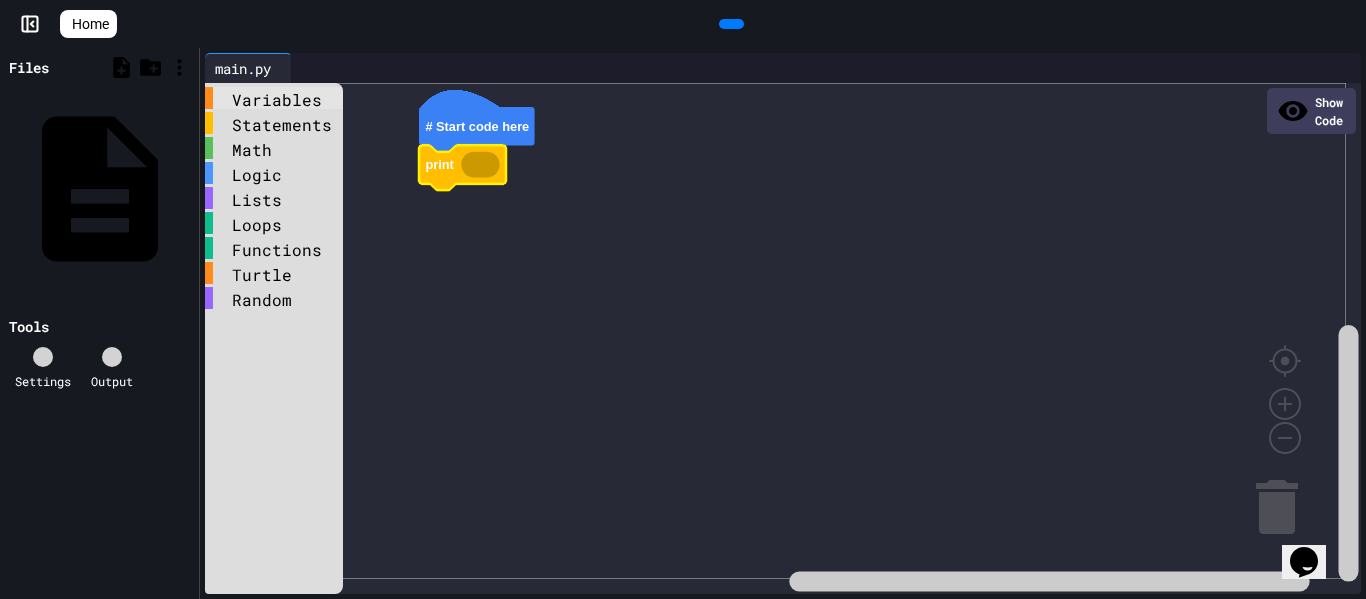 click on "Variables" at bounding box center [274, 98] 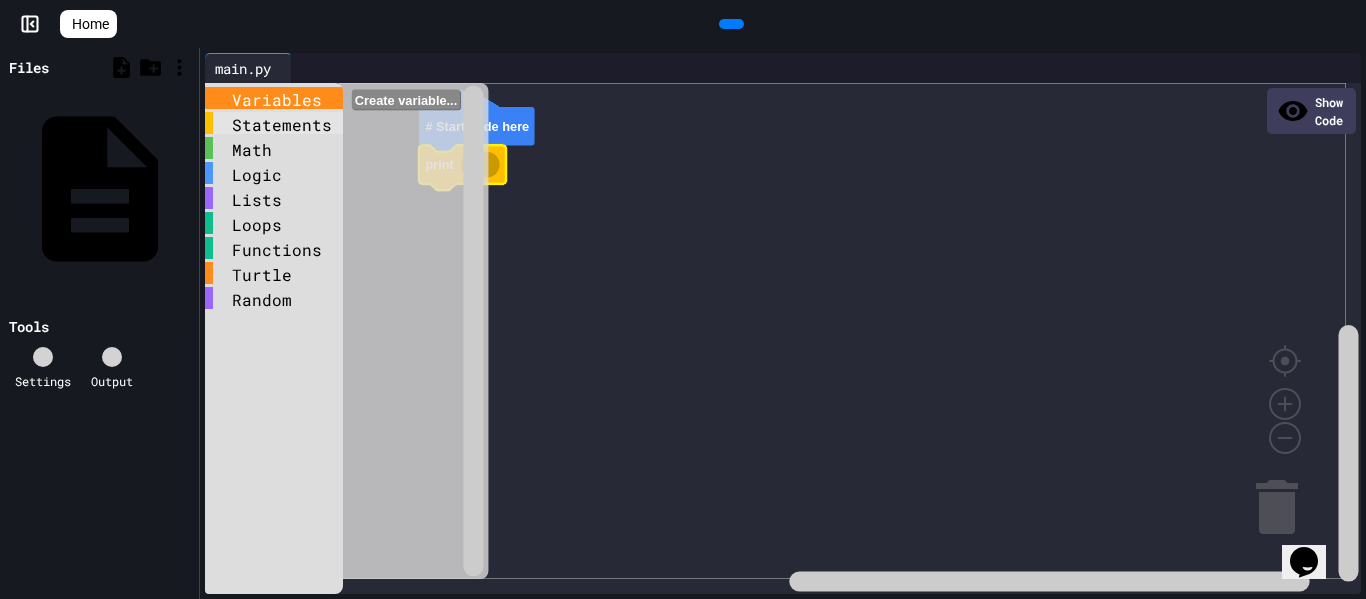 click on "Statements" at bounding box center (274, 123) 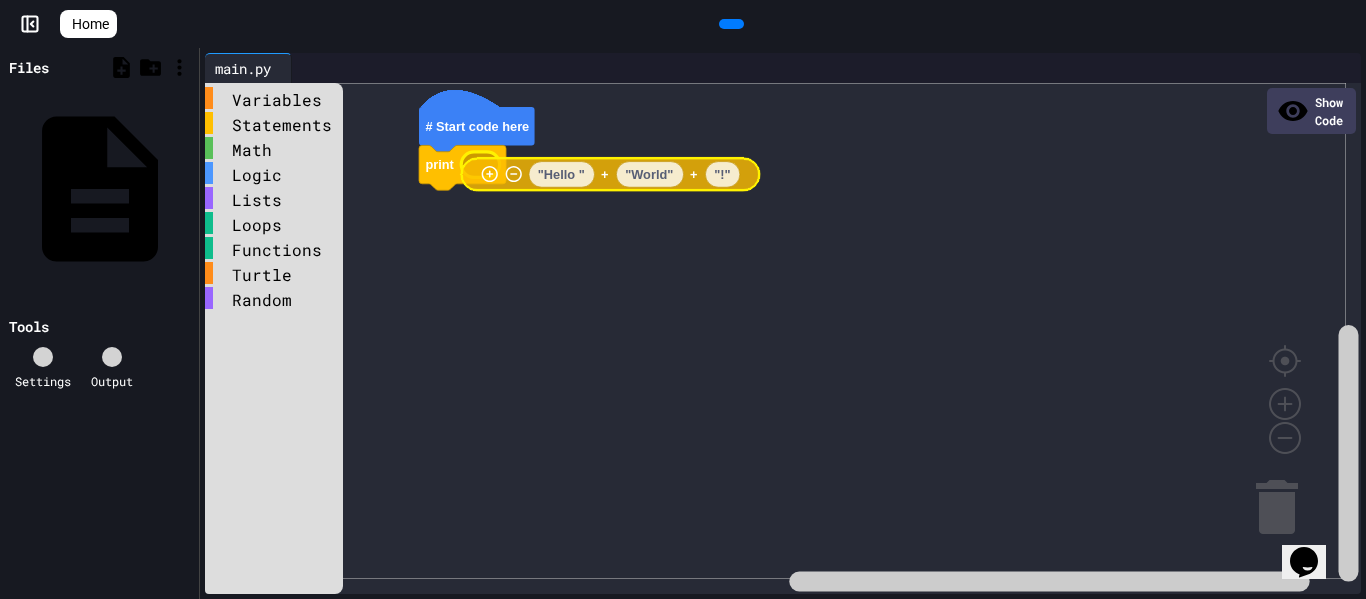 click on "Variables Statements Math Logic Lists Loops Functions Turtle Random # Start code here print print “   ”   "Hello " "World" "!"   + +   input( ) create text with to item append text length of is empty int( ) str( ) float( ) trim spaces from both sides of in text find first occurrence of text in text get letter # in text get substring from letter # to letter # to UPPER CASE prompt for text with message "Hello " "World" "!"   + +" at bounding box center [783, 338] 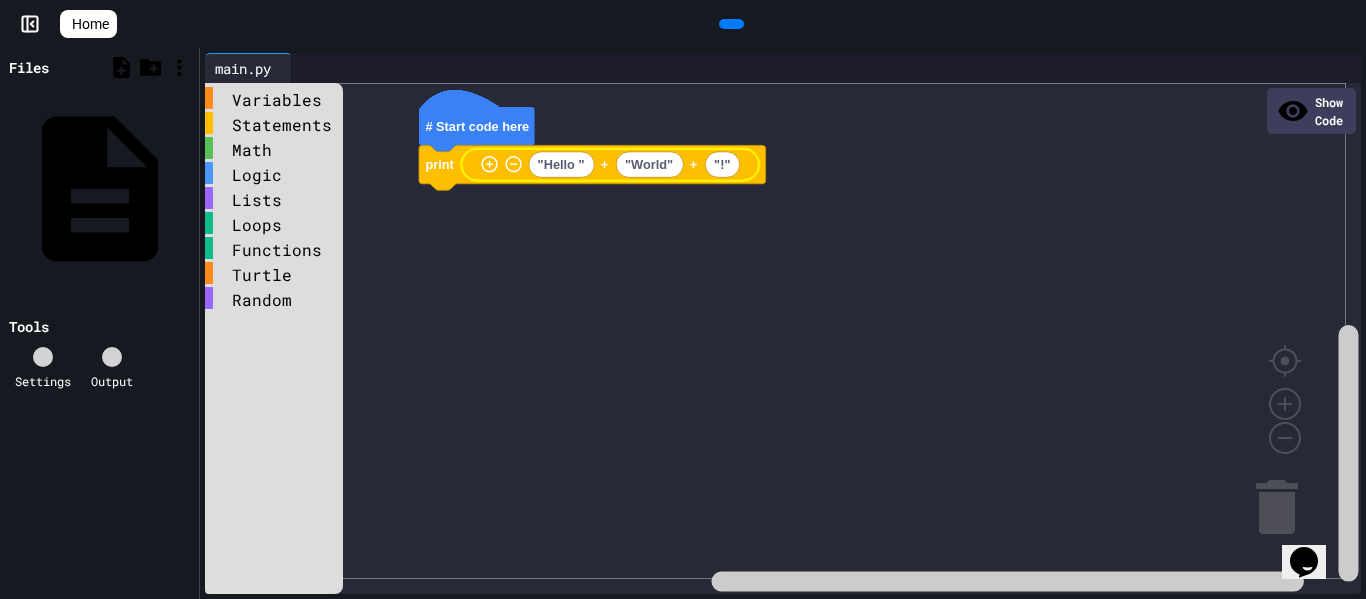 click 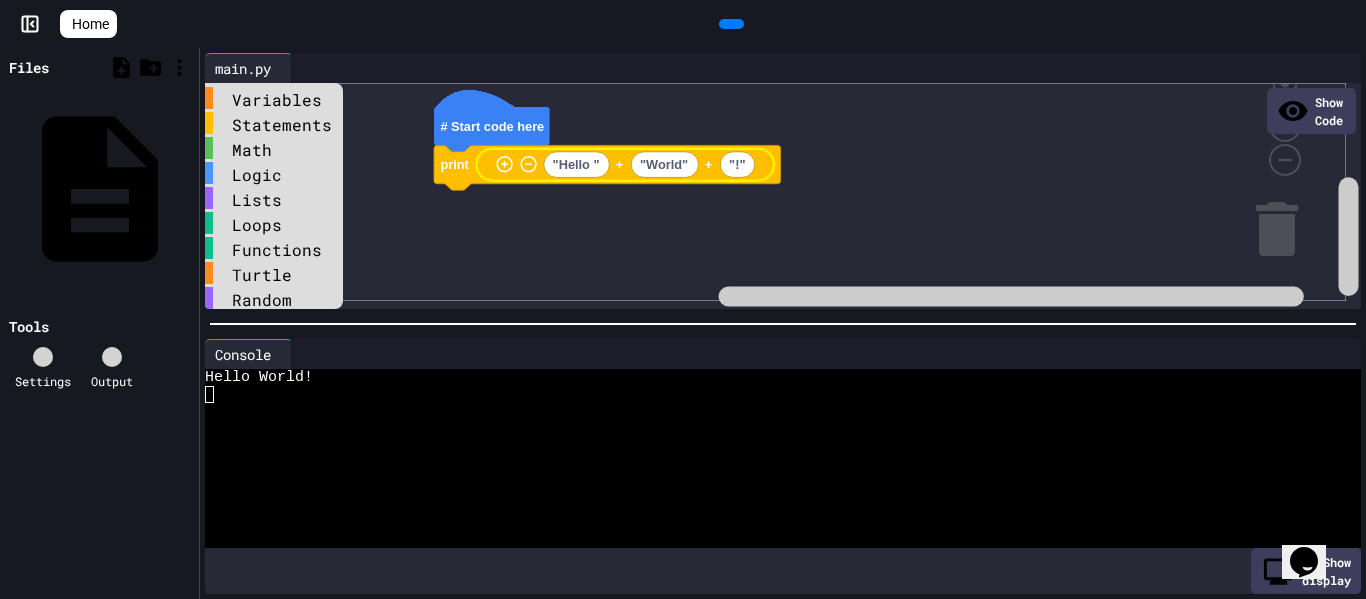 click on "Home" at bounding box center (90, 24) 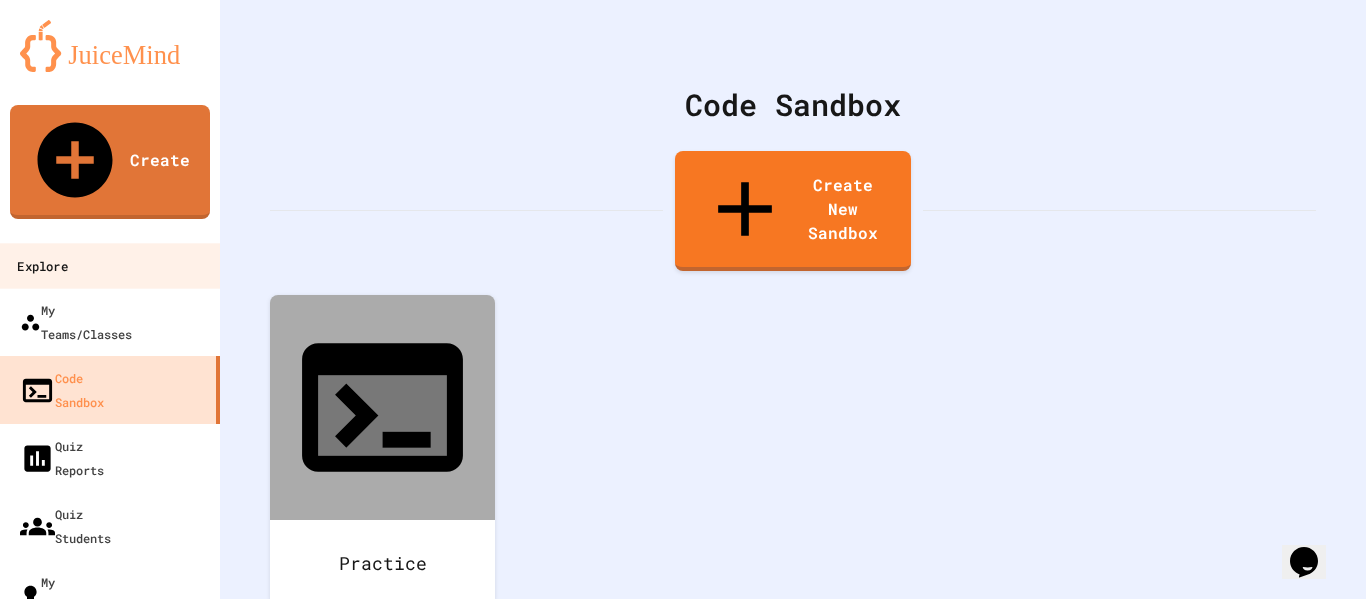 click on "Explore" at bounding box center [42, 266] 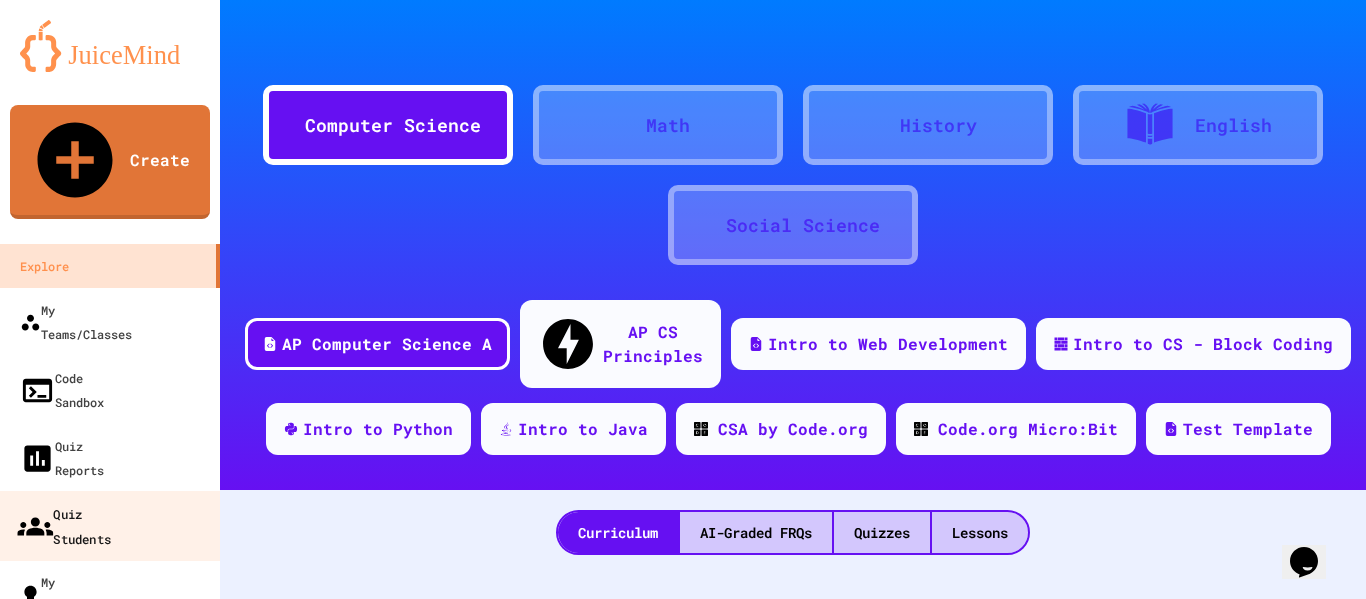click on "Quiz Students" at bounding box center [64, 525] 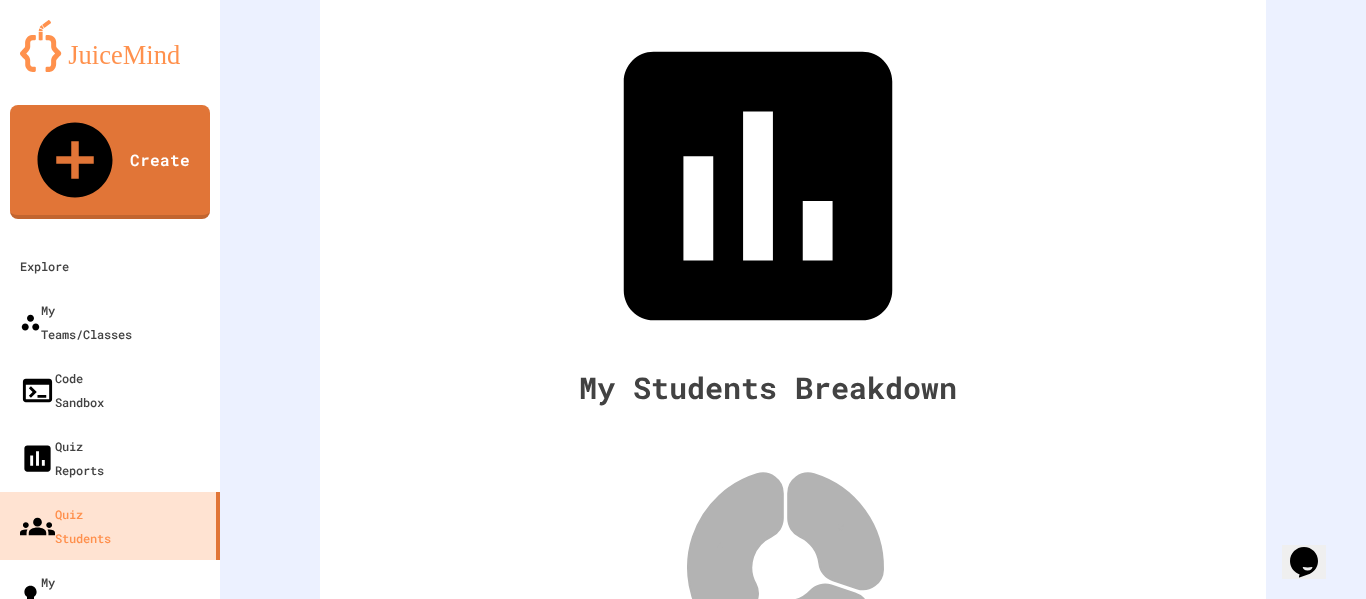 scroll, scrollTop: 50, scrollLeft: 0, axis: vertical 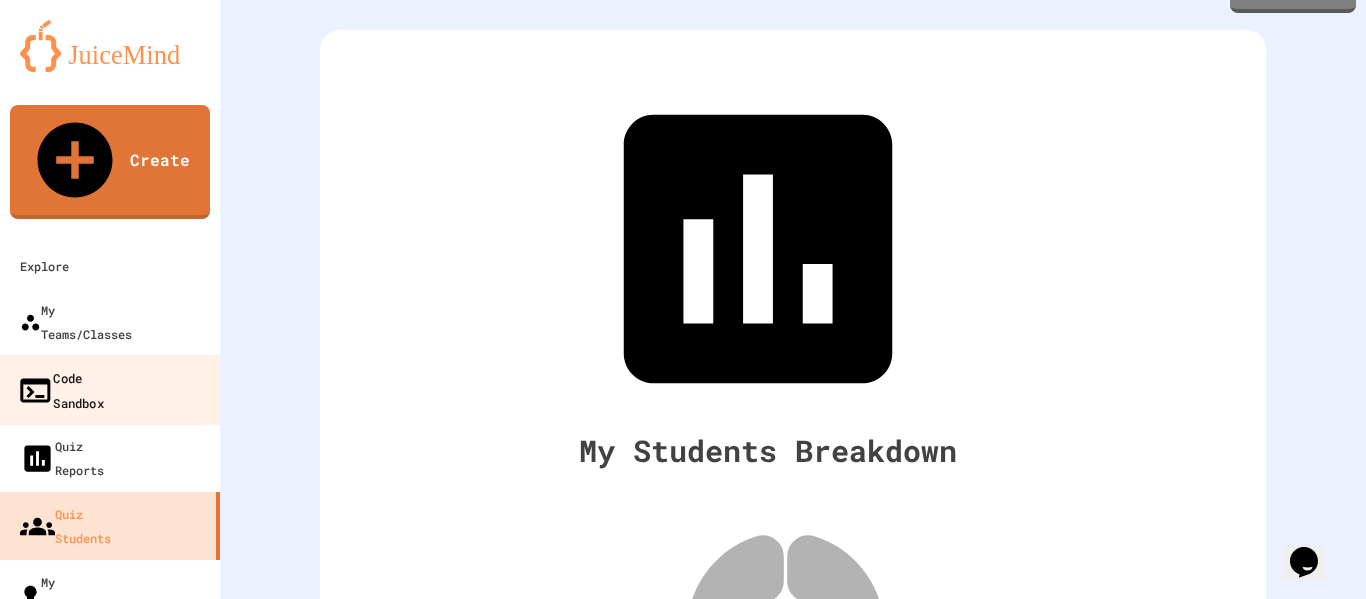 click on "Code Sandbox" at bounding box center [60, 389] 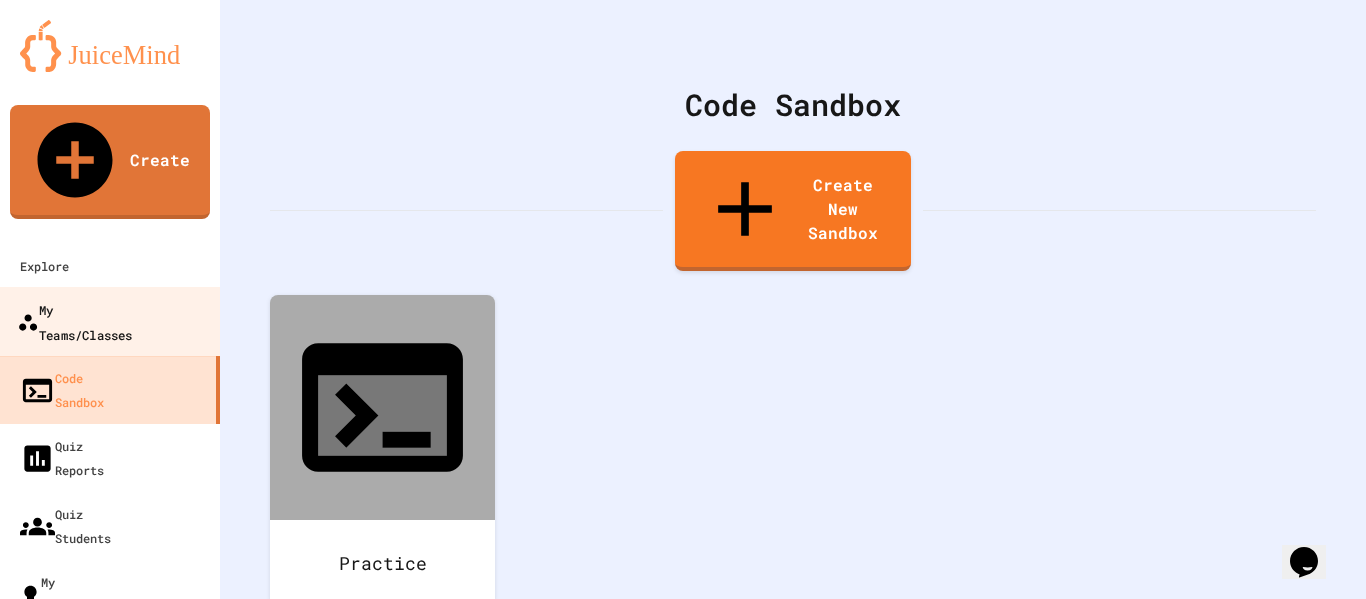 click on "My Teams/Classes" at bounding box center [74, 321] 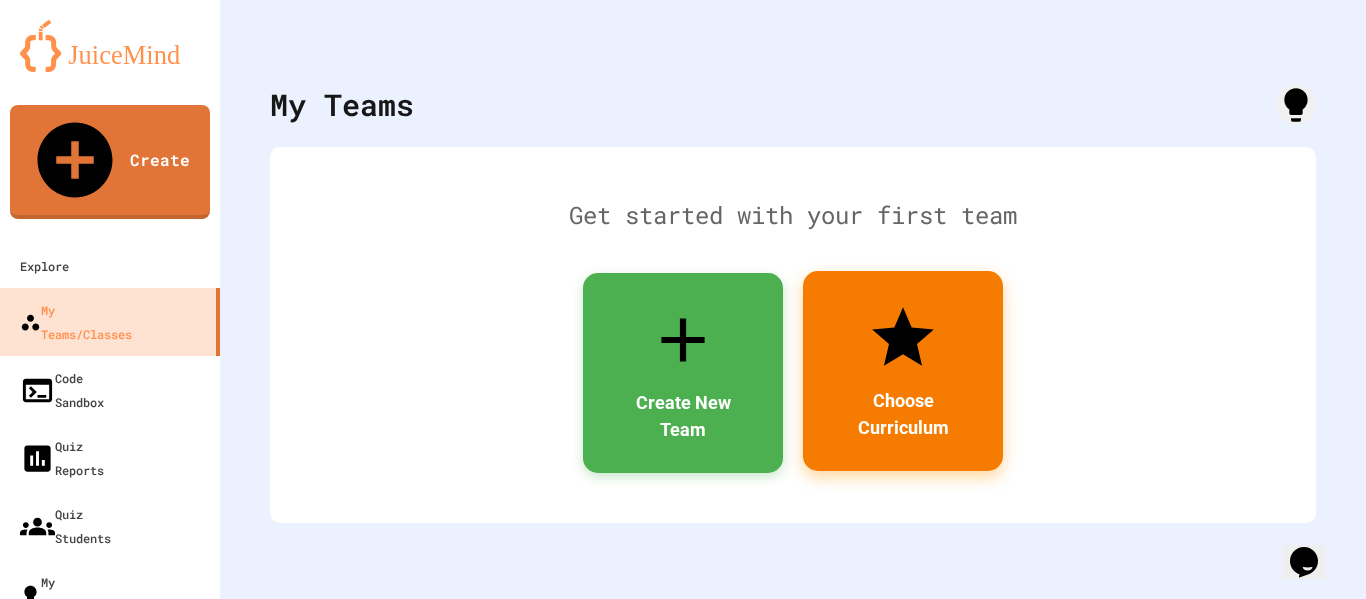 click on "Choose Curriculum" at bounding box center [903, 414] 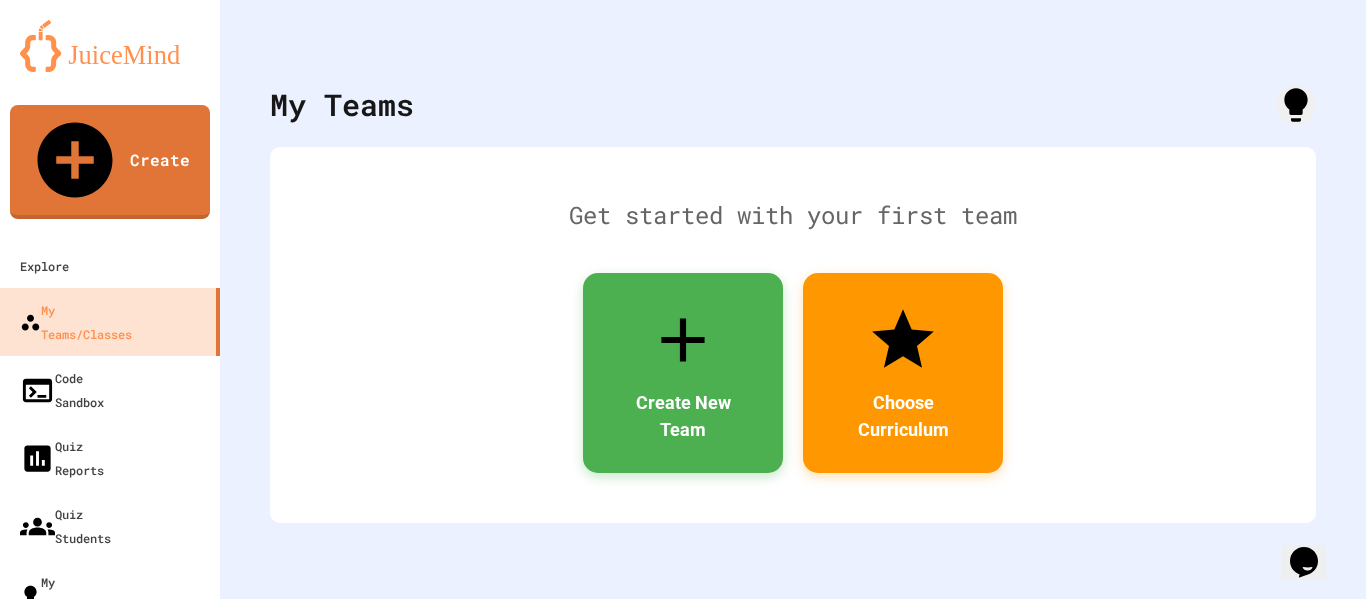 scroll, scrollTop: 255, scrollLeft: 0, axis: vertical 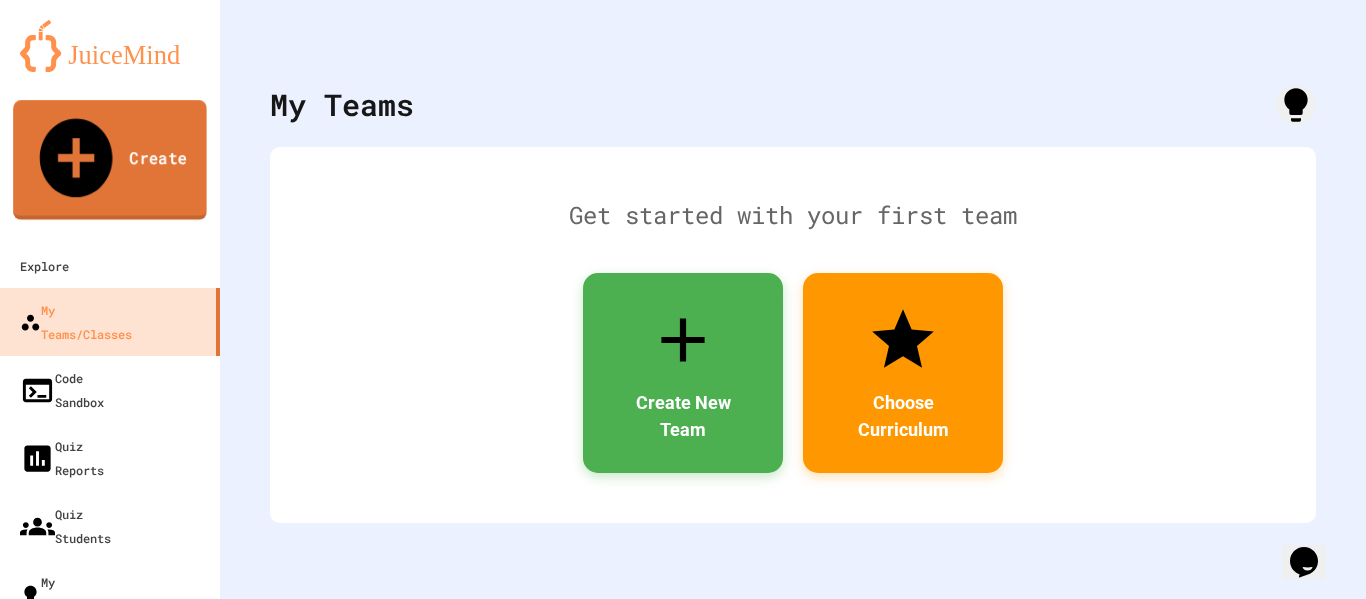 click 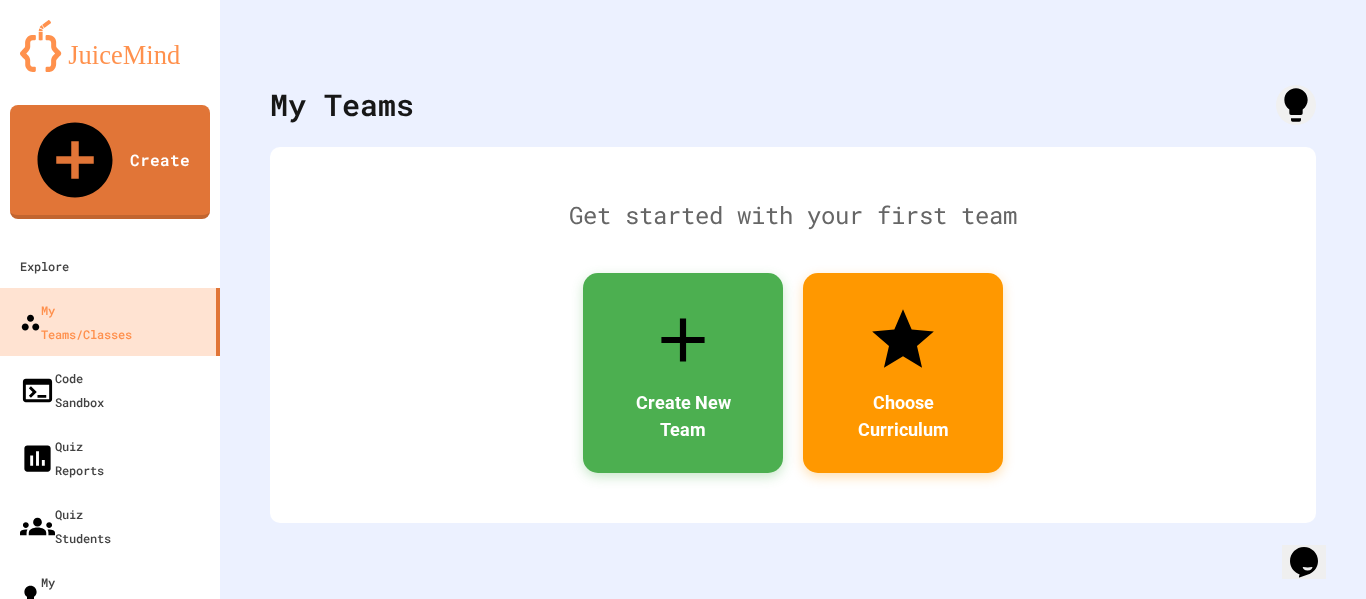 scroll, scrollTop: 318, scrollLeft: 0, axis: vertical 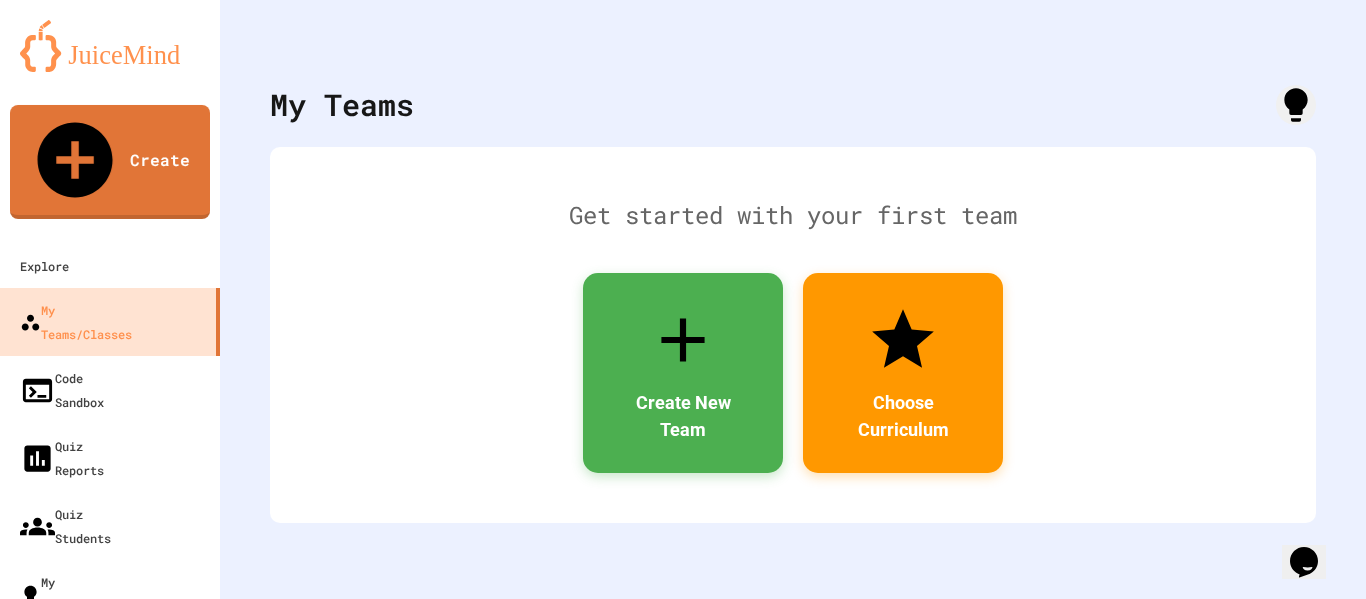 click at bounding box center (110, 46) 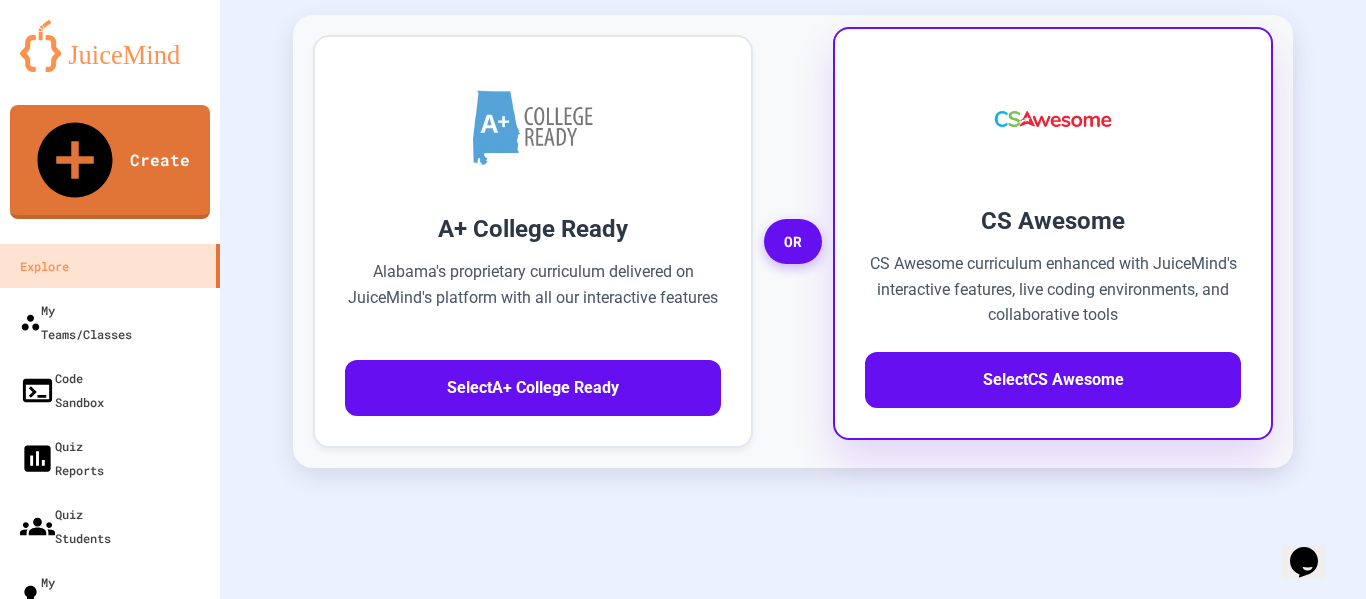 scroll, scrollTop: 0, scrollLeft: 0, axis: both 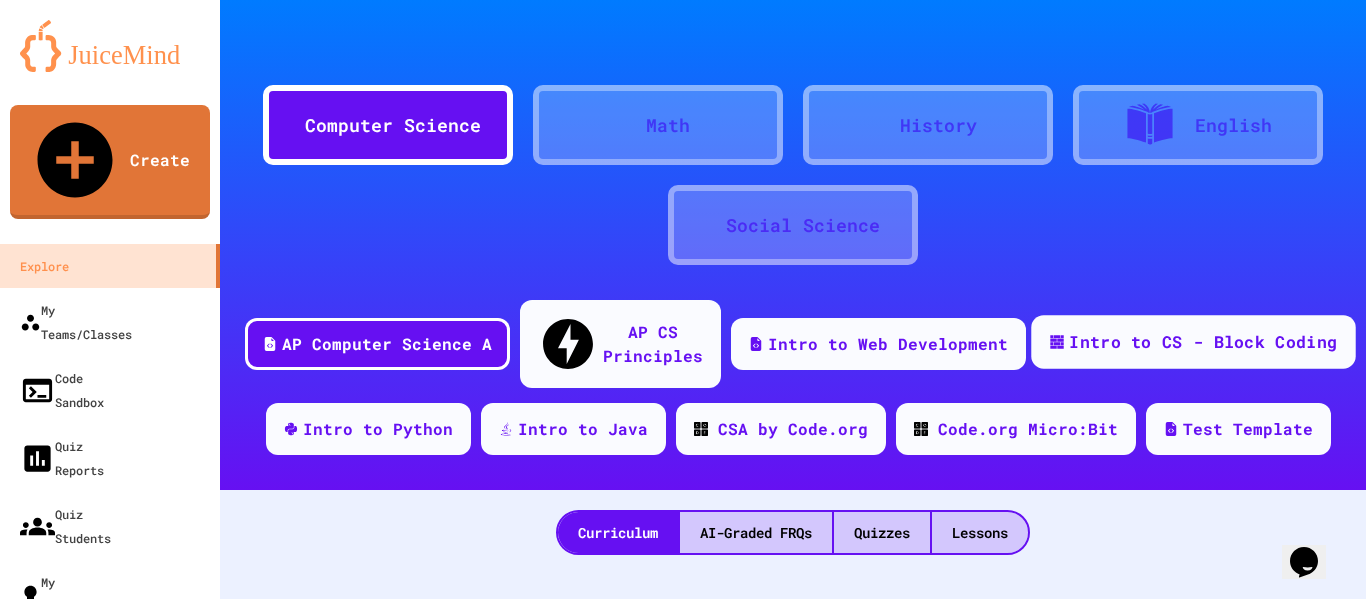 click on "Intro to CS - Block Coding" at bounding box center (1203, 342) 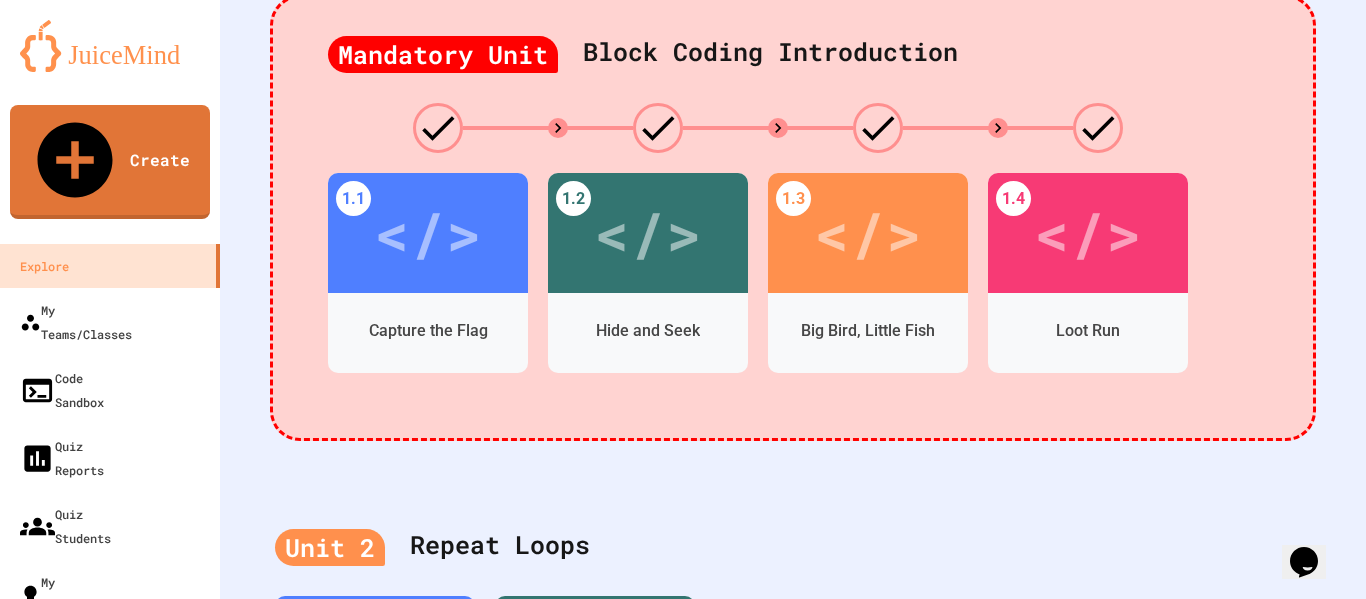 scroll, scrollTop: 500, scrollLeft: 0, axis: vertical 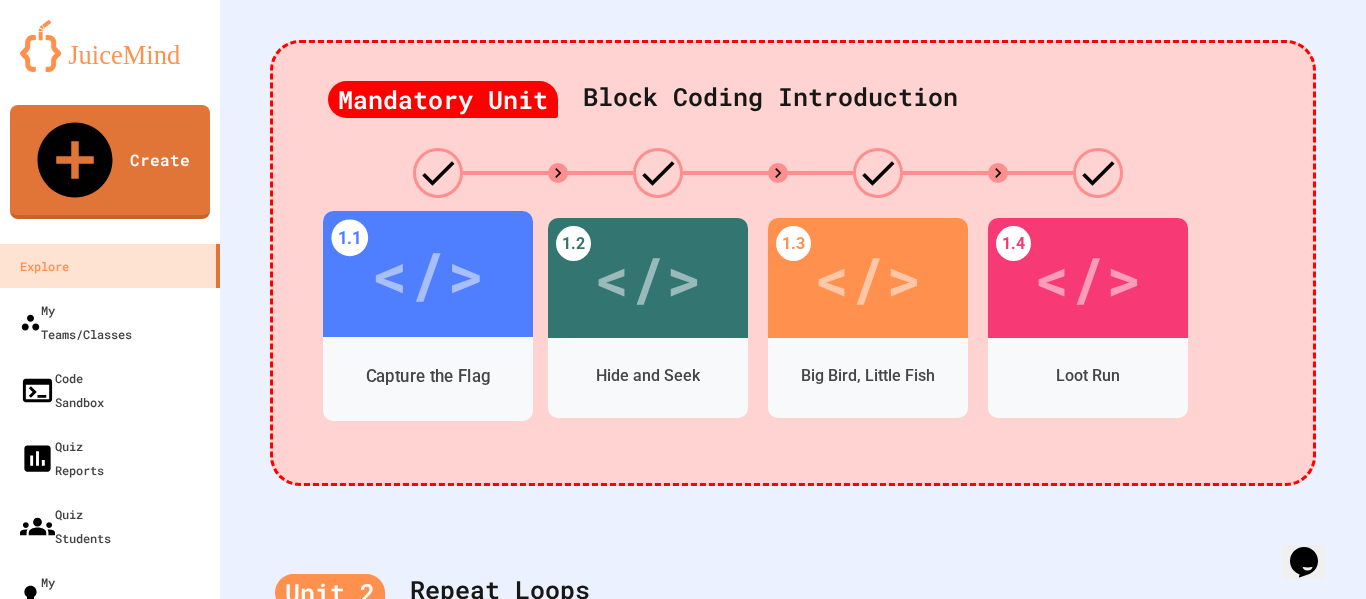 click on "</>" at bounding box center [427, 274] 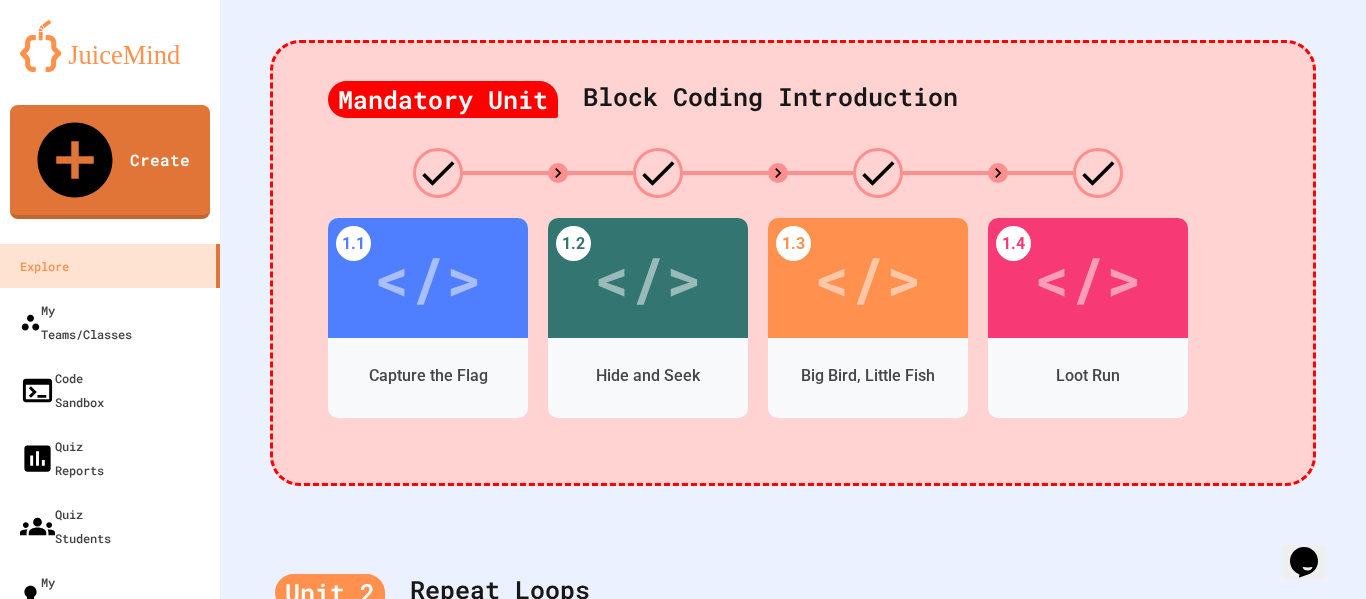click on "</>" at bounding box center [452, 784] 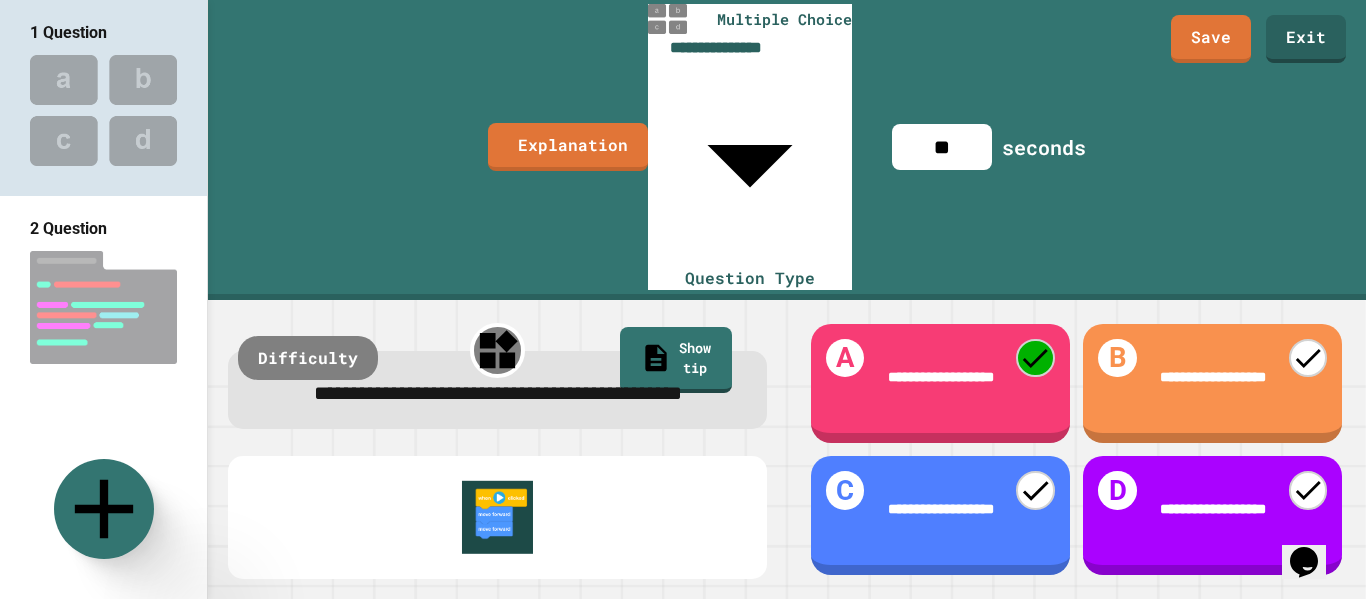 scroll, scrollTop: 501, scrollLeft: 0, axis: vertical 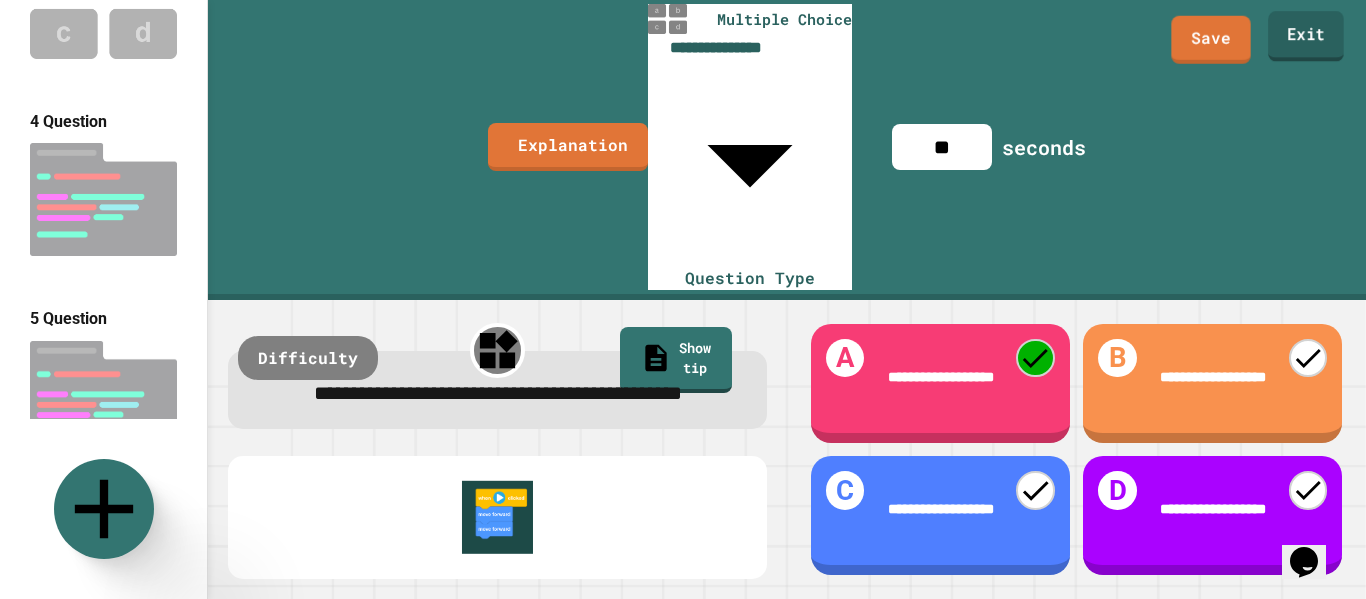 click on "Exit" at bounding box center [1306, 36] 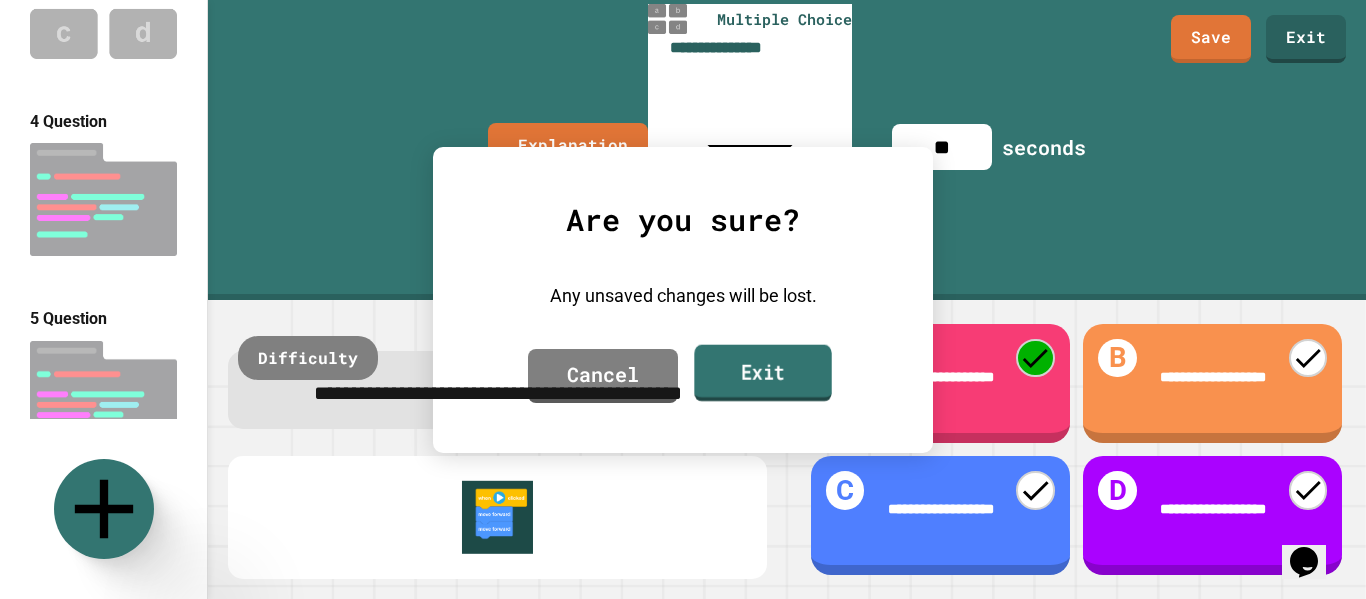 click on "Exit" at bounding box center (762, 372) 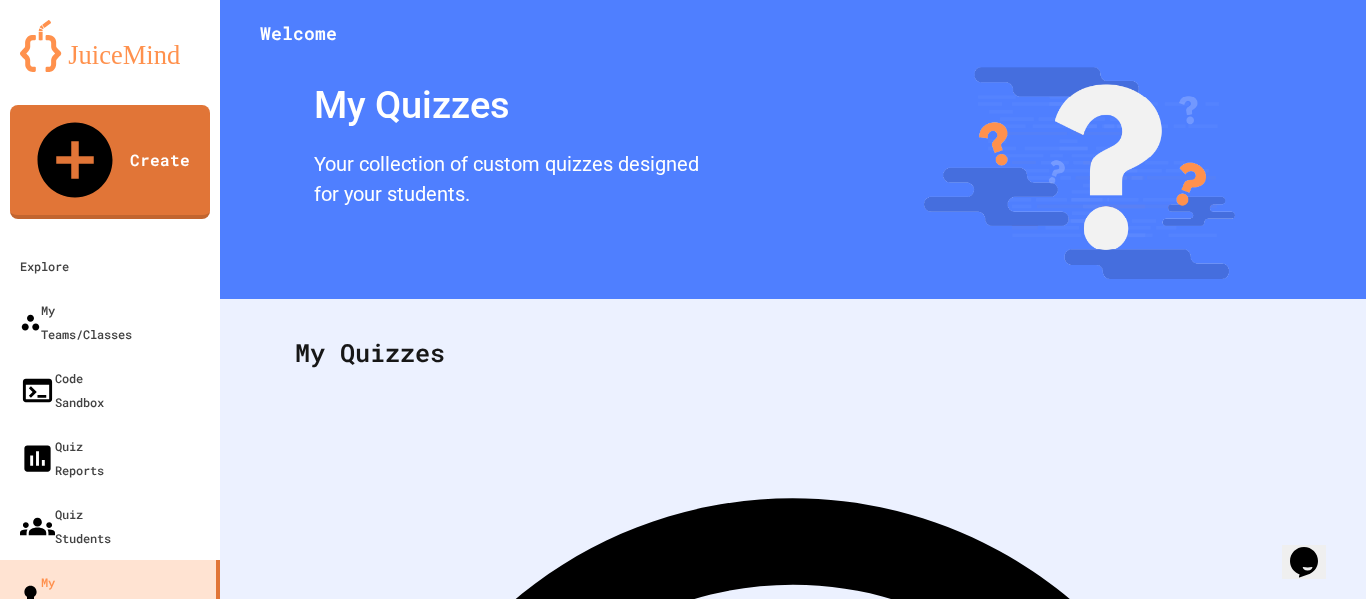 click at bounding box center [110, 46] 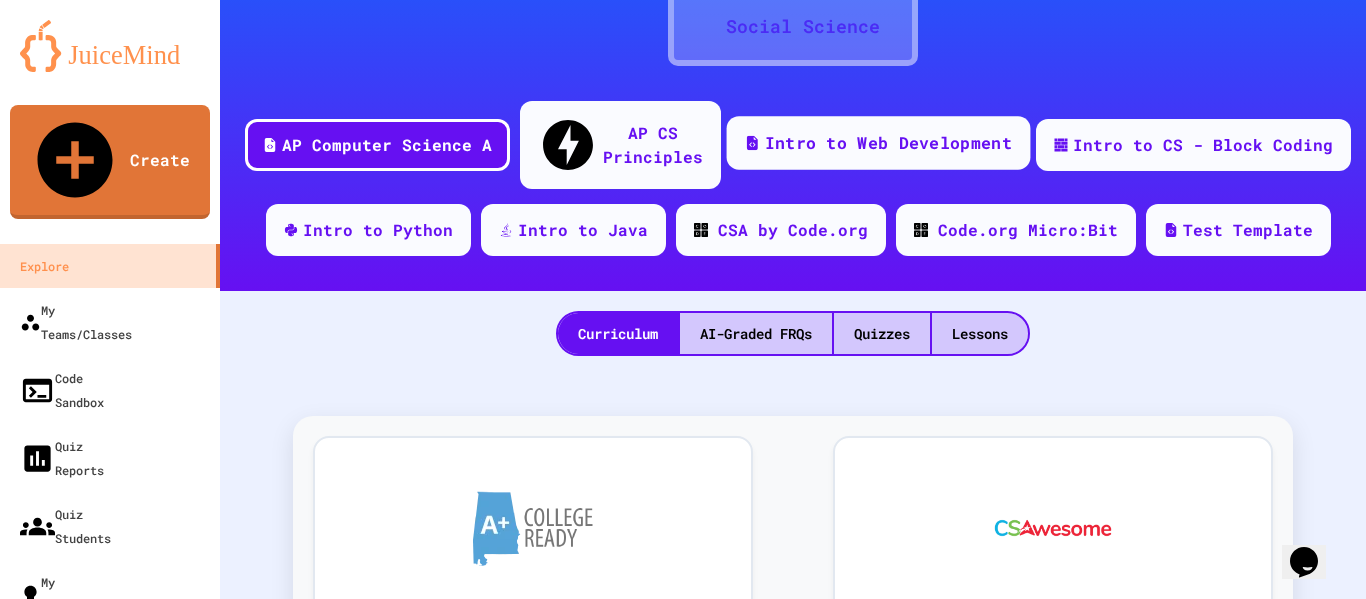 scroll, scrollTop: 200, scrollLeft: 0, axis: vertical 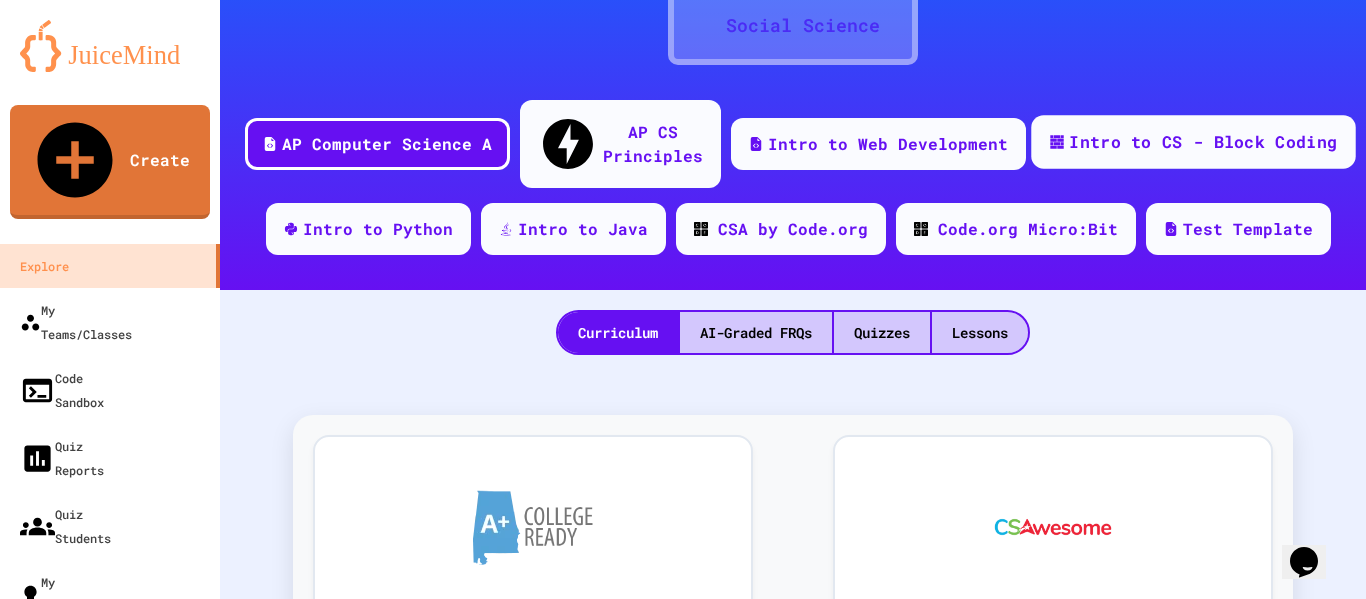click on "Intro to CS - Block Coding" at bounding box center [1203, 142] 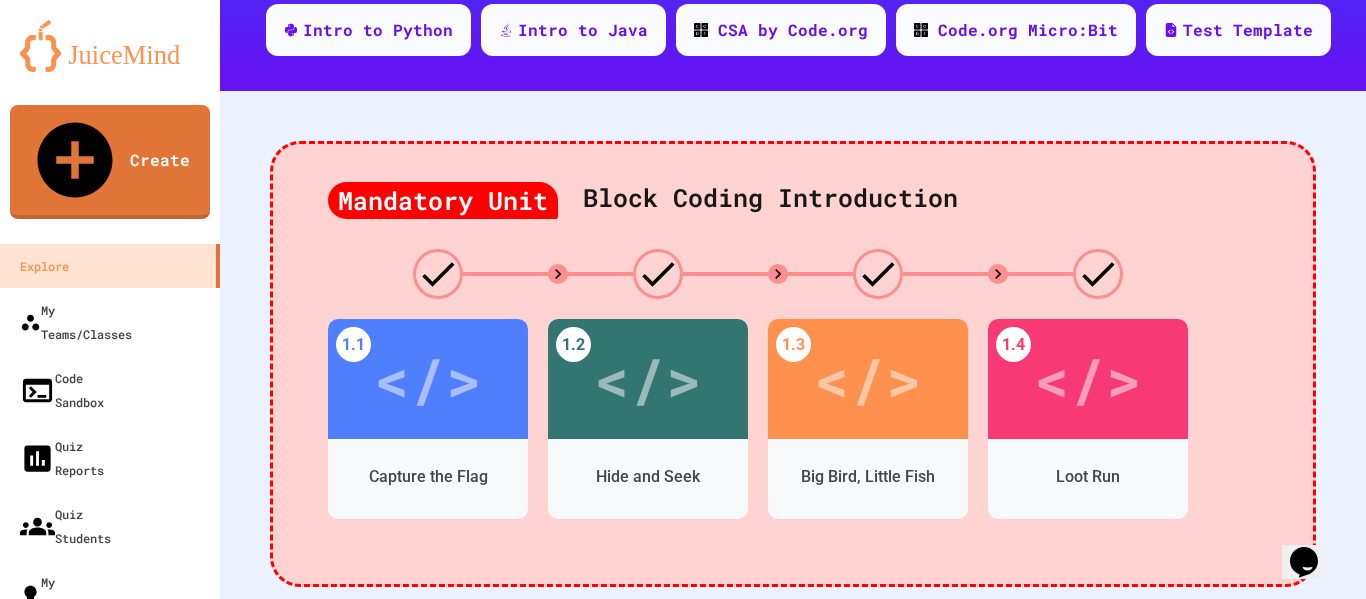 scroll, scrollTop: 400, scrollLeft: 0, axis: vertical 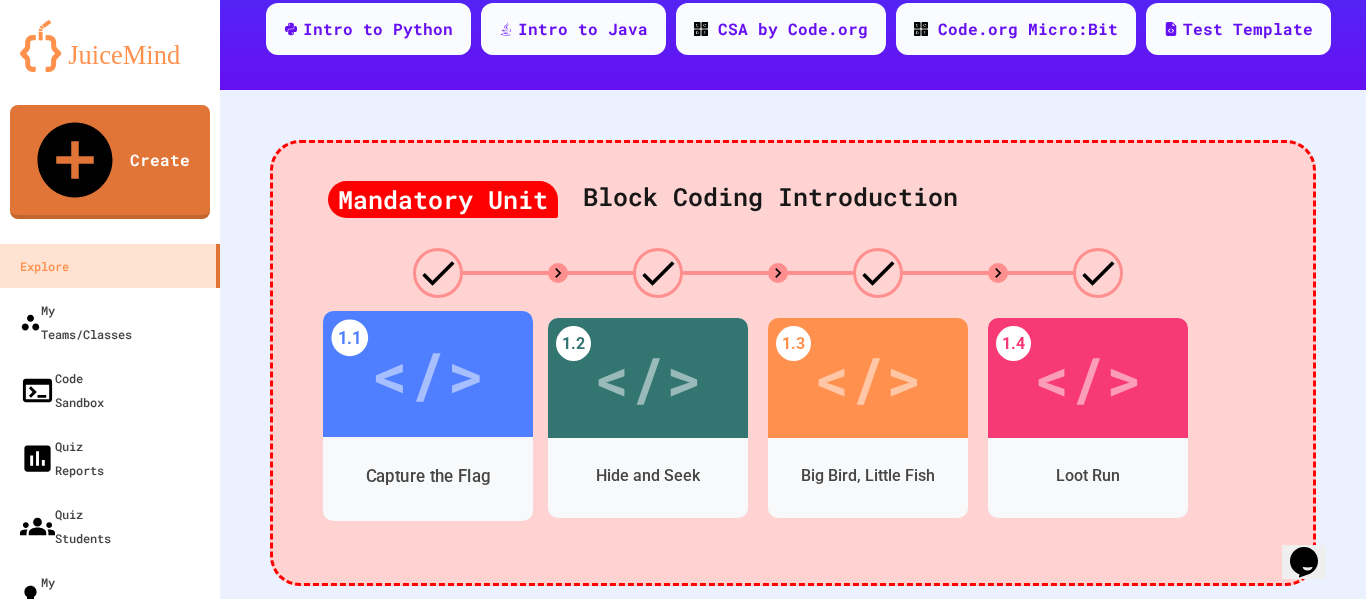 click on "</>" at bounding box center [427, 374] 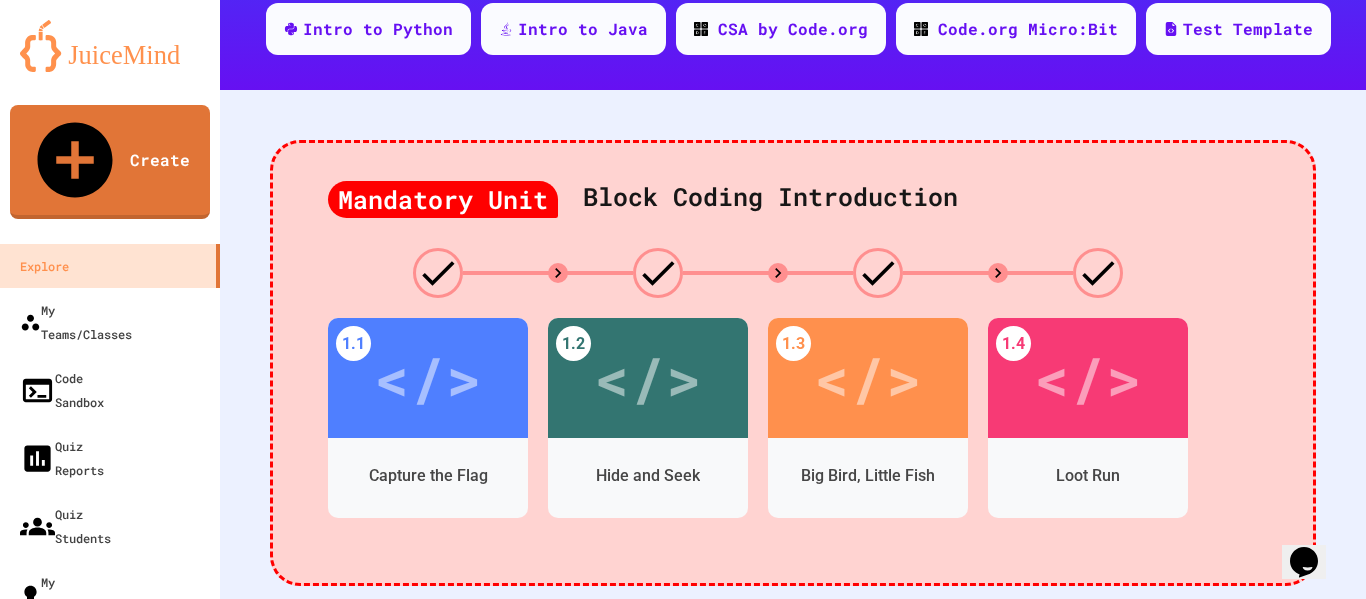 click on "Easy" at bounding box center [462, 883] 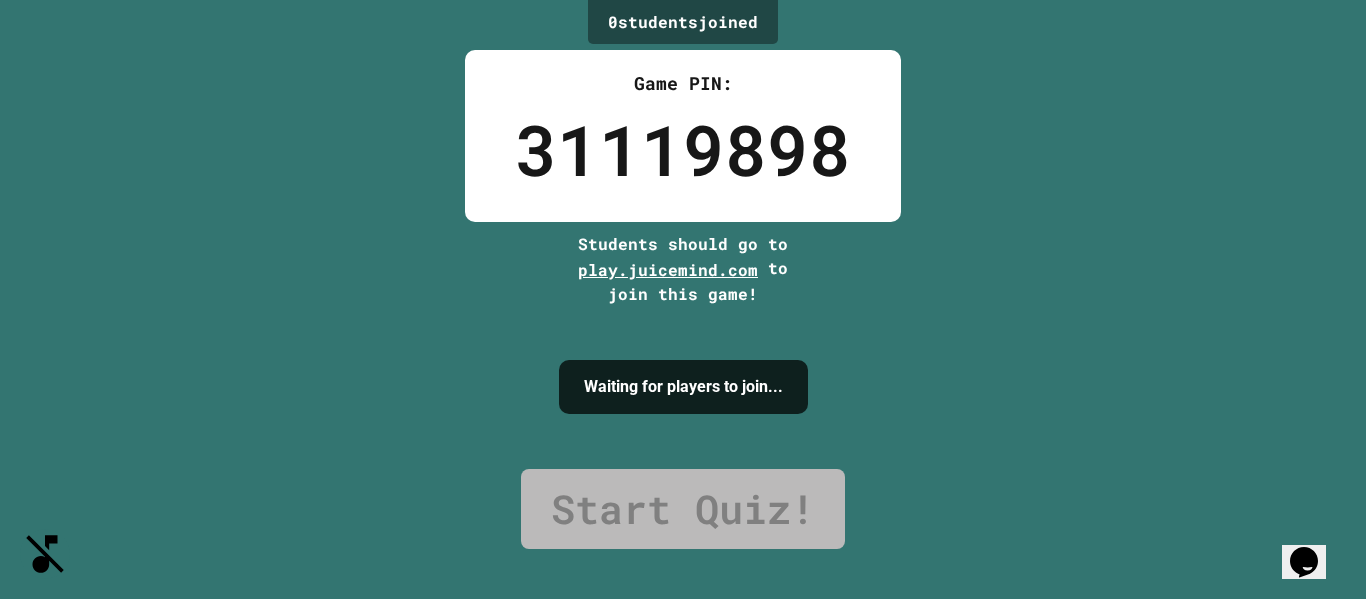 click on "I'm ready!" at bounding box center (683, 955) 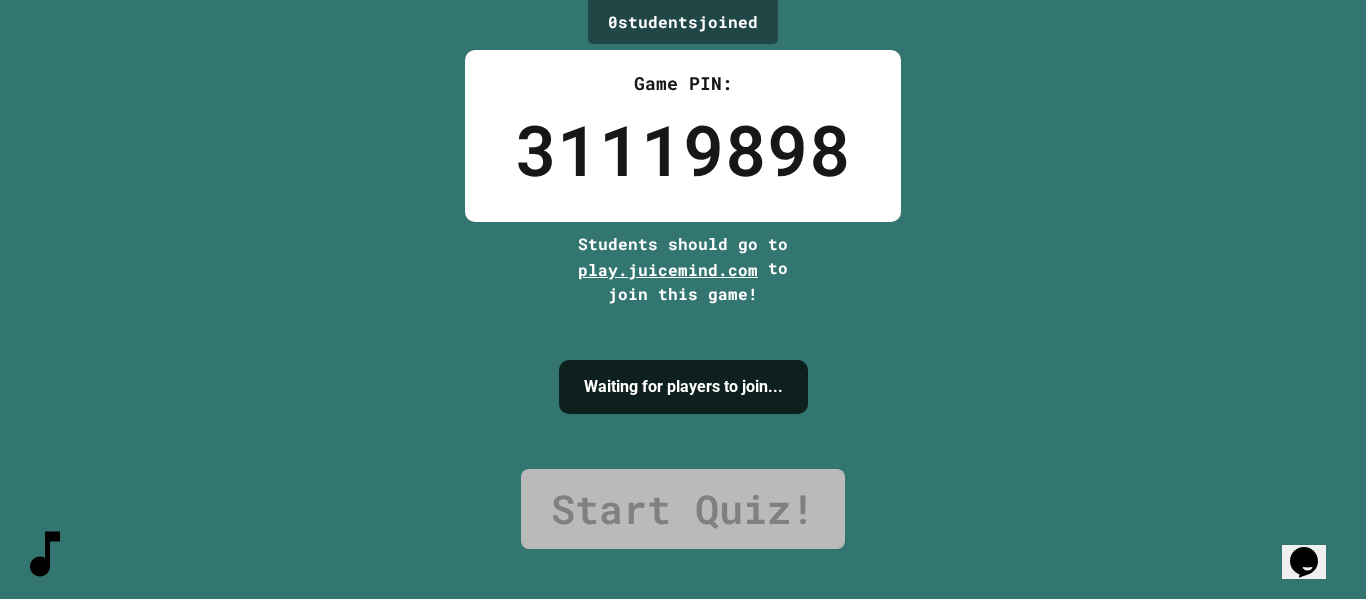 drag, startPoint x: 31, startPoint y: 551, endPoint x: 50, endPoint y: 541, distance: 21.470911 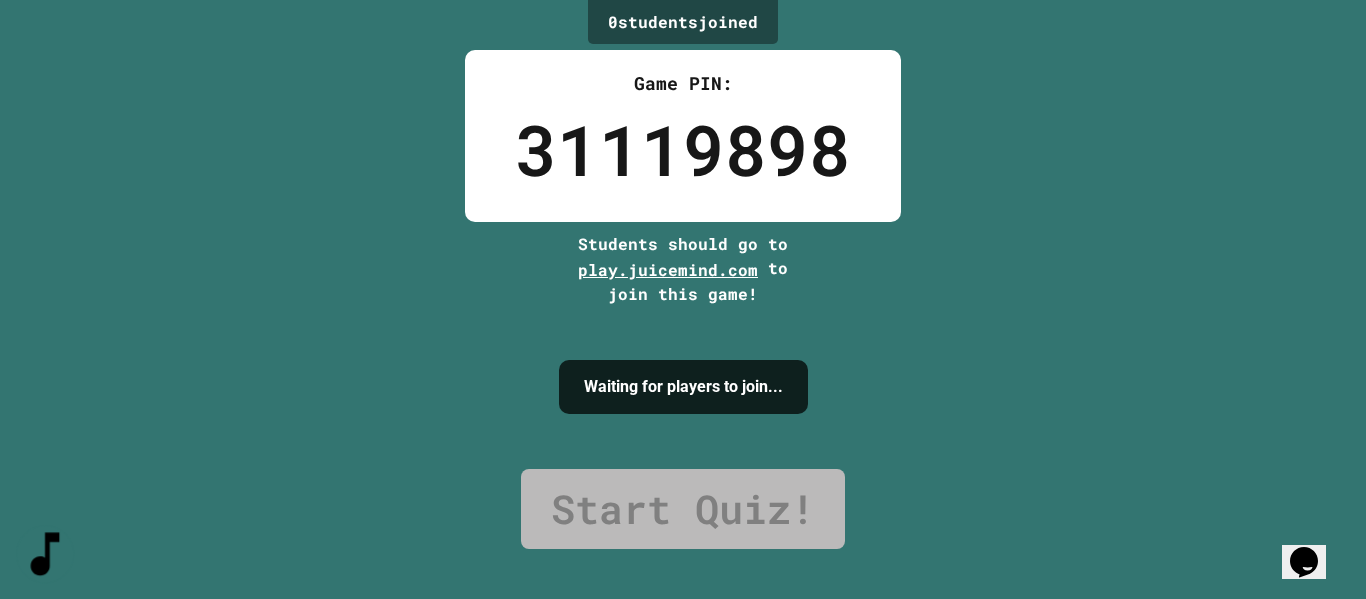 click 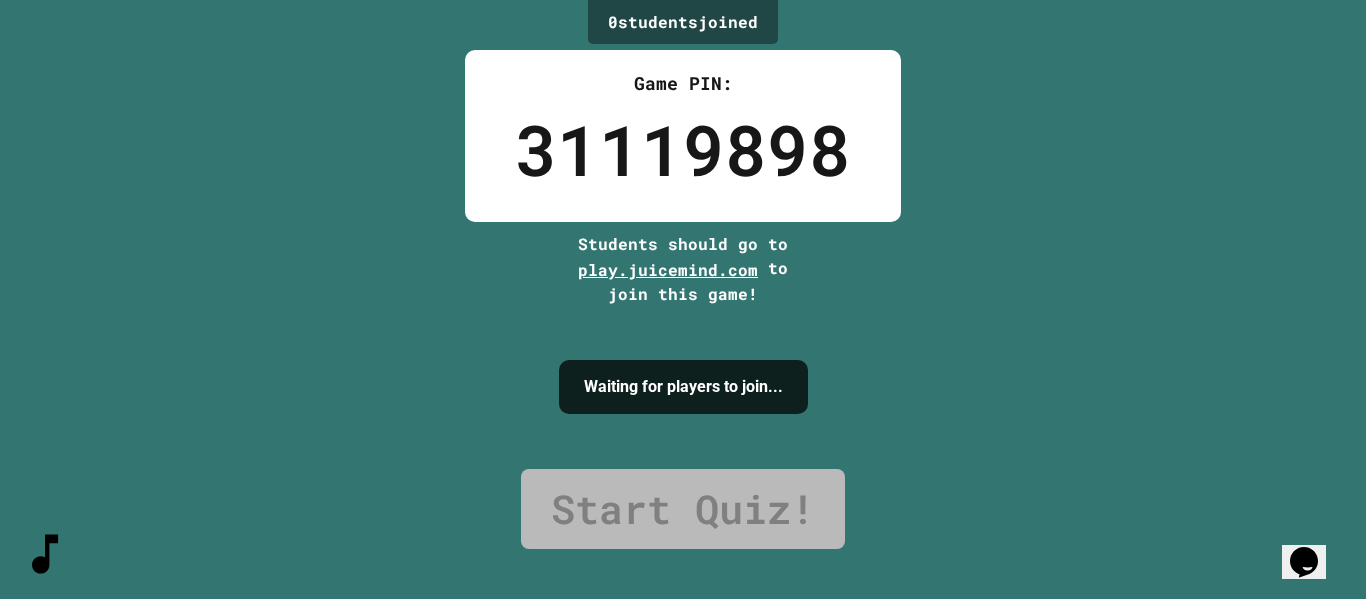 drag, startPoint x: 25, startPoint y: 530, endPoint x: 30, endPoint y: 511, distance: 19.646883 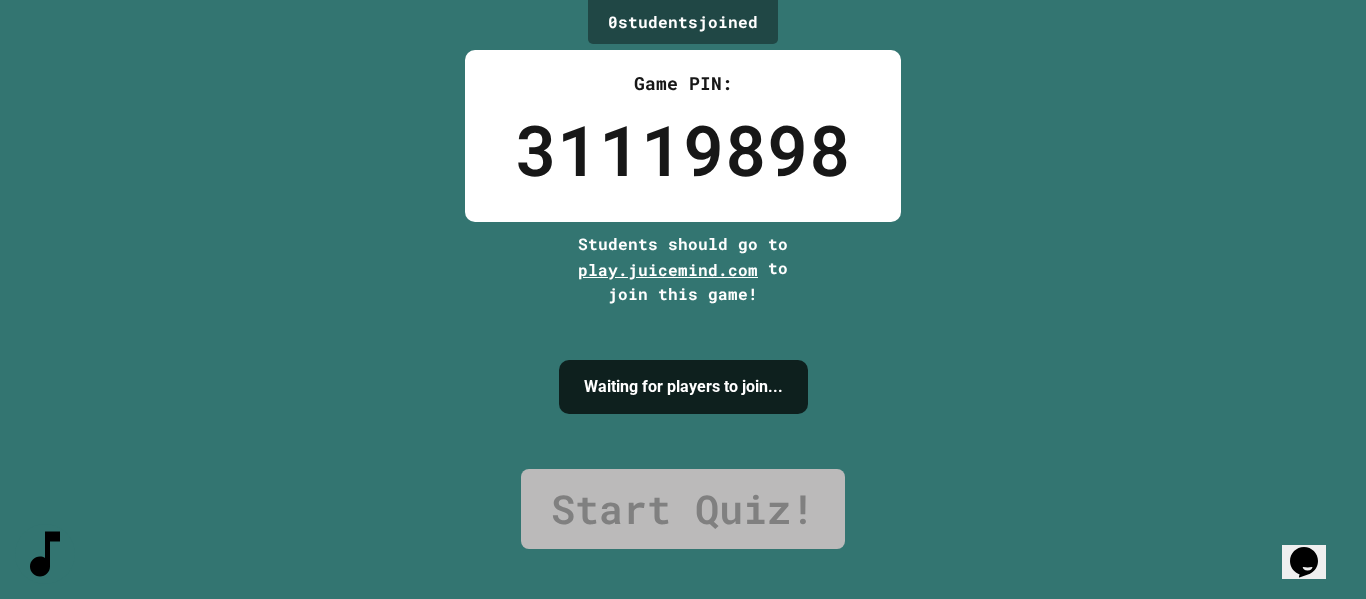 click 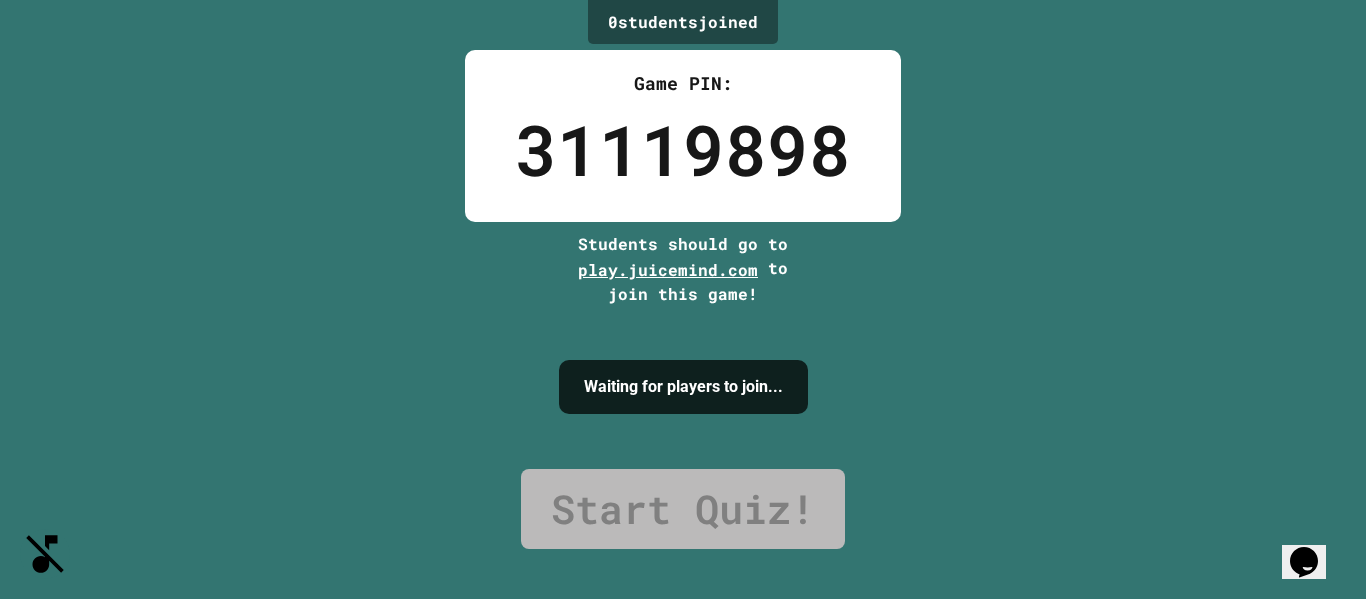 click on "Start Quiz!" at bounding box center [683, 509] 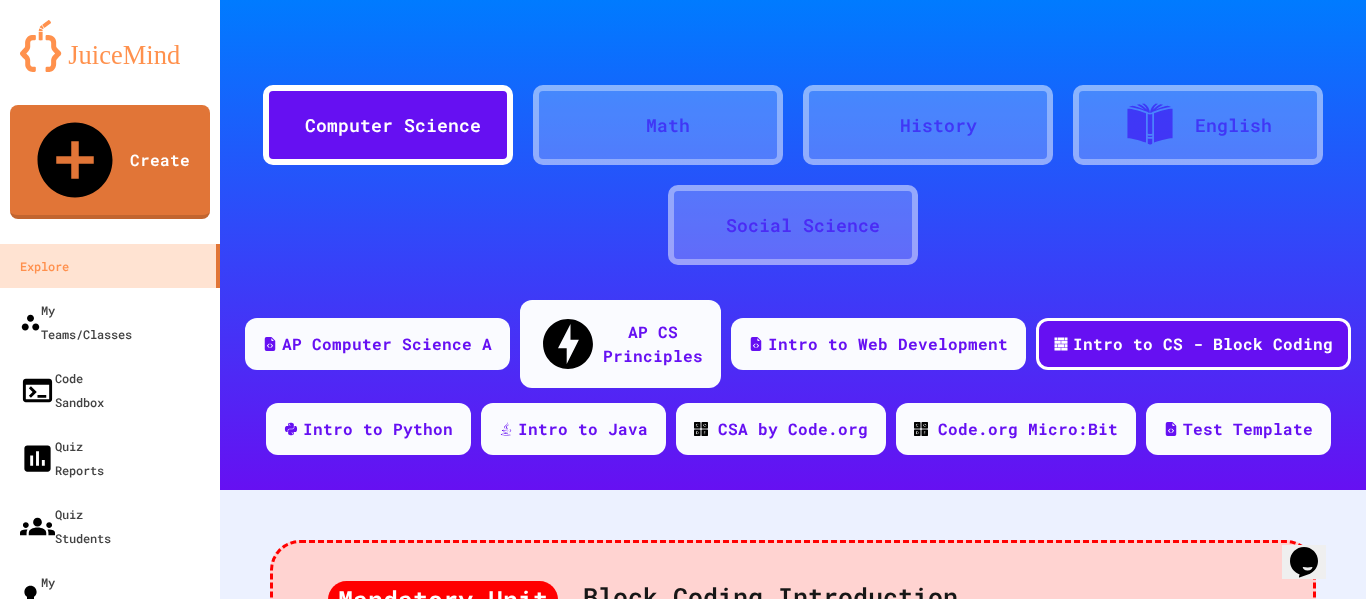 click 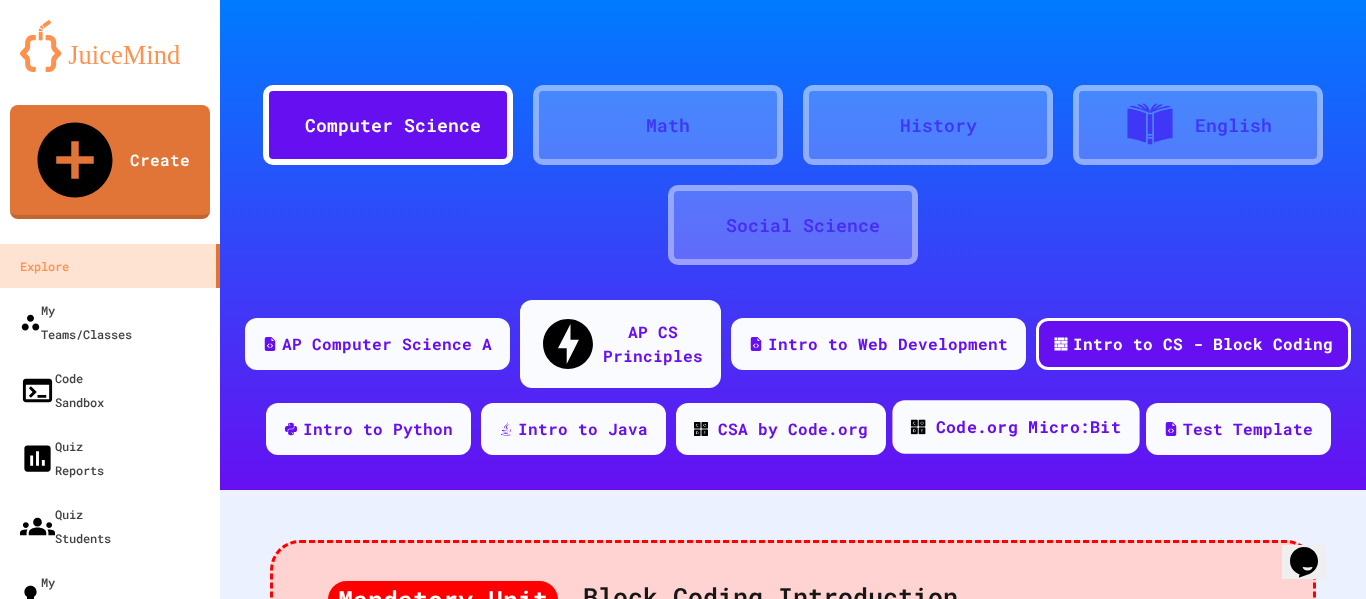 click at bounding box center (917, 427) 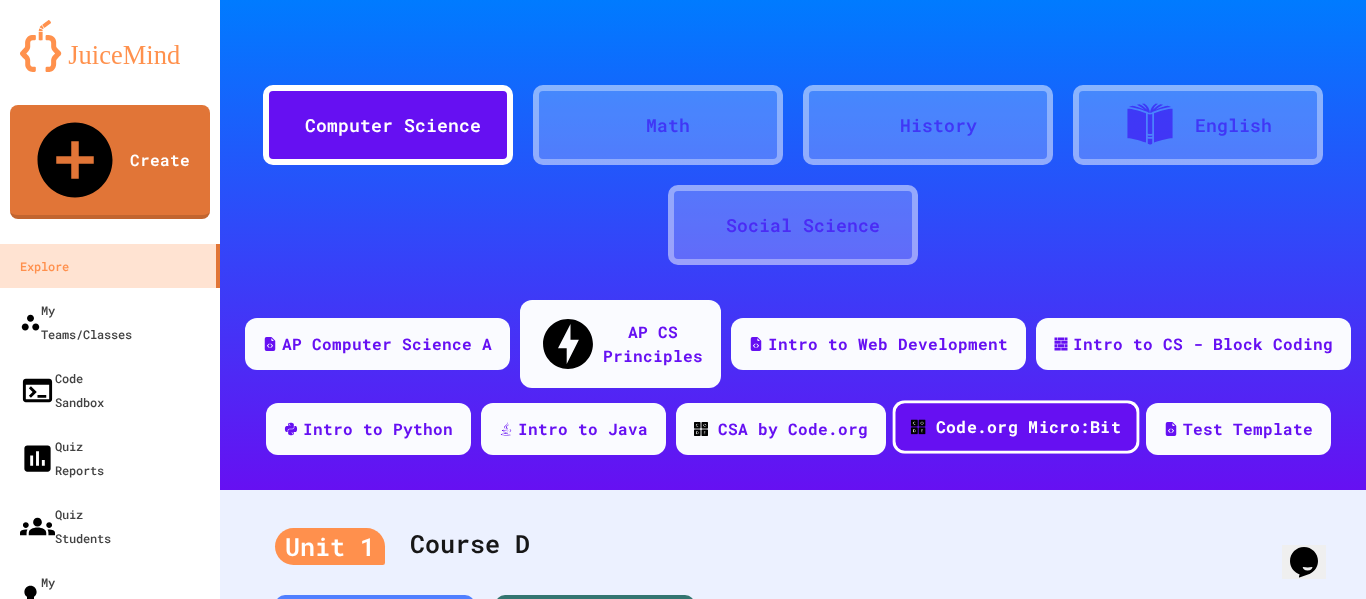 click on "Code.org Micro:Bit" at bounding box center (1027, 427) 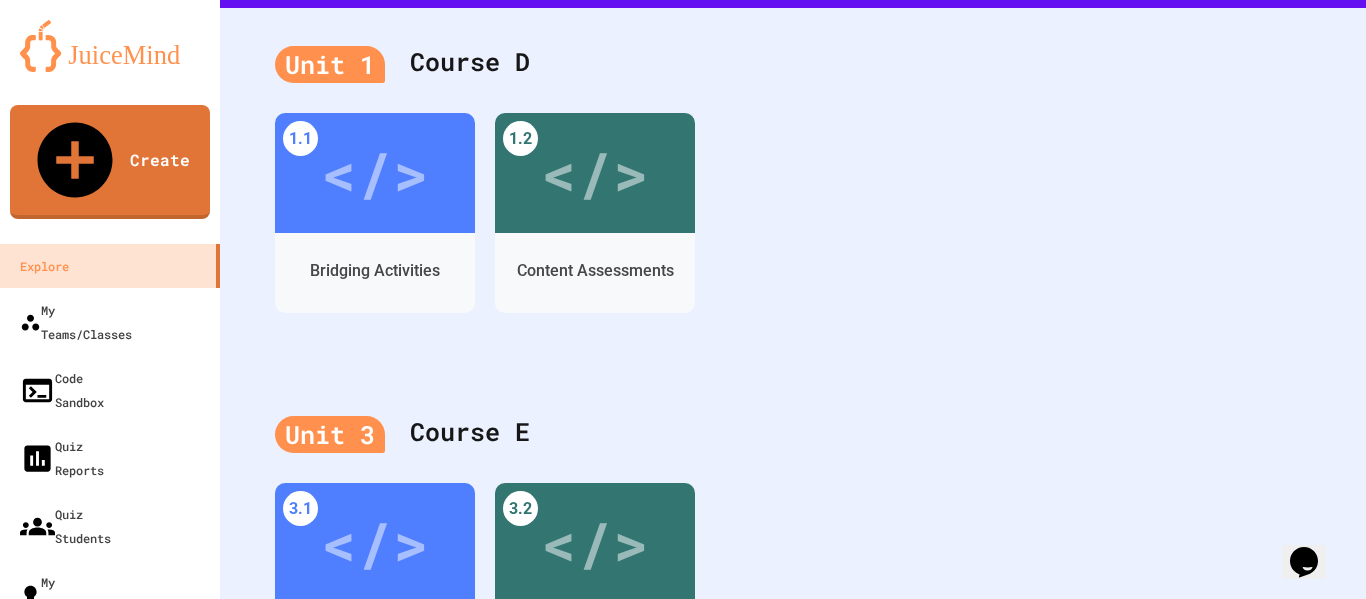 scroll, scrollTop: 0, scrollLeft: 0, axis: both 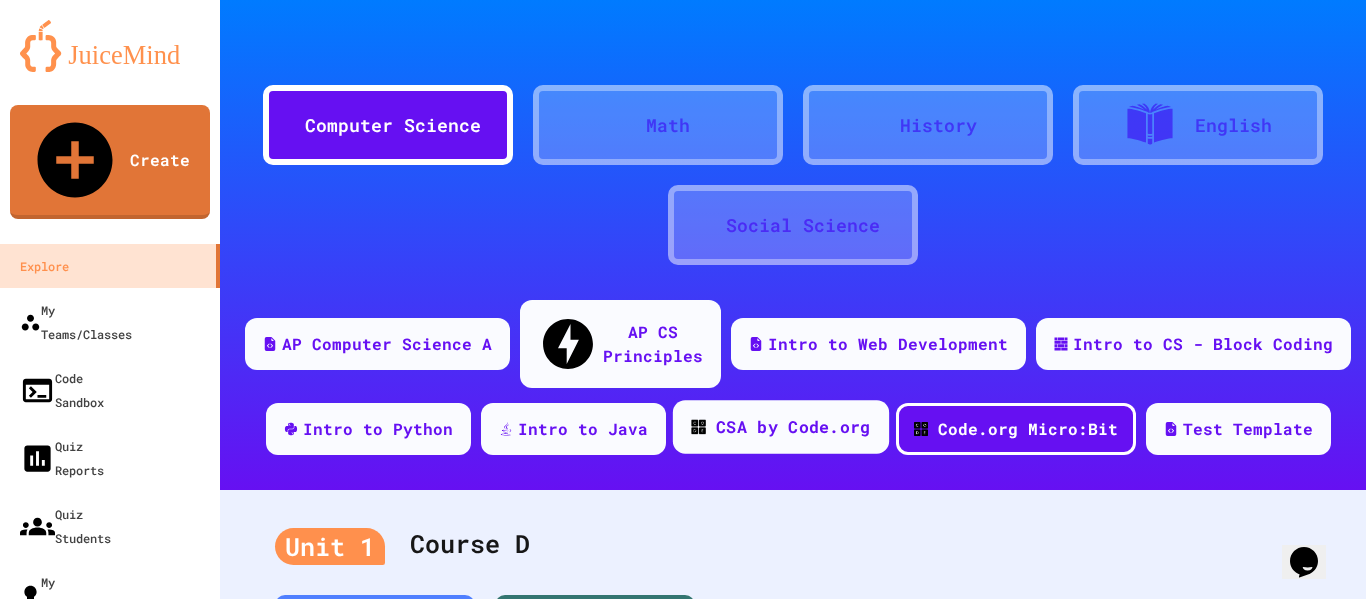 click on "CSA by Code.org" at bounding box center [793, 427] 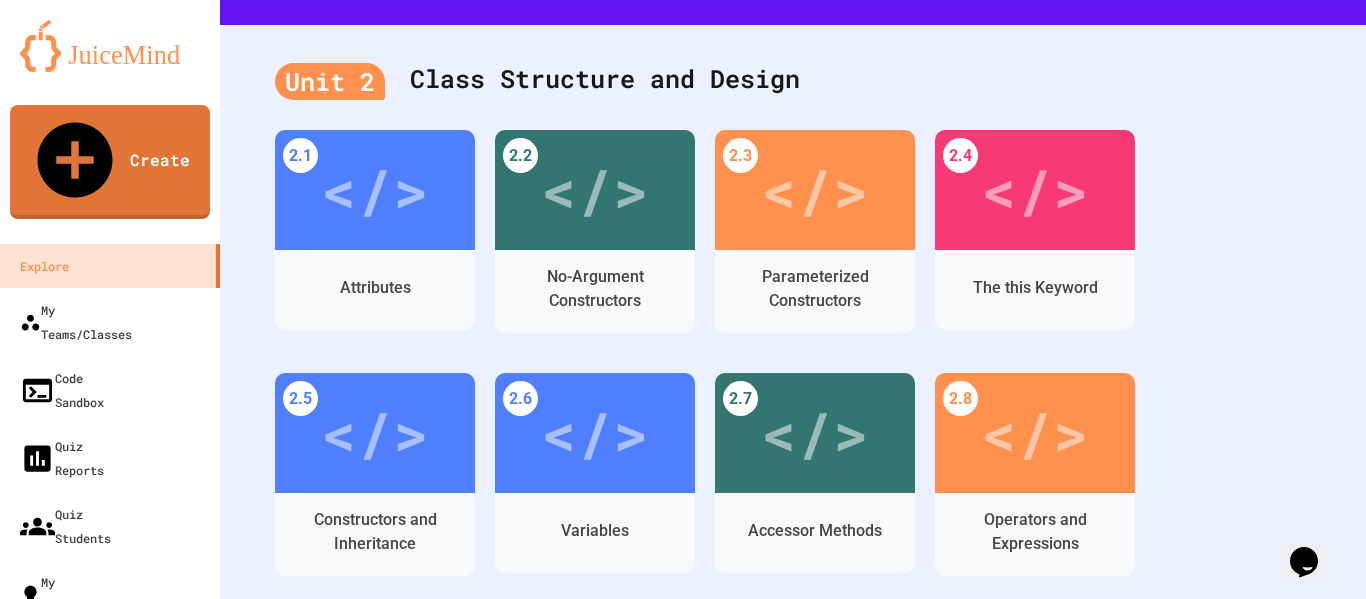 scroll, scrollTop: 400, scrollLeft: 0, axis: vertical 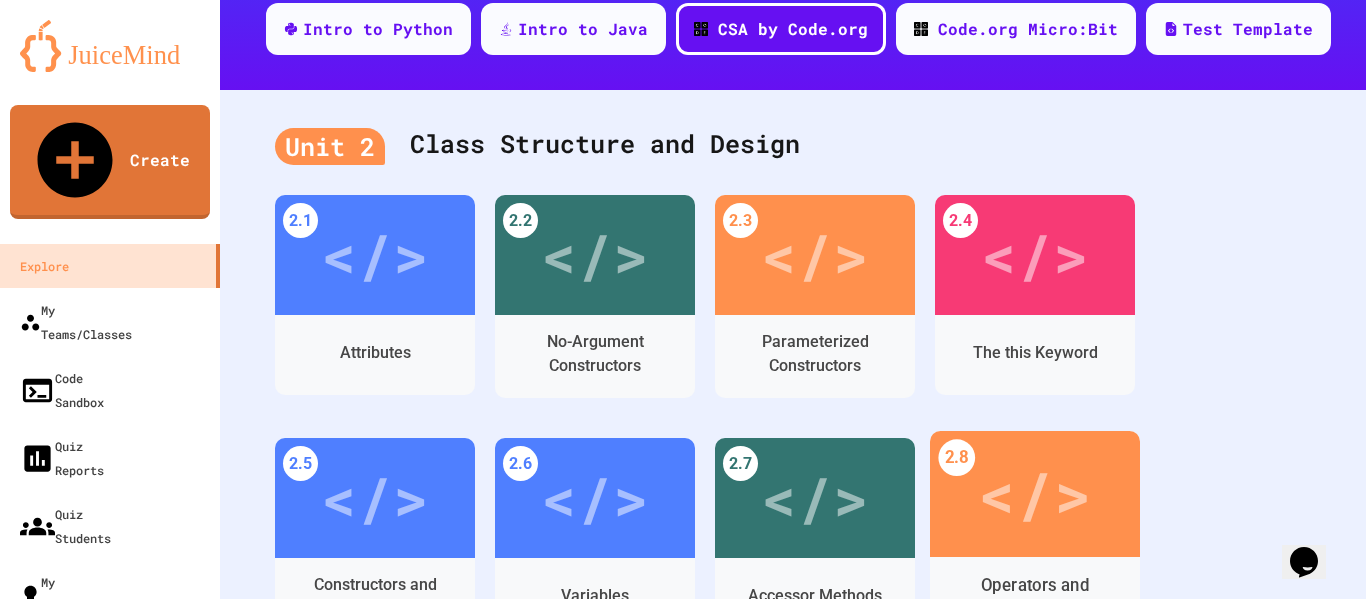 click on "</>" at bounding box center [1034, 494] 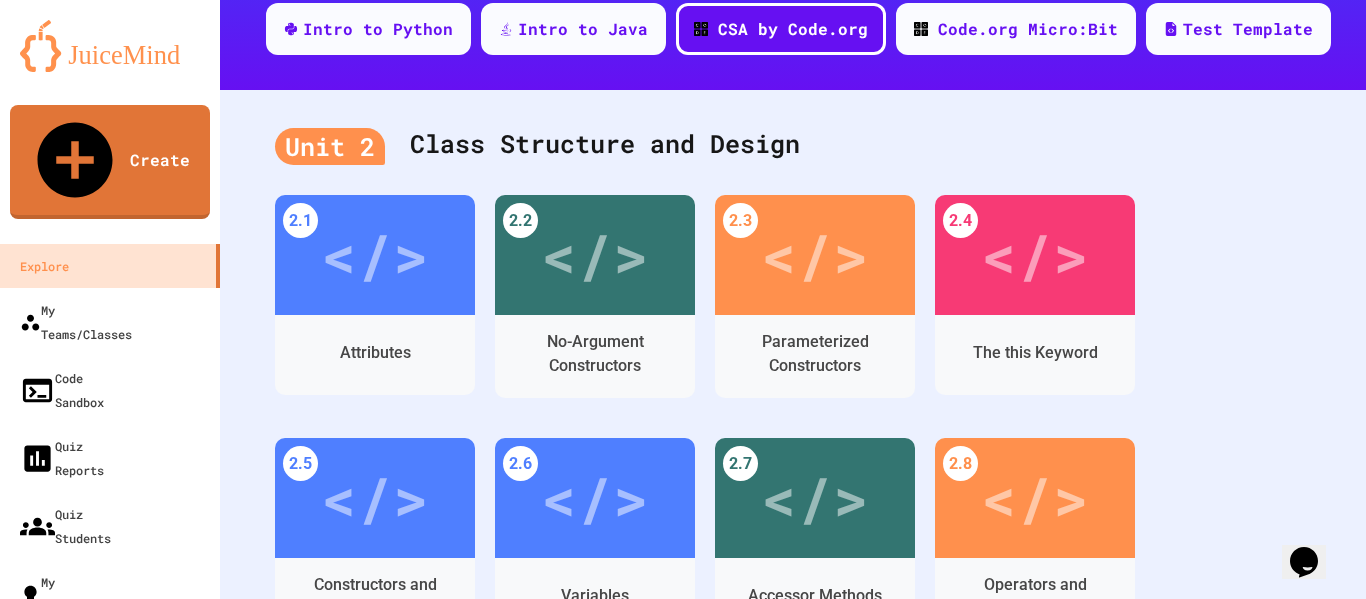 scroll, scrollTop: 105, scrollLeft: 0, axis: vertical 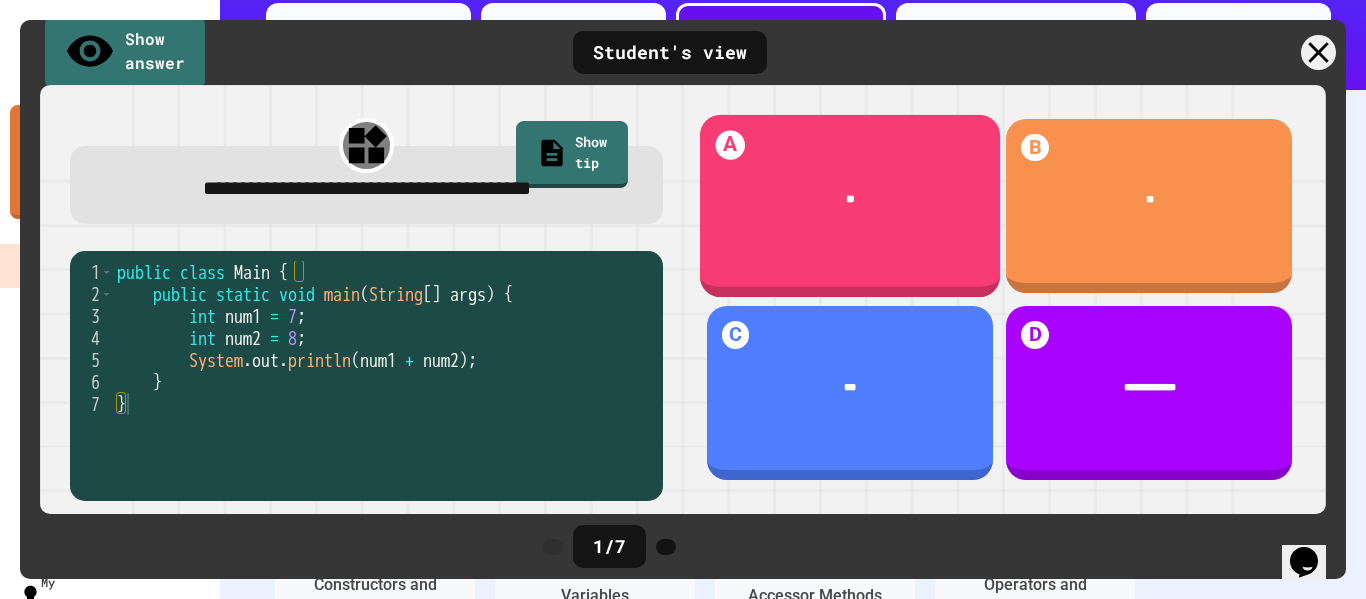 click on "**" at bounding box center (849, 201) 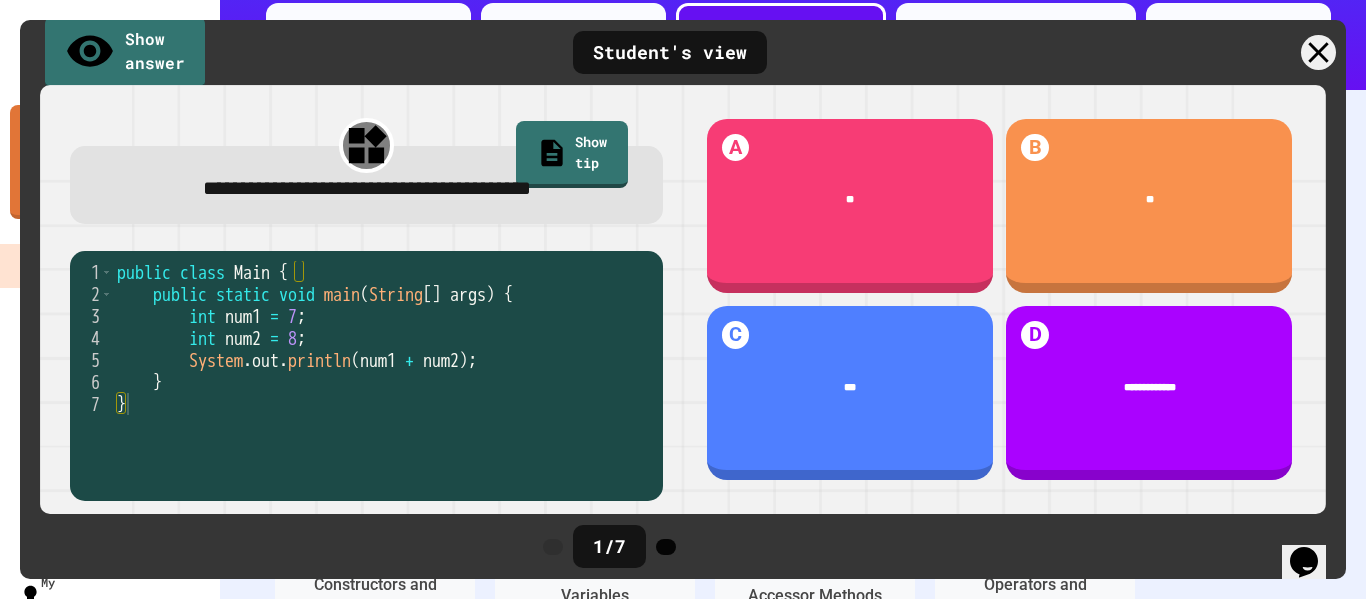 click 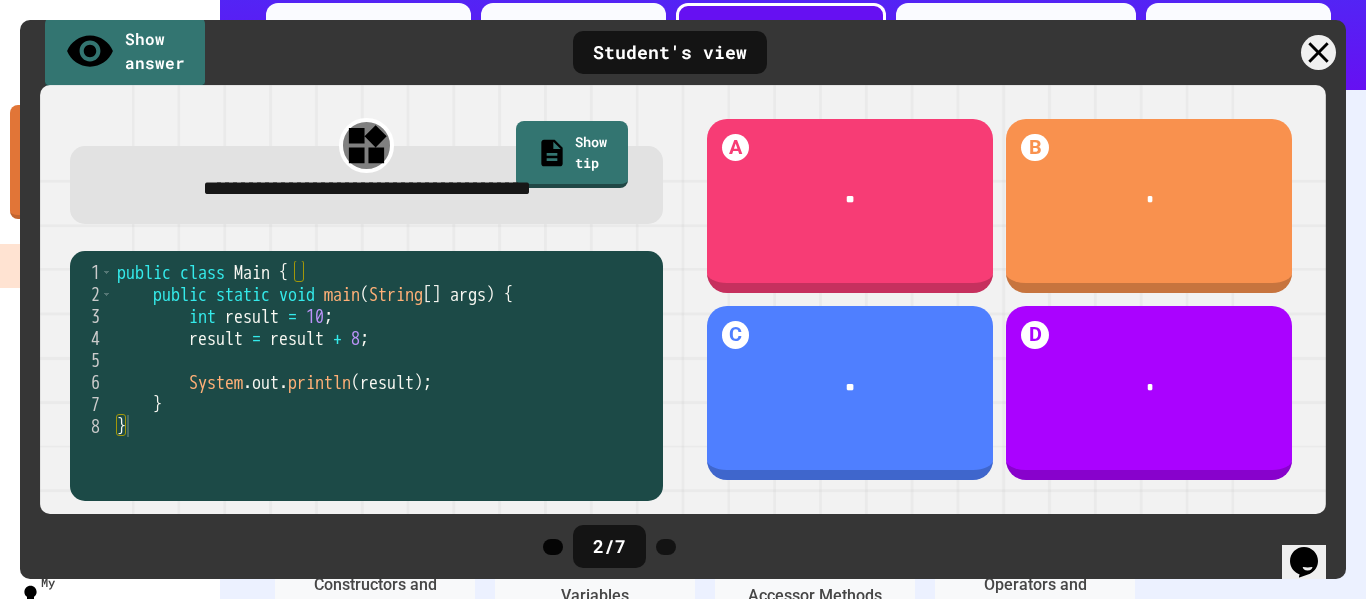 click at bounding box center [553, 547] 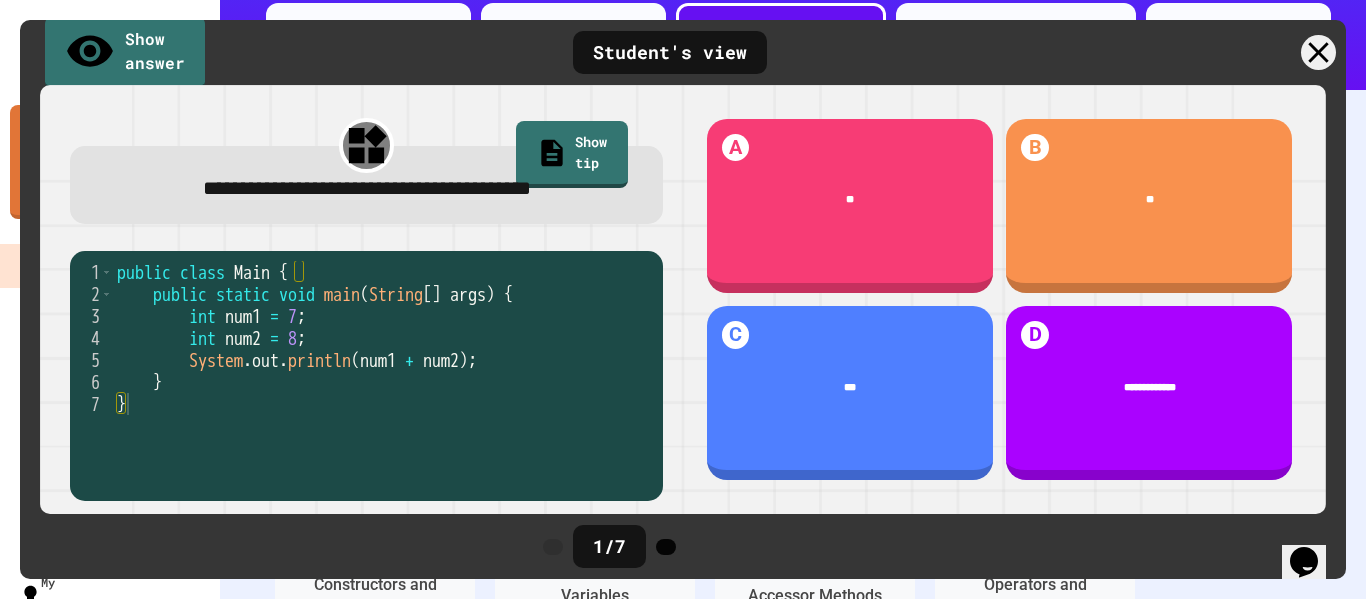 click 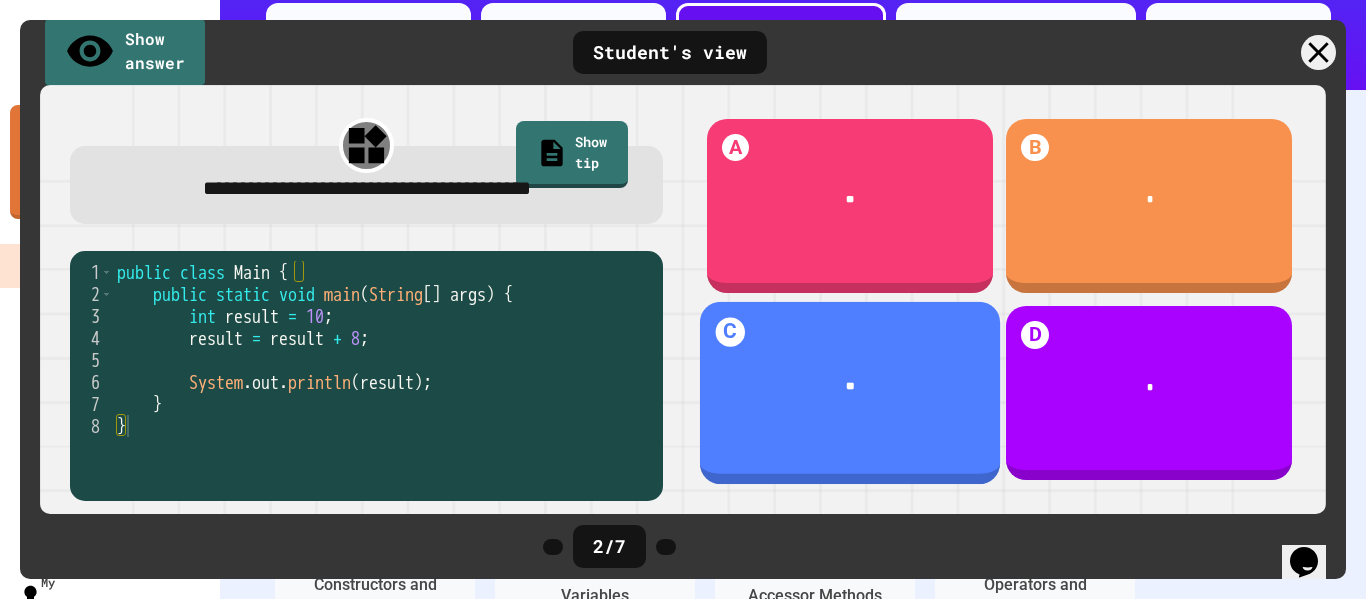 click on "C **" at bounding box center [850, 393] 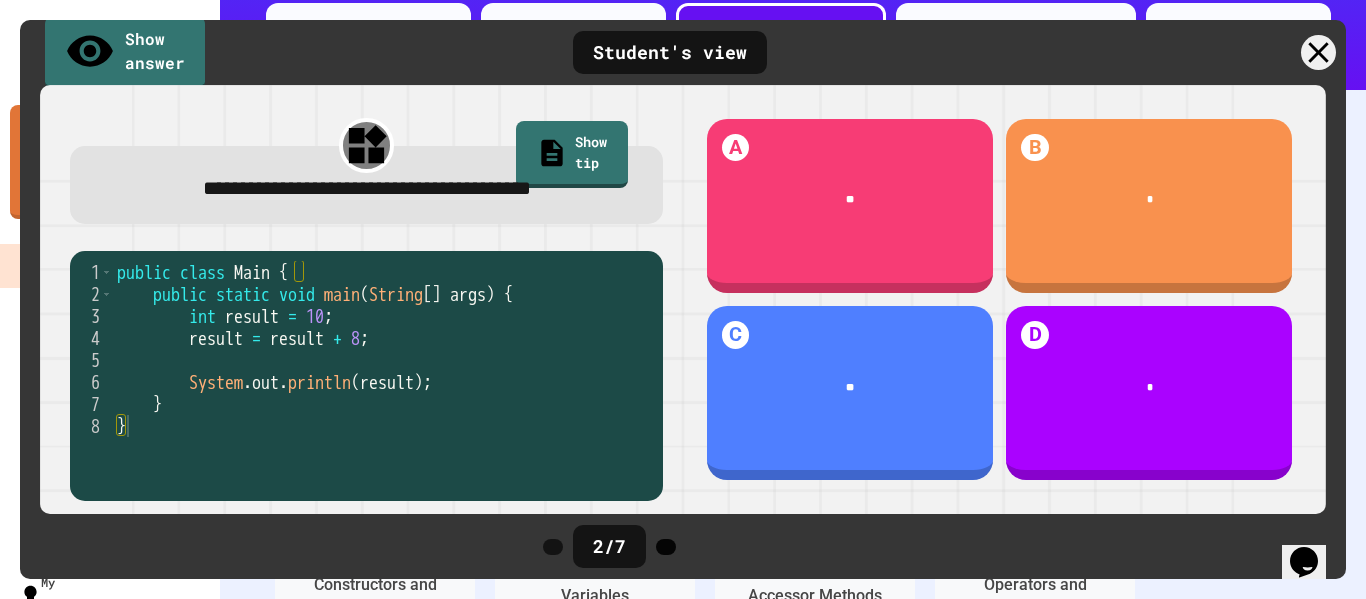 click 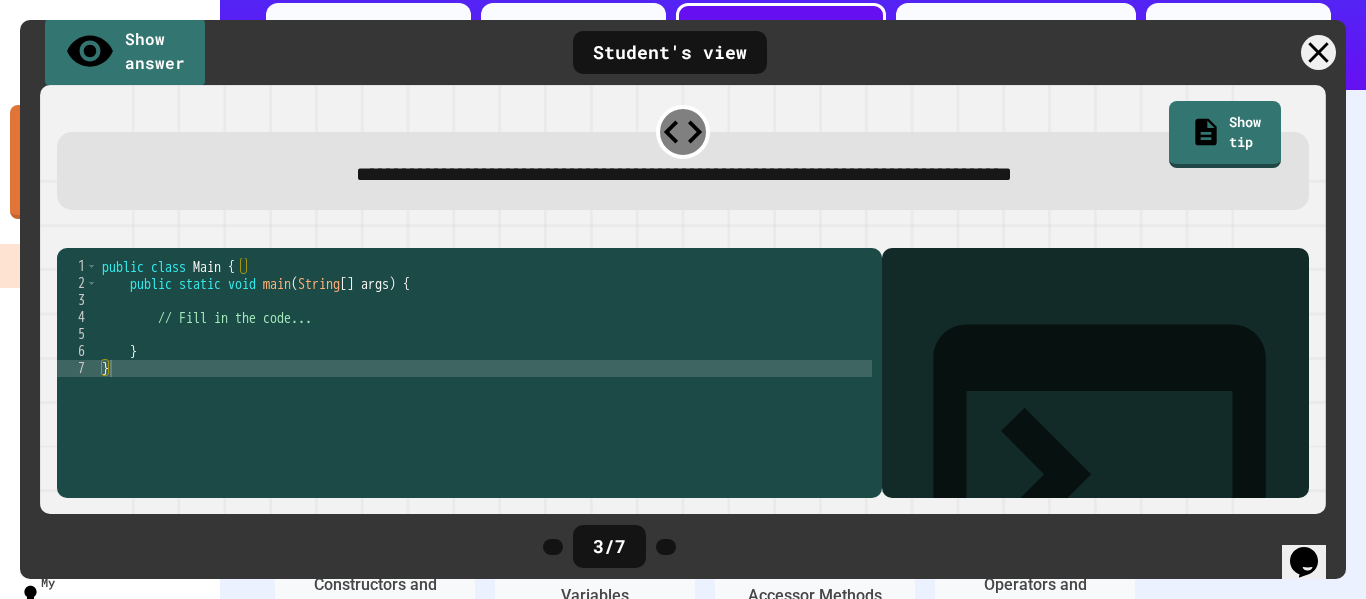 click 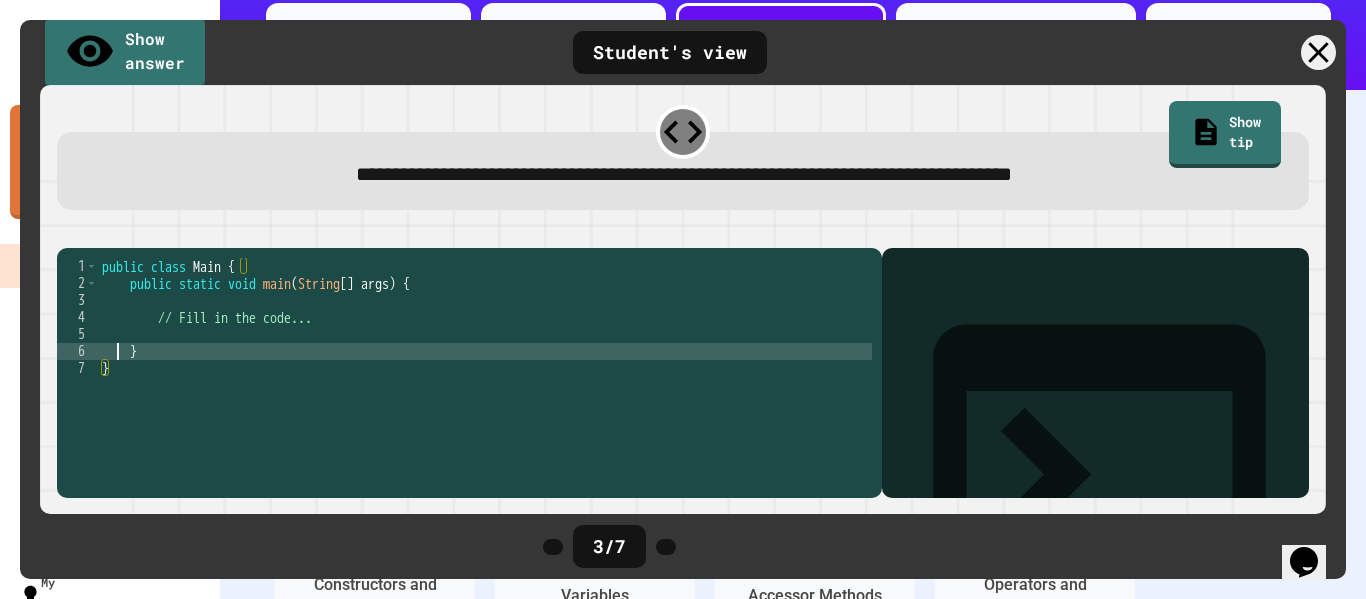 click on "public   class   Main   {      public   static   void   main ( String [ ]   args )   {           // Fill in the code...      } }" at bounding box center [485, 377] 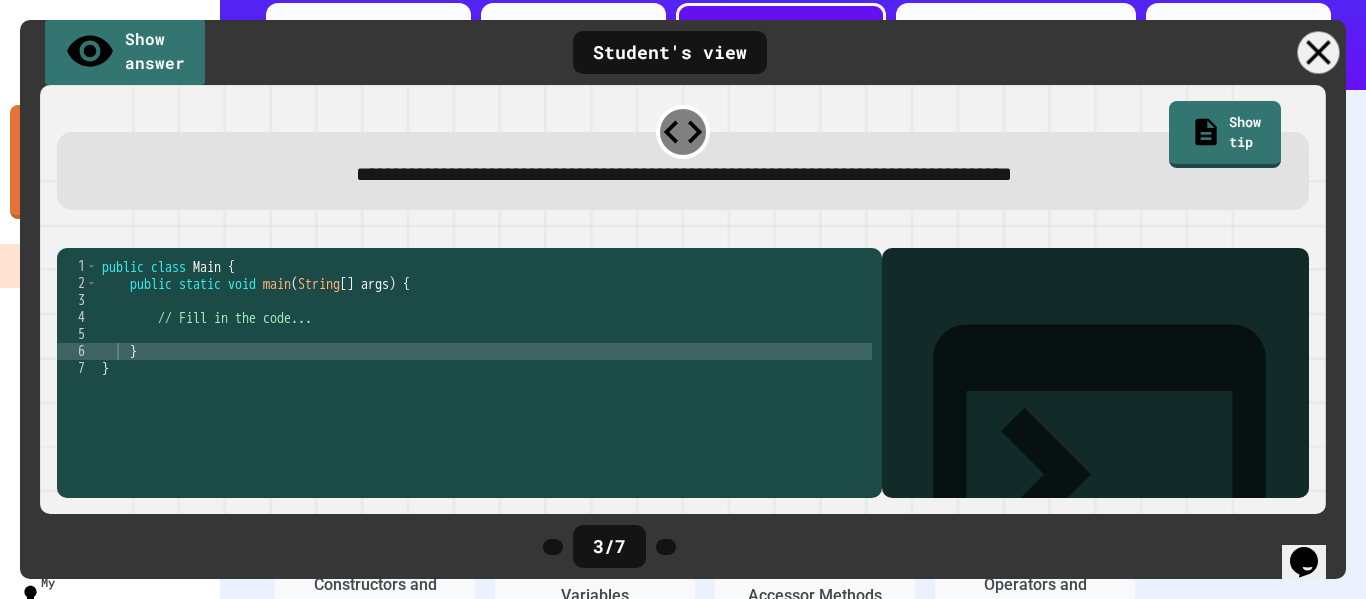 click at bounding box center [1319, 53] 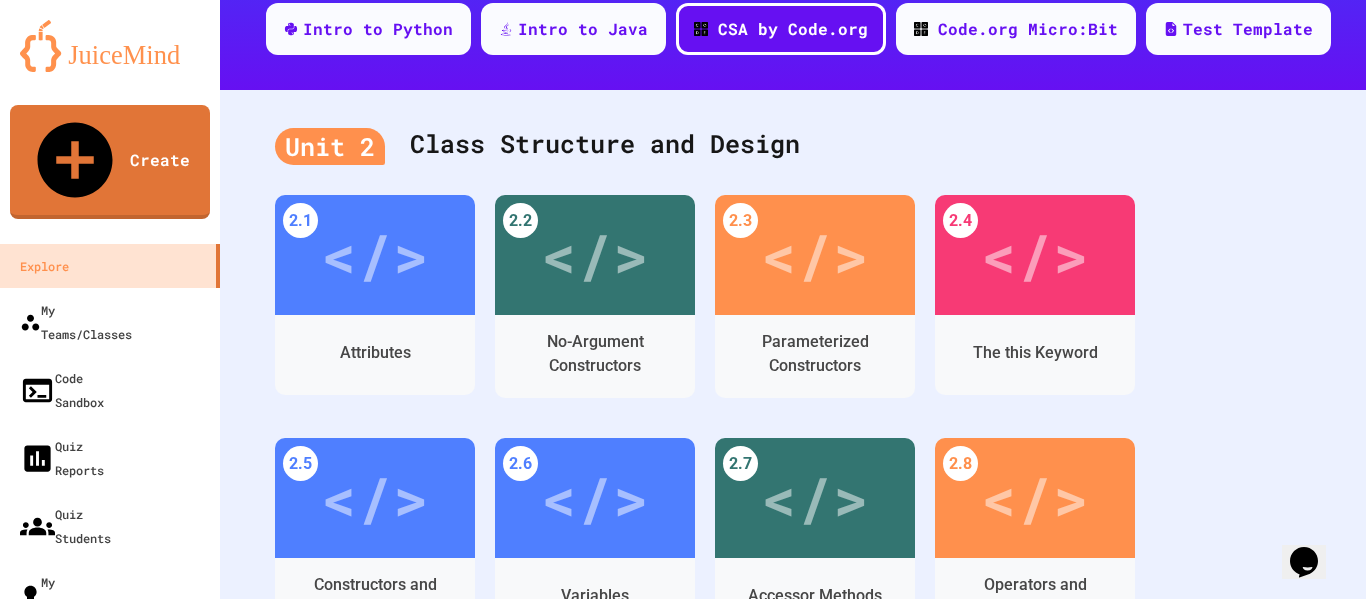 click 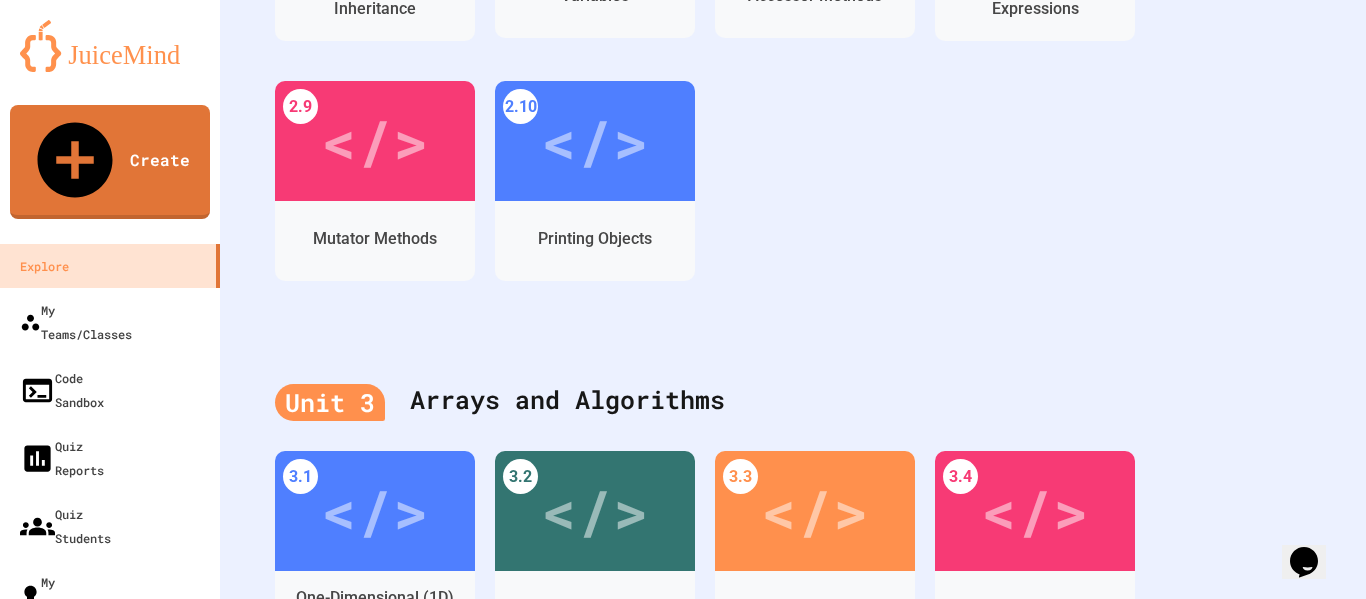 scroll, scrollTop: 0, scrollLeft: 0, axis: both 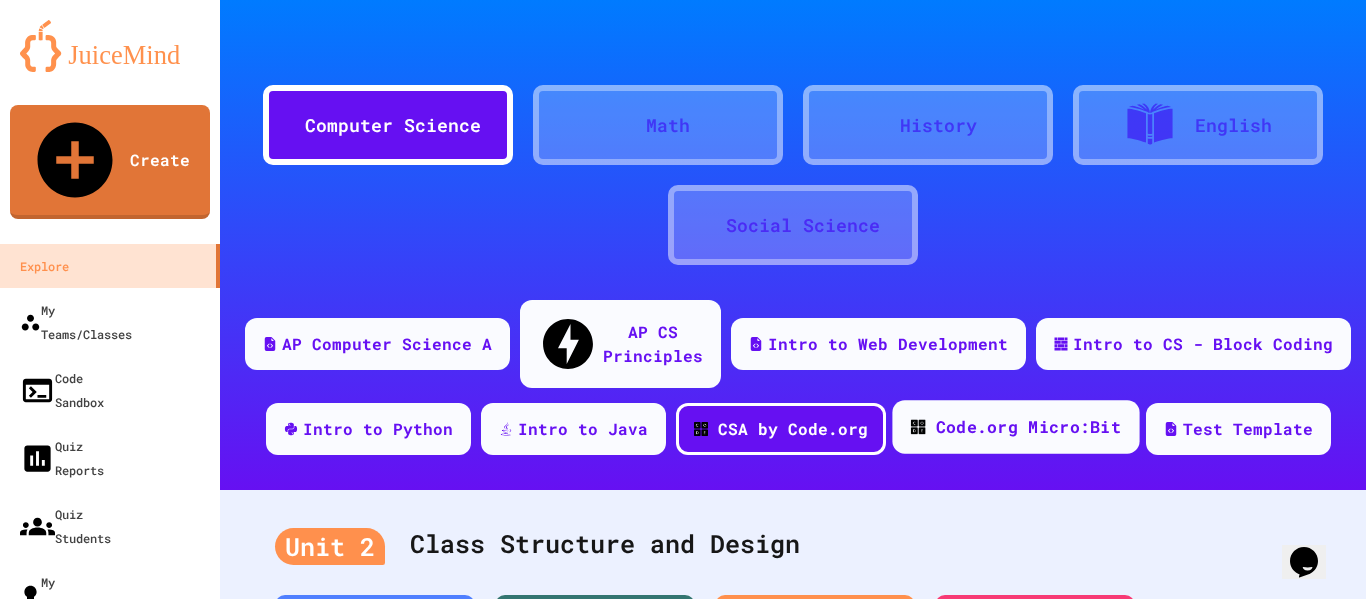 click on "Code.org Micro:Bit" at bounding box center [1027, 427] 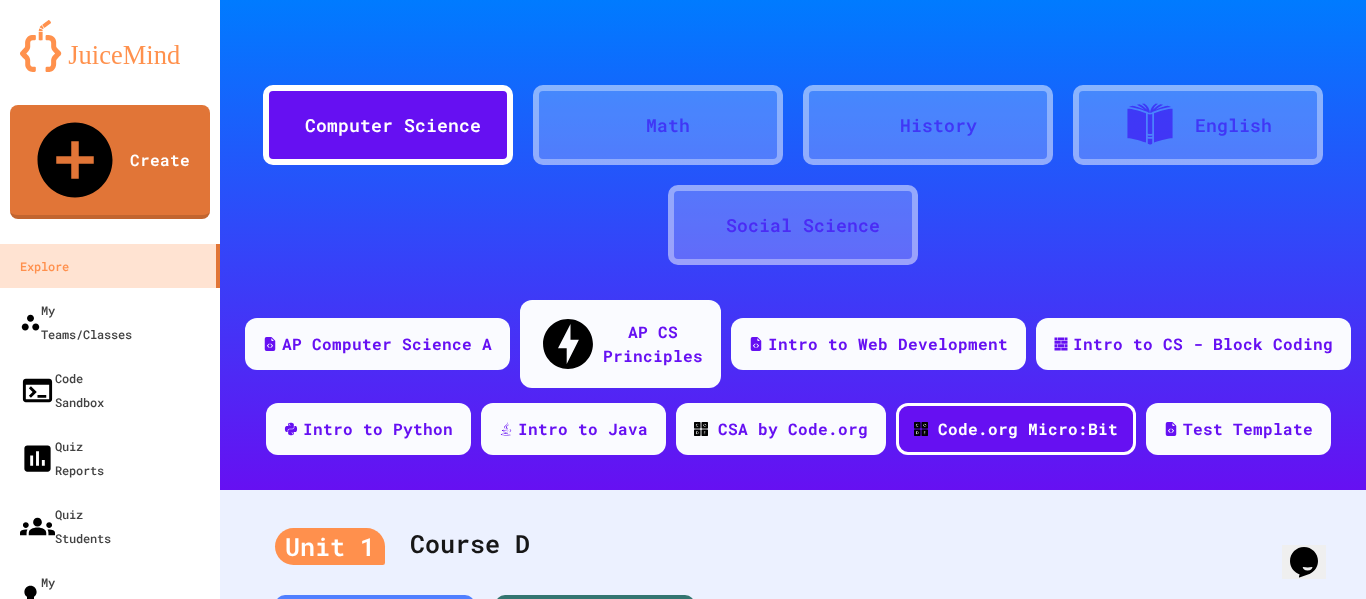 scroll, scrollTop: 300, scrollLeft: 0, axis: vertical 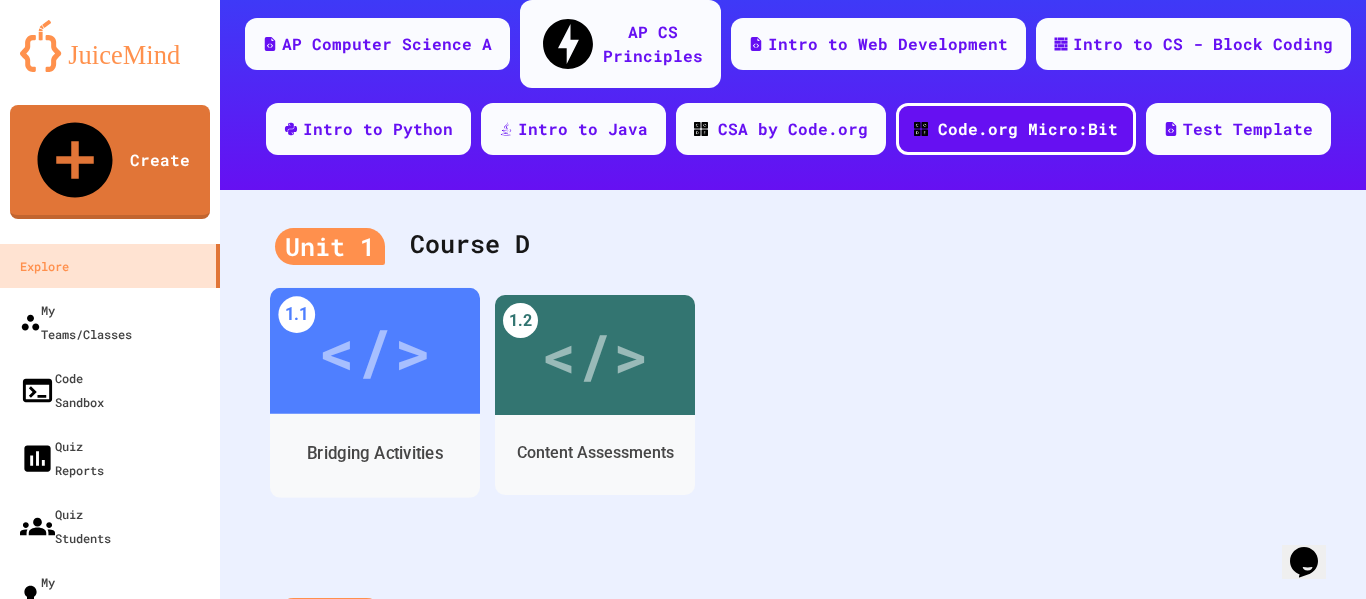 click on "</>" at bounding box center (374, 351) 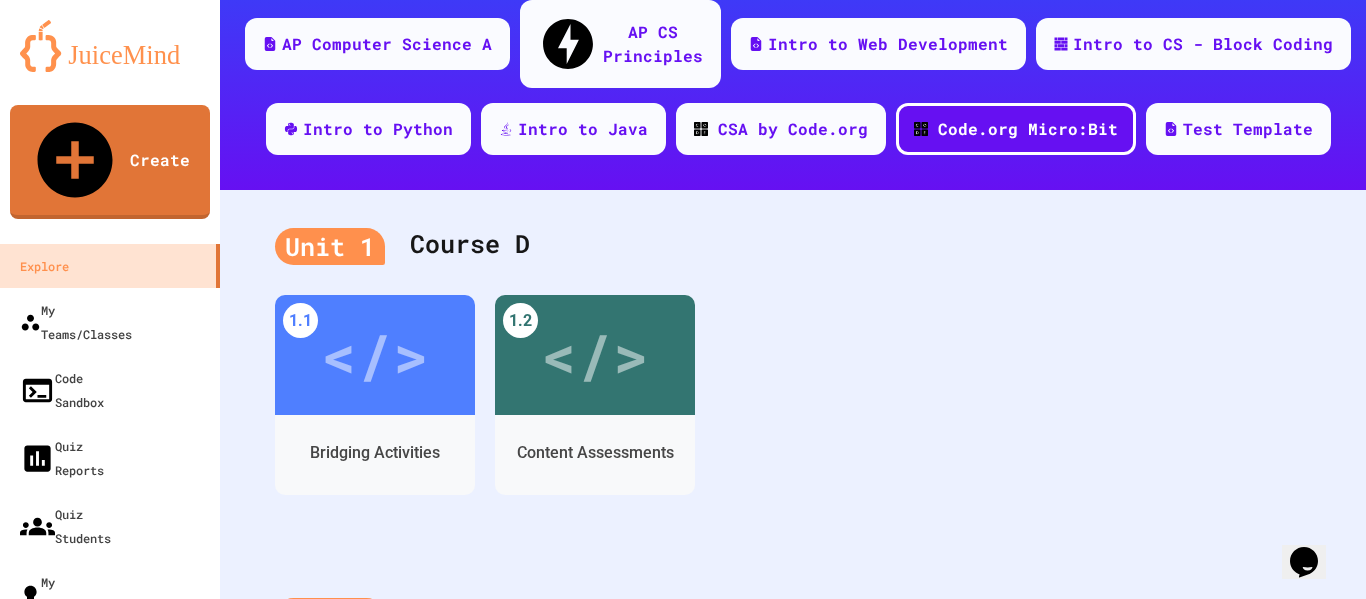 click on "</>" at bounding box center (452, 783) 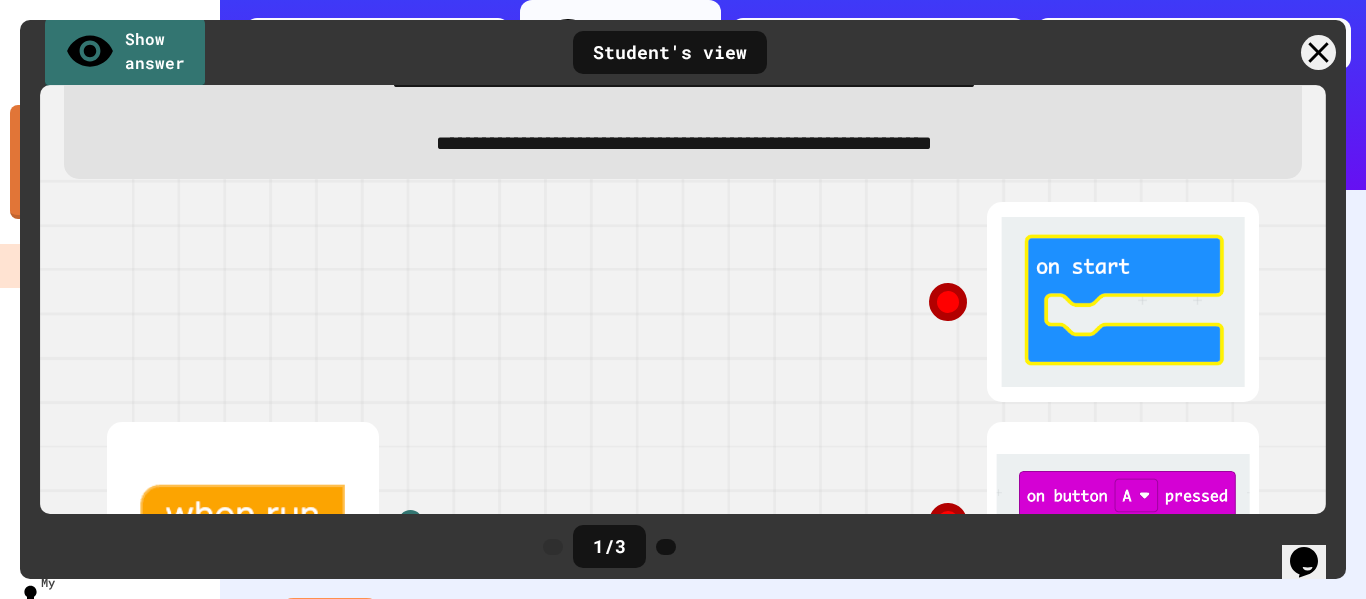 scroll, scrollTop: 200, scrollLeft: 0, axis: vertical 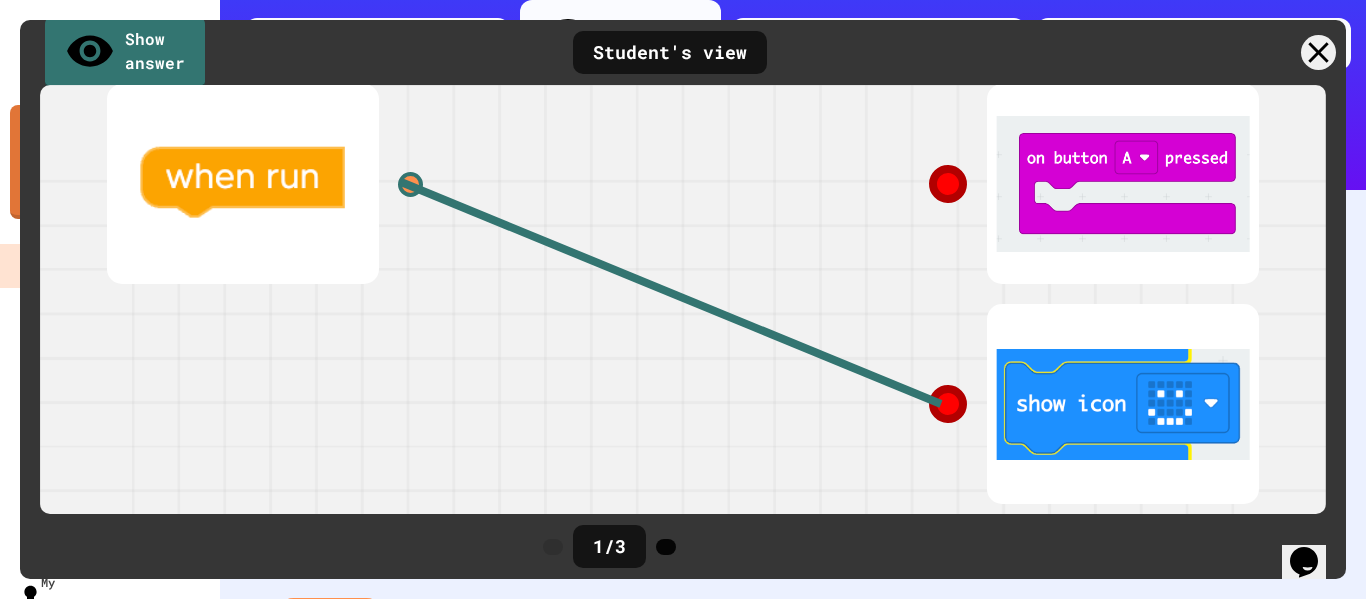 click at bounding box center (666, 547) 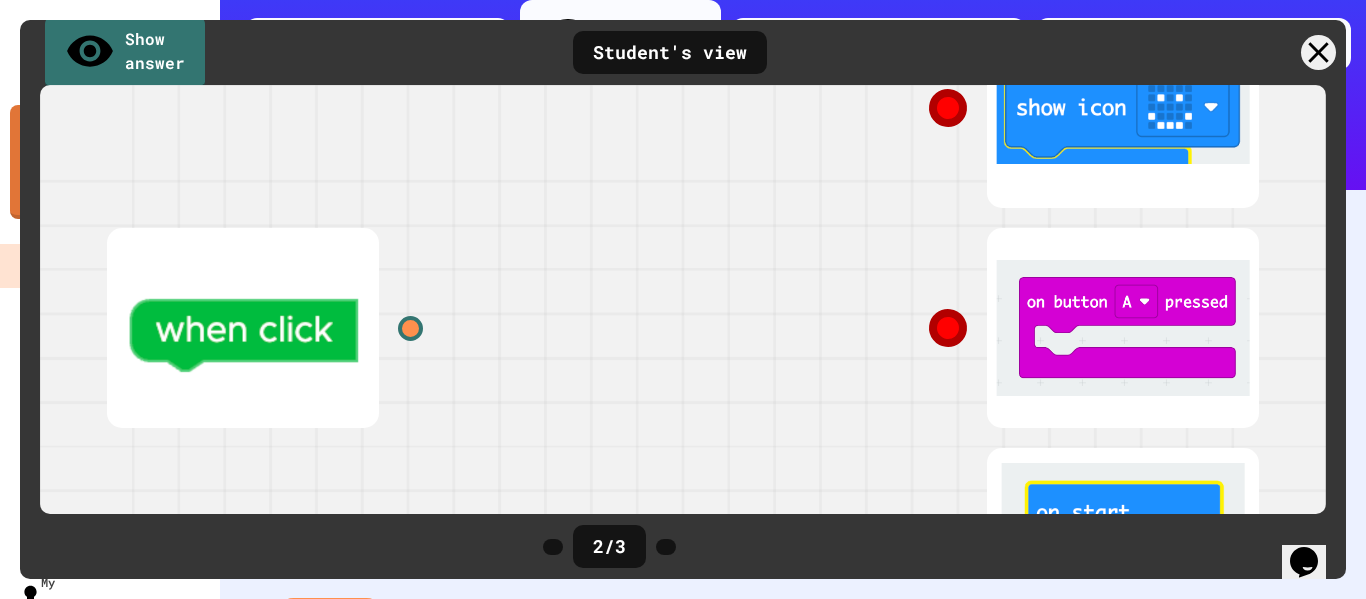scroll, scrollTop: 258, scrollLeft: 0, axis: vertical 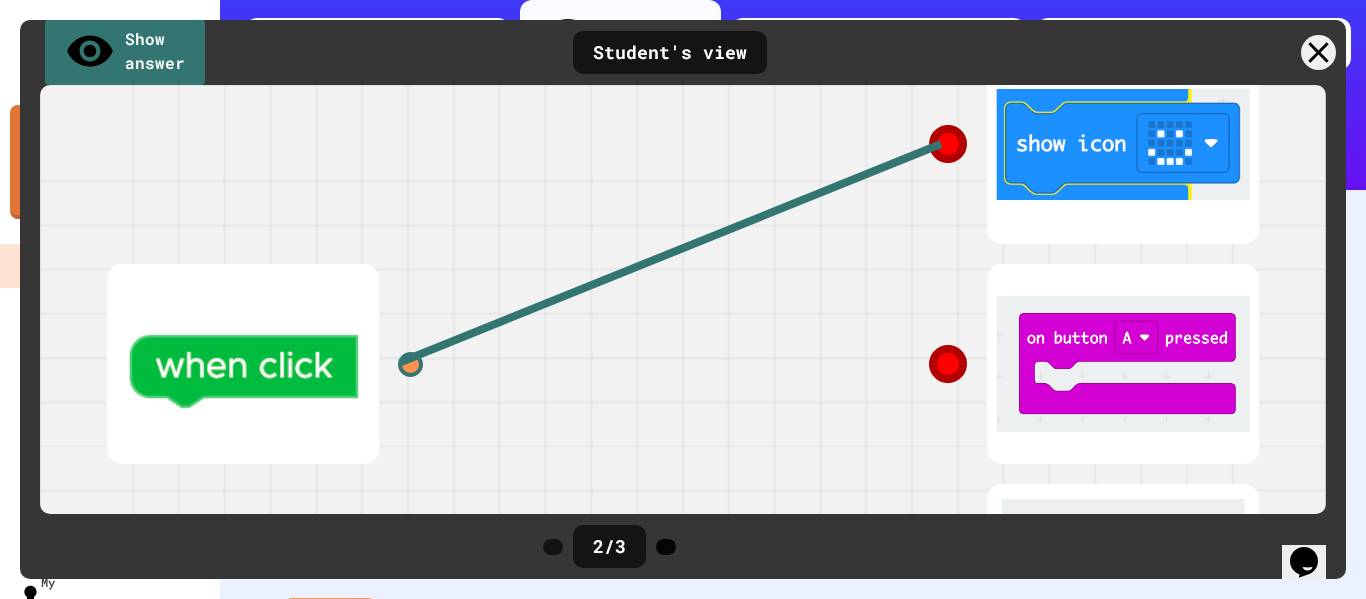 click 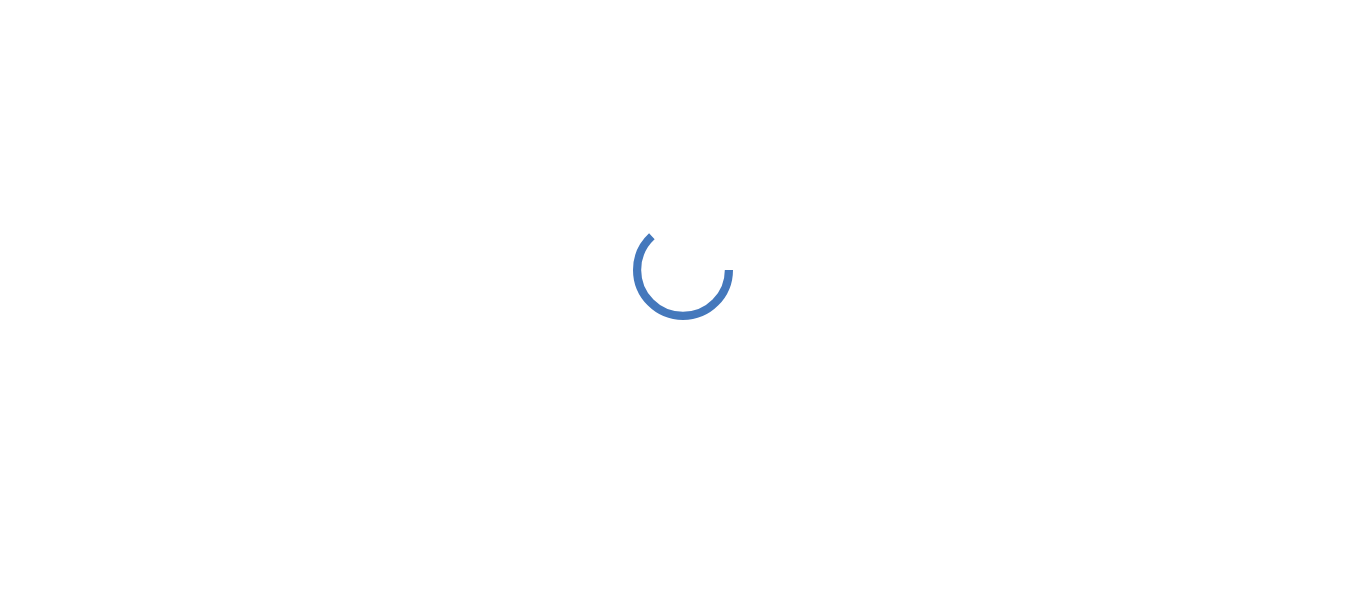 scroll, scrollTop: 0, scrollLeft: 0, axis: both 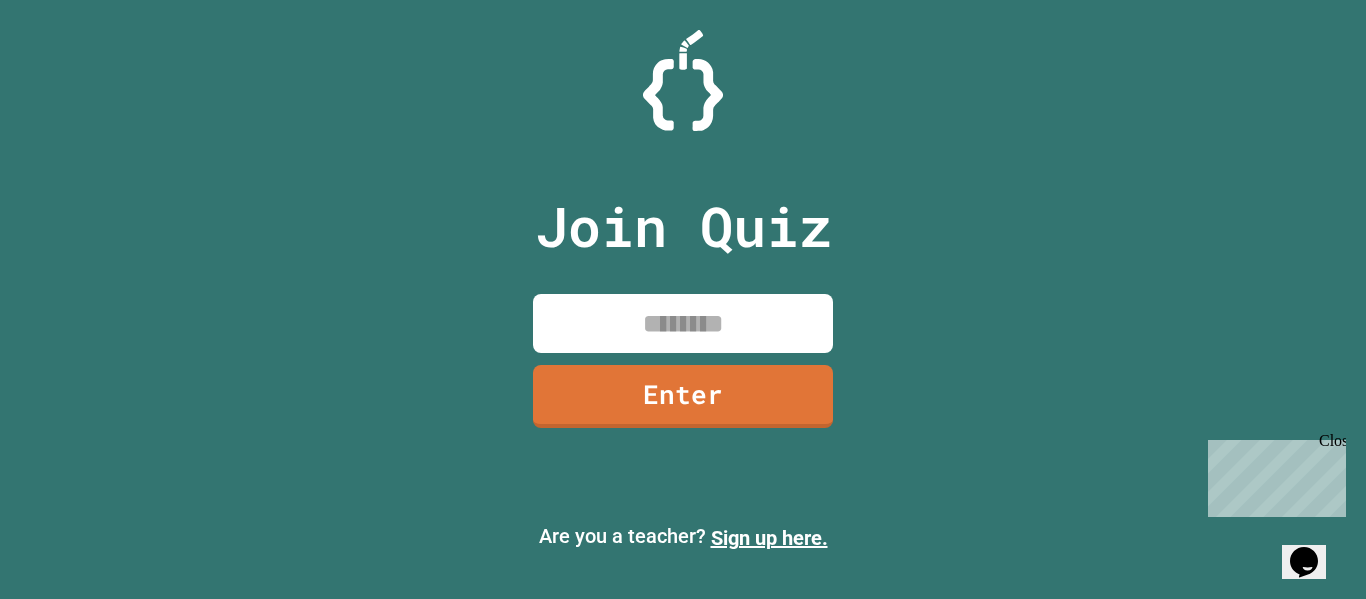 click at bounding box center [683, 323] 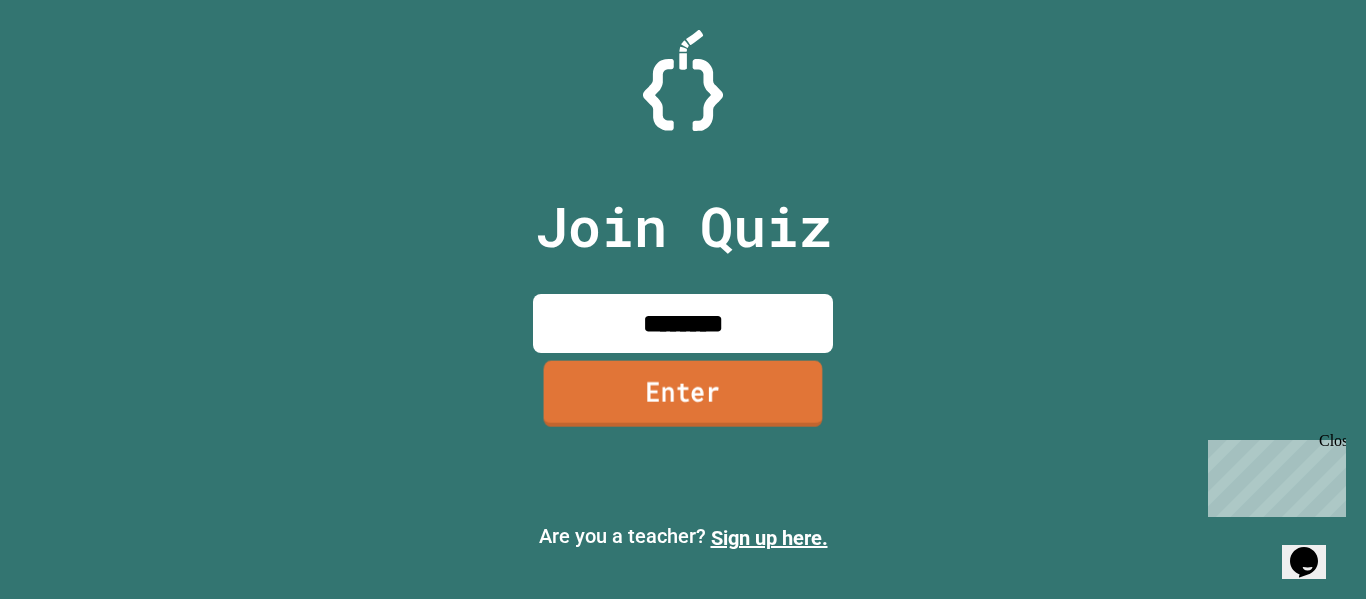 type on "********" 